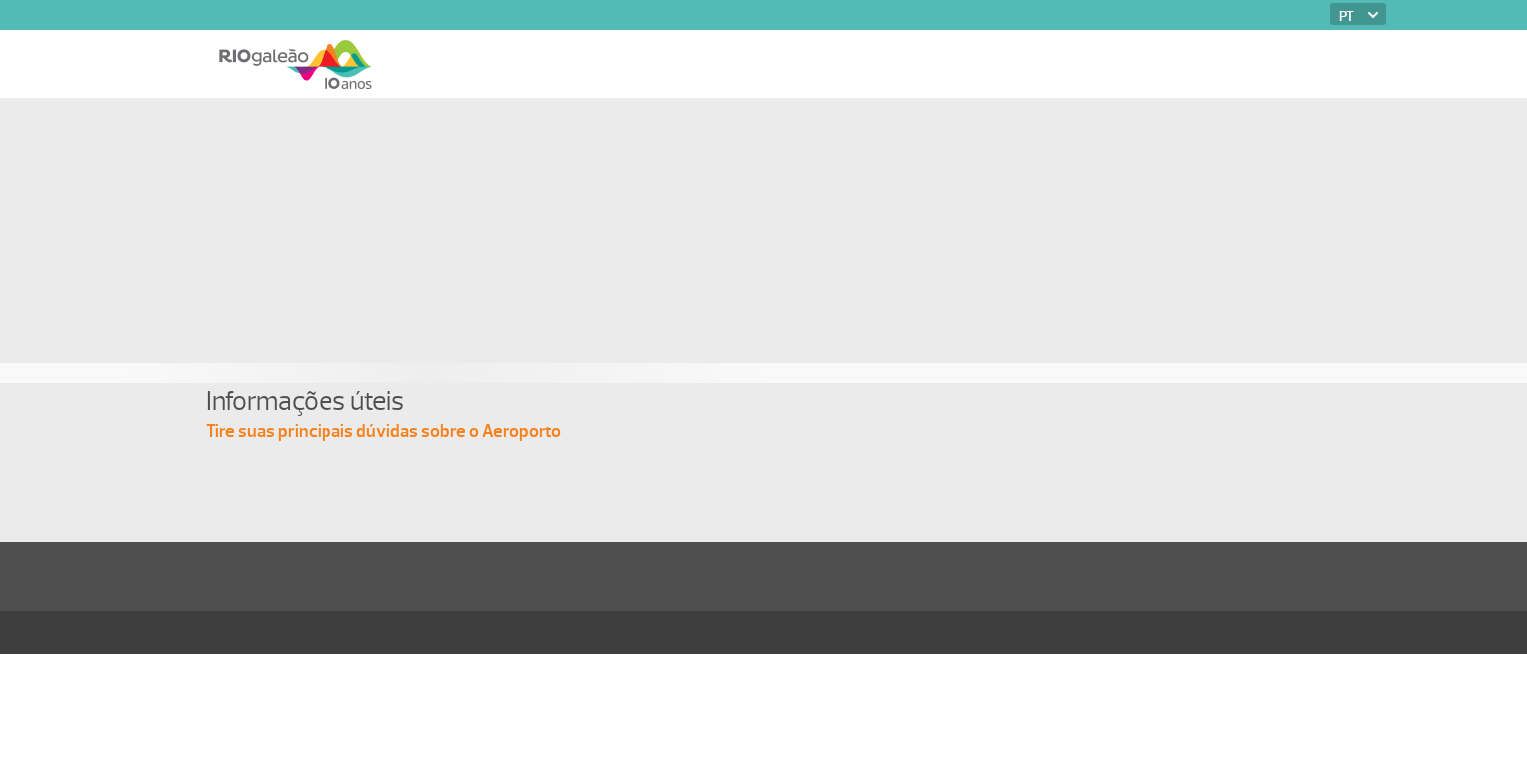 scroll, scrollTop: 0, scrollLeft: 0, axis: both 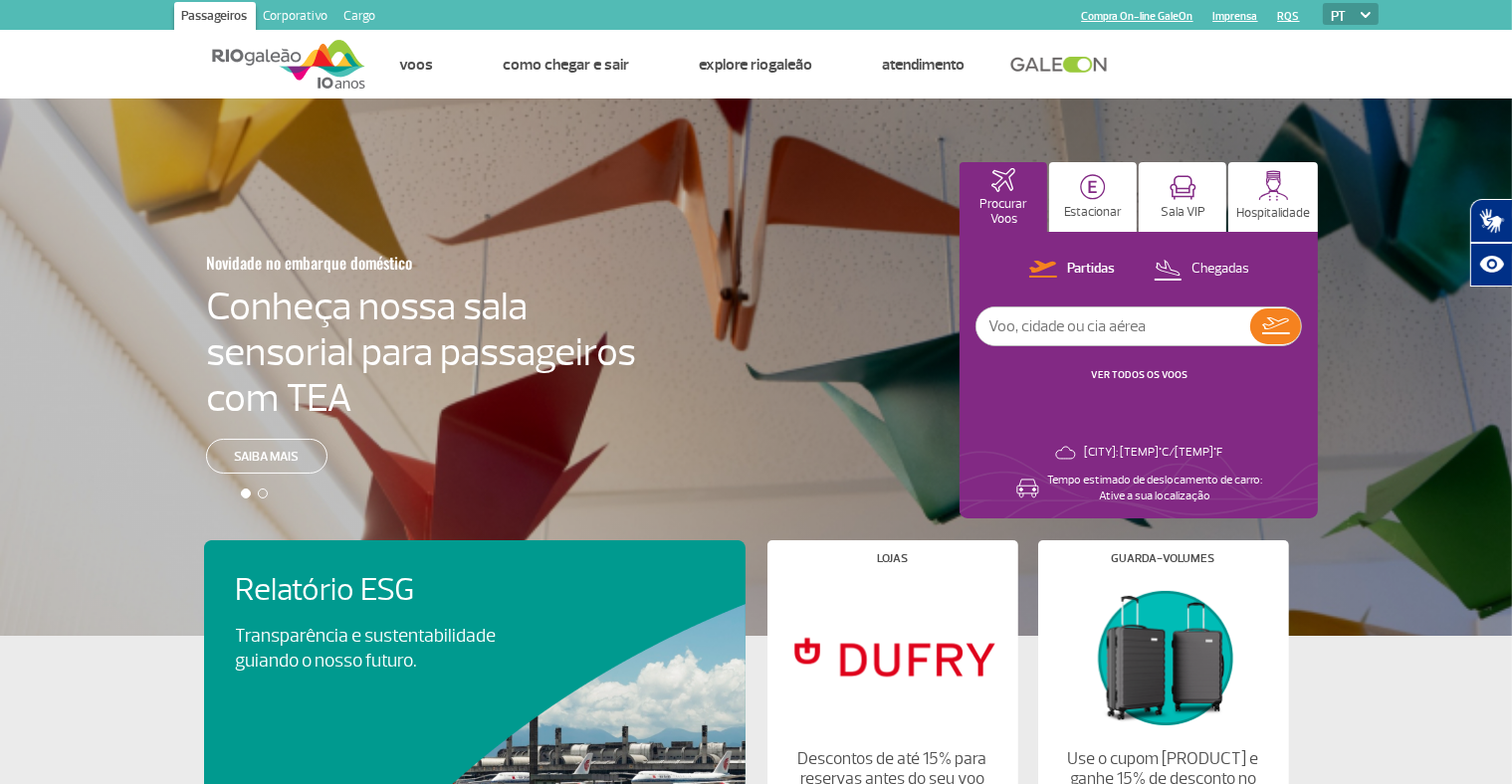 click at bounding box center (763, 384) 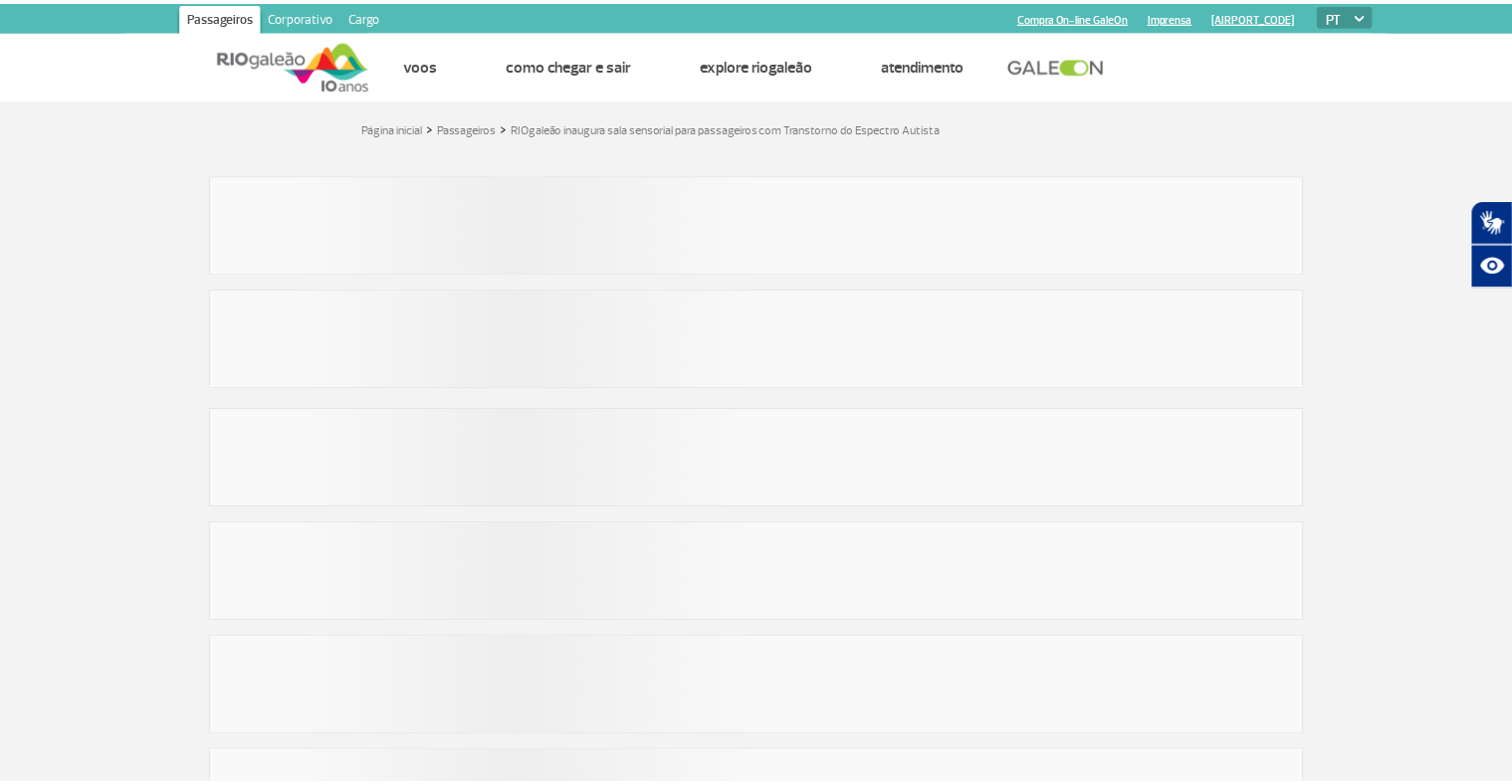 scroll, scrollTop: 40, scrollLeft: 0, axis: vertical 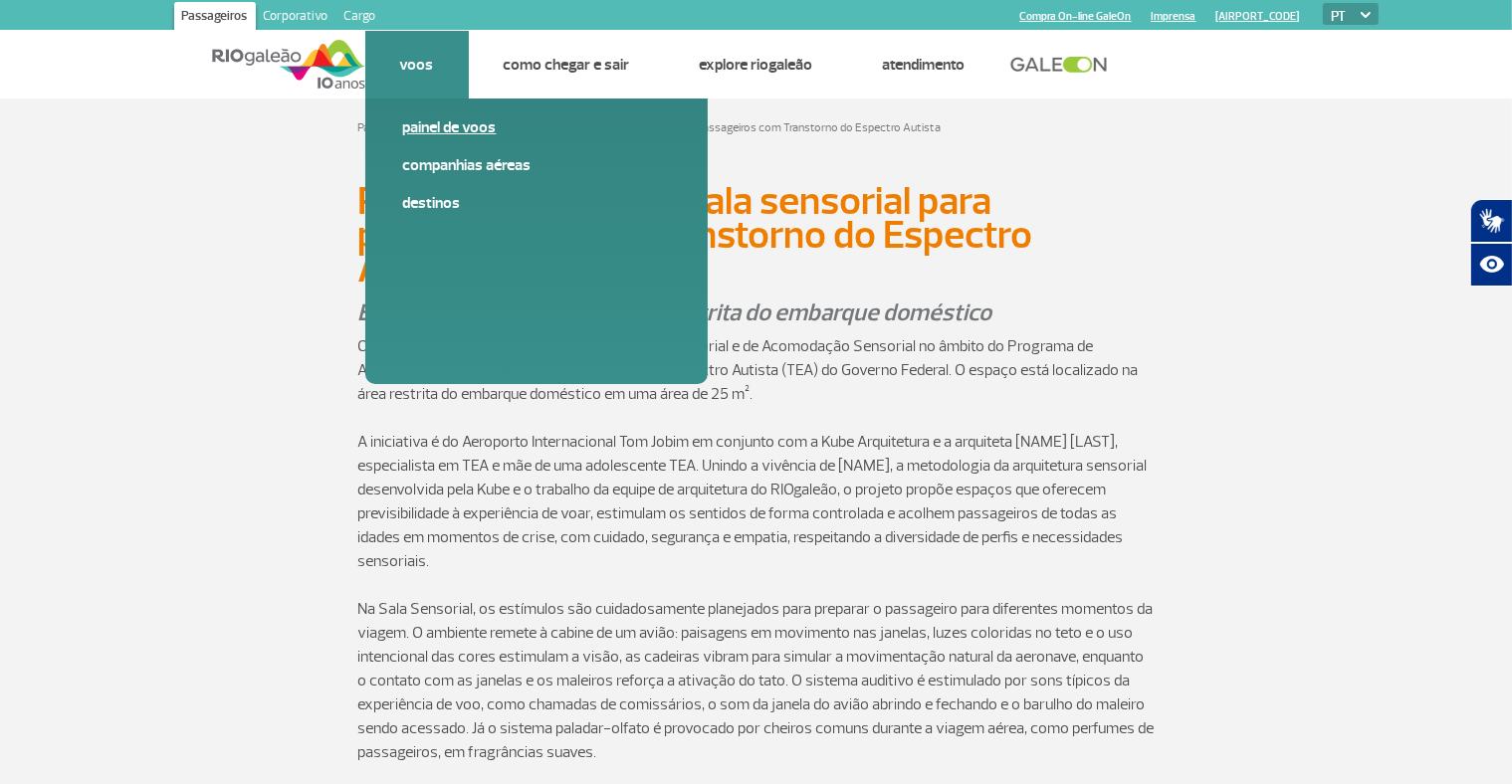 click on "Painel de voos" at bounding box center [537, 127] 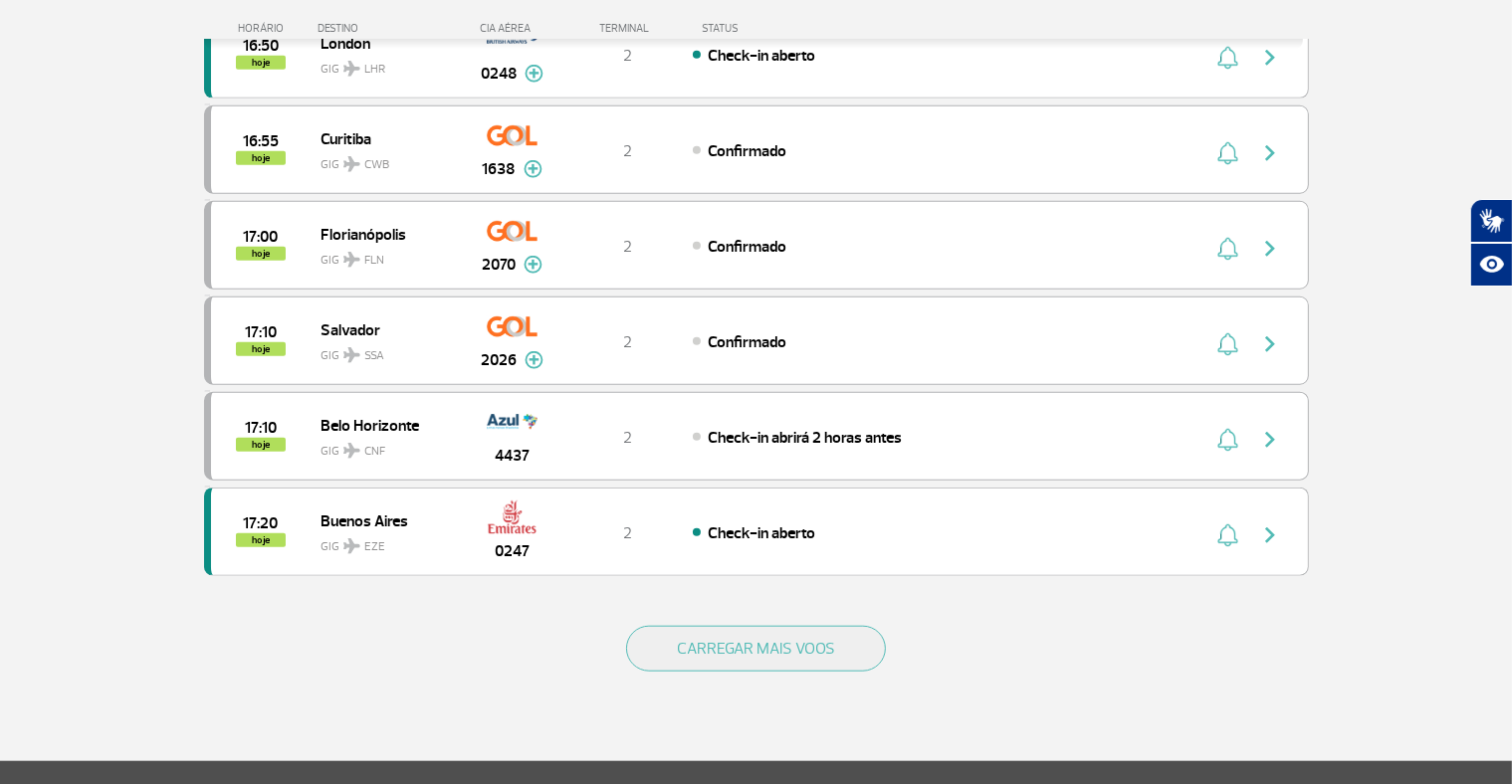 scroll, scrollTop: 1711, scrollLeft: 0, axis: vertical 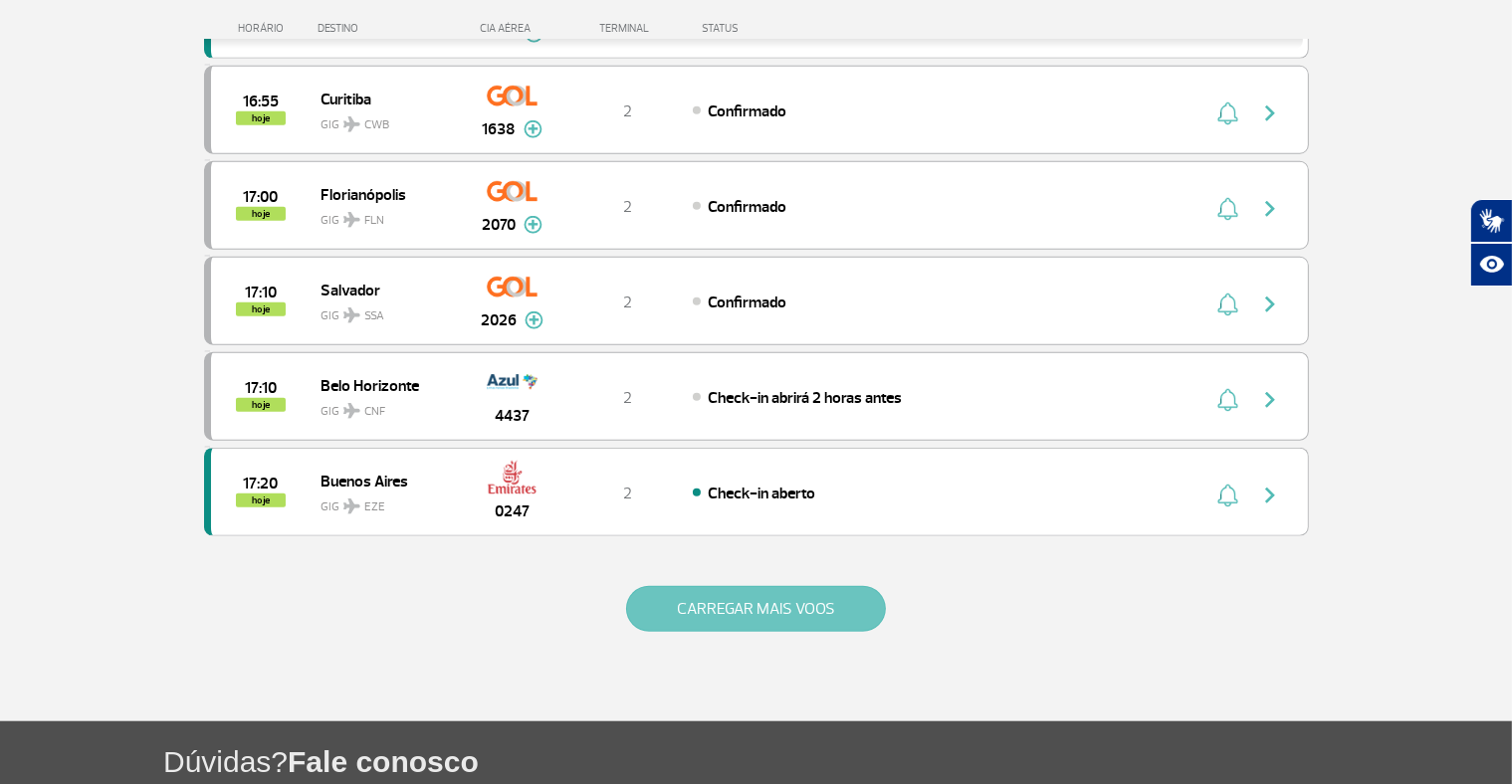 click on "CARREGAR MAIS VOOS" at bounding box center [756, 609] 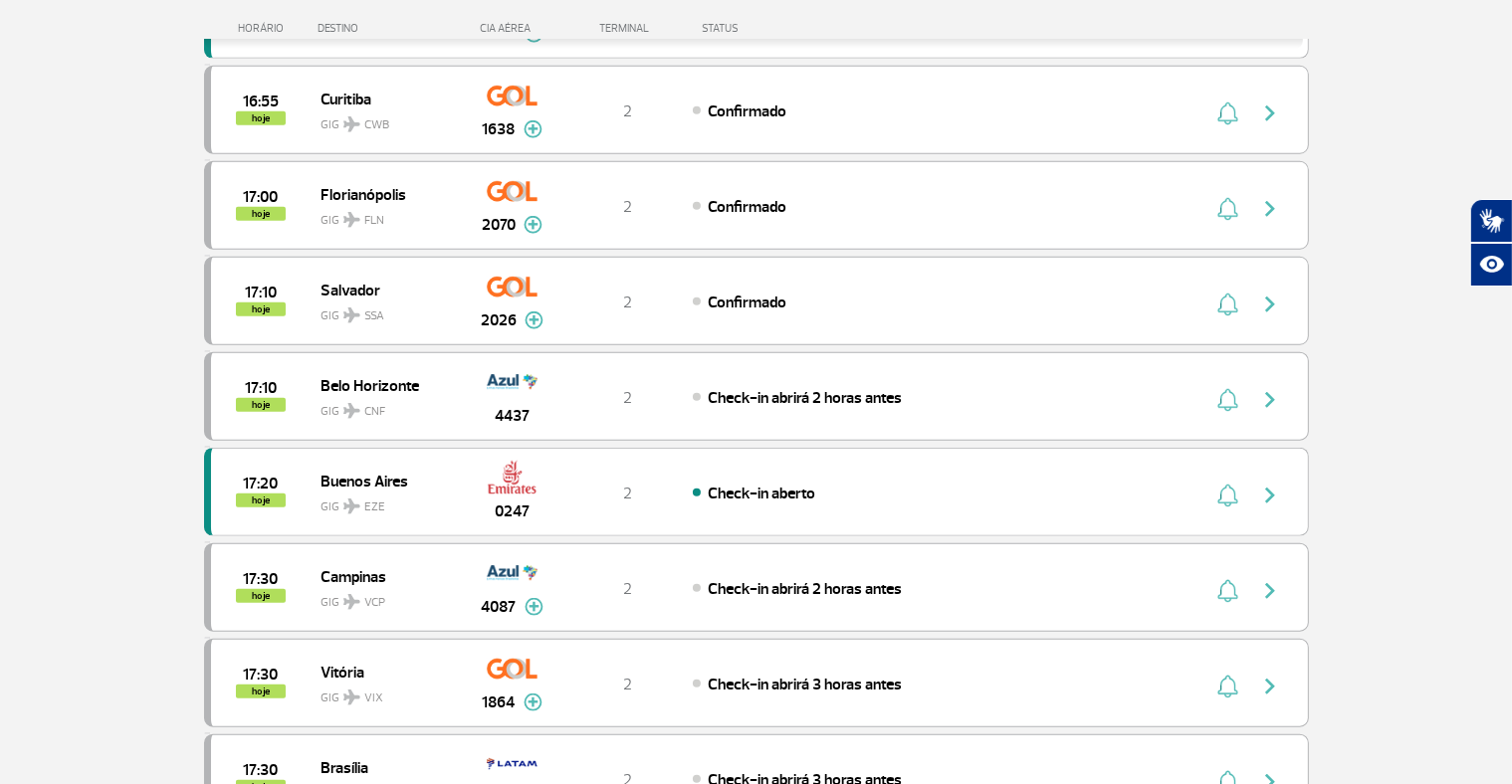 click on "Página Inicial > Voos > Painel de Voos Painel de Voos  Partidas   Chegadas  15:20 15:21 hoje [CITY] GIG BSB 3473 Parcerias:  Delta Airlines   6161   Delta Airlines   6181   Delta Airlines   6262   Iberia Airlines   6490   Aerolineas Argentinas   8037   Aerolineas Argentinas   8257   Aerolineas Argentinas   8258   Aerolineas Argentinas   8341  T2  Decolado  Delta Airlines 6161 Delta Airlines 6181 Delta Airlines 6262 Iberia Airlines 6490 Aerolineas Argentinas 8037 Aerolineas Argentinas 8257 Aerolineas Argentinas 8258 Aerolineas Argentinas 8341 15:30 15:32 hoje Fortaleza GIG FOR 1974 Parcerias:  Azul Linhas Aéreas   3100   COPA Airlines   3651   Emirates Airlines   3685   TAP Portugal   4173   Aerolineas Argentinas   7608  T2  Voo fechado  Azul Linhas Aéreas 3100 COPA Airlines 3651 Emirates Airlines 3685 TAP Portugal 4173 Aerolineas Argentinas 7608 15:25 15:35 hoje Buenos Aires GIG EZE 5993 T2  Canceled  15:40 hoje Recife GIG REC 9352 Parcerias:  Azul Linhas Aéreas   3081   Emirates Airlines   3687  T2 T2" at bounding box center (756, 502) 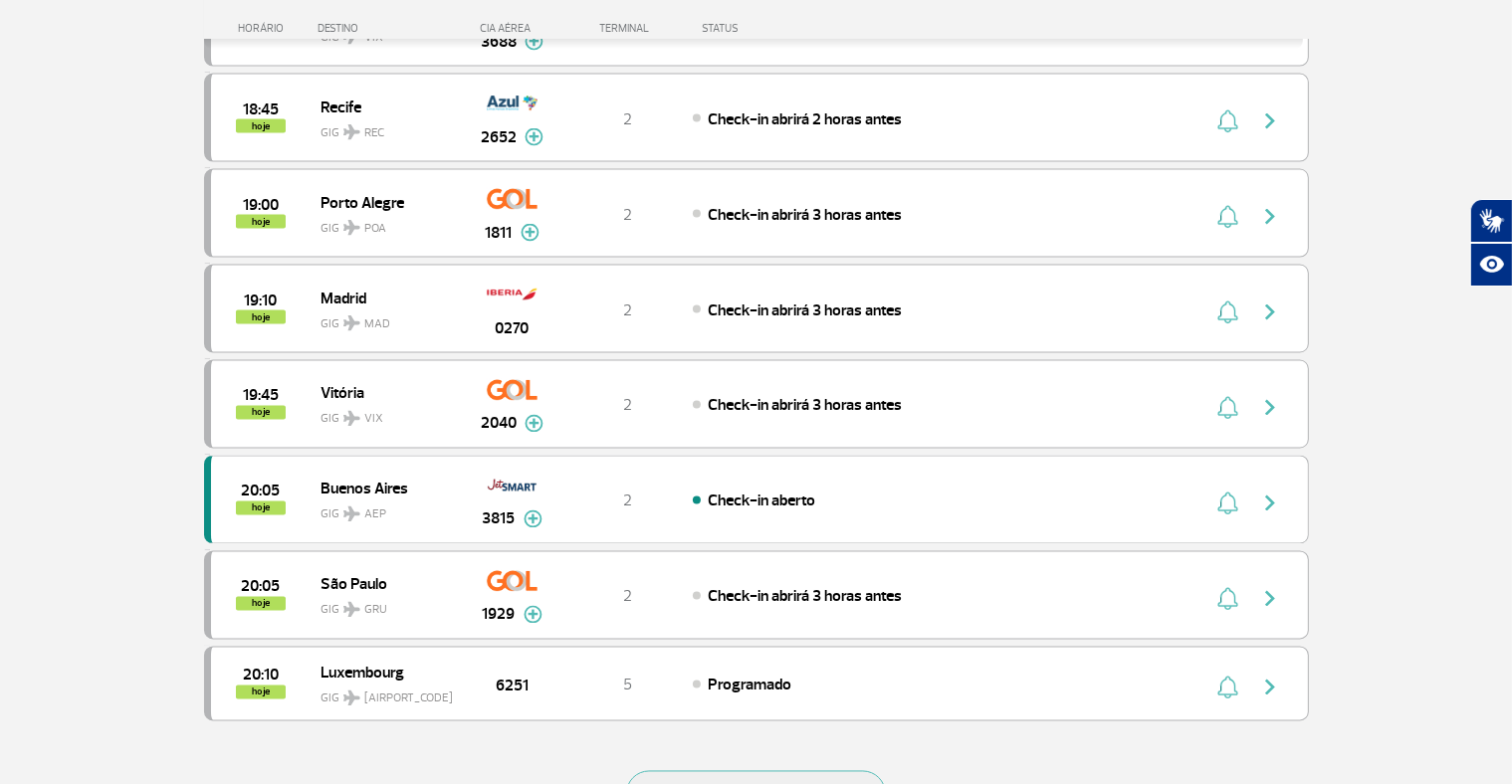 scroll, scrollTop: 3582, scrollLeft: 0, axis: vertical 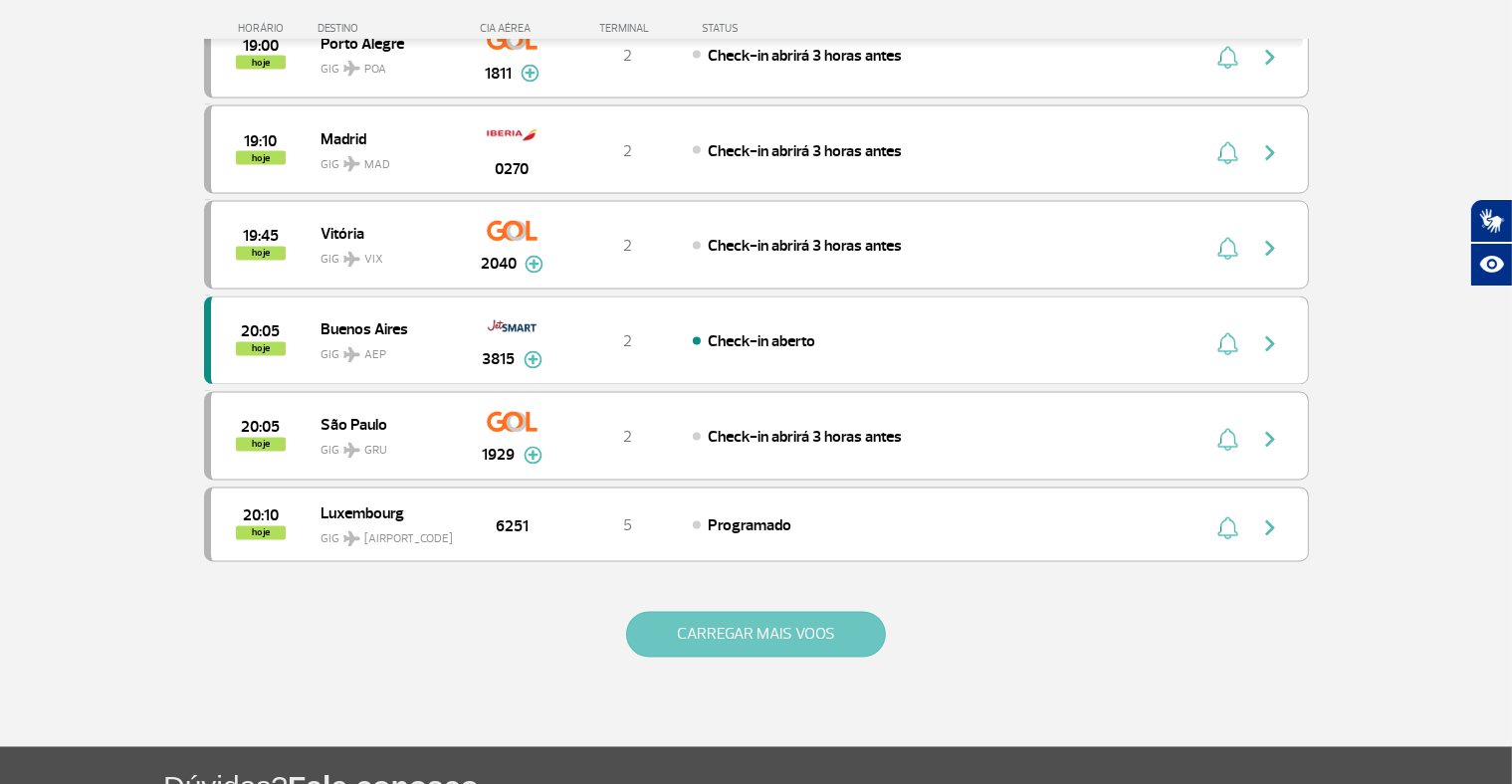 click on "CARREGAR MAIS VOOS" at bounding box center [756, 635] 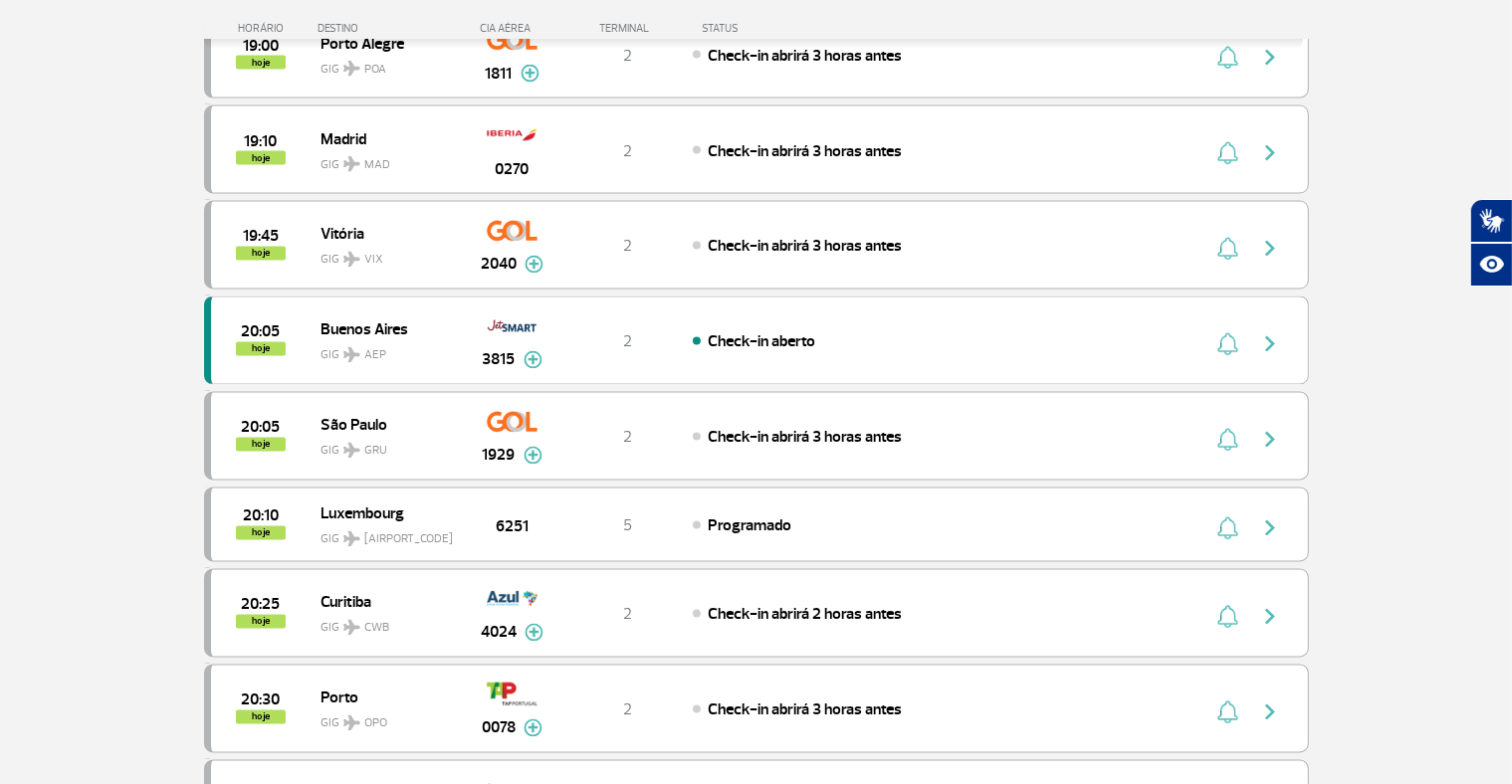 type 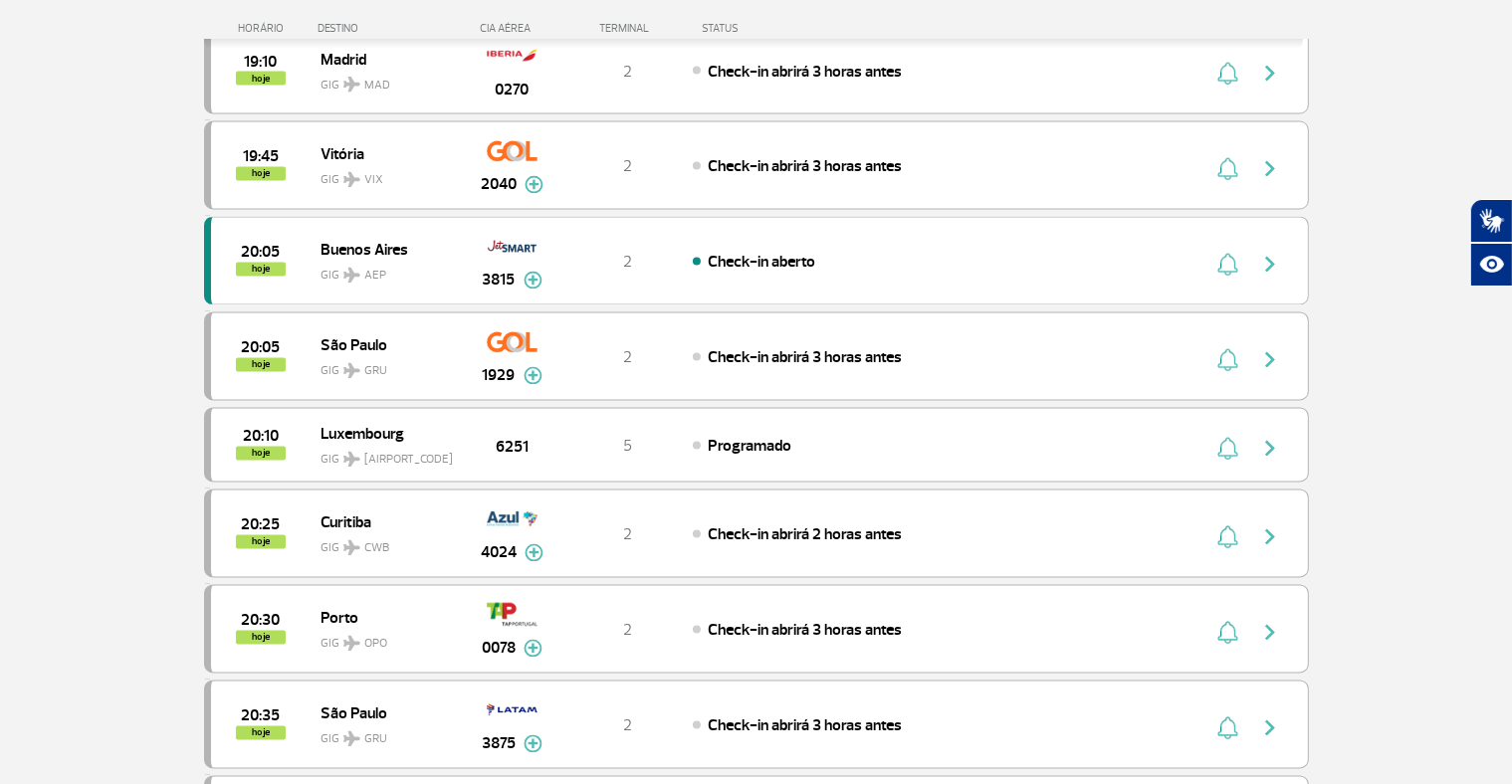 scroll, scrollTop: 3701, scrollLeft: 0, axis: vertical 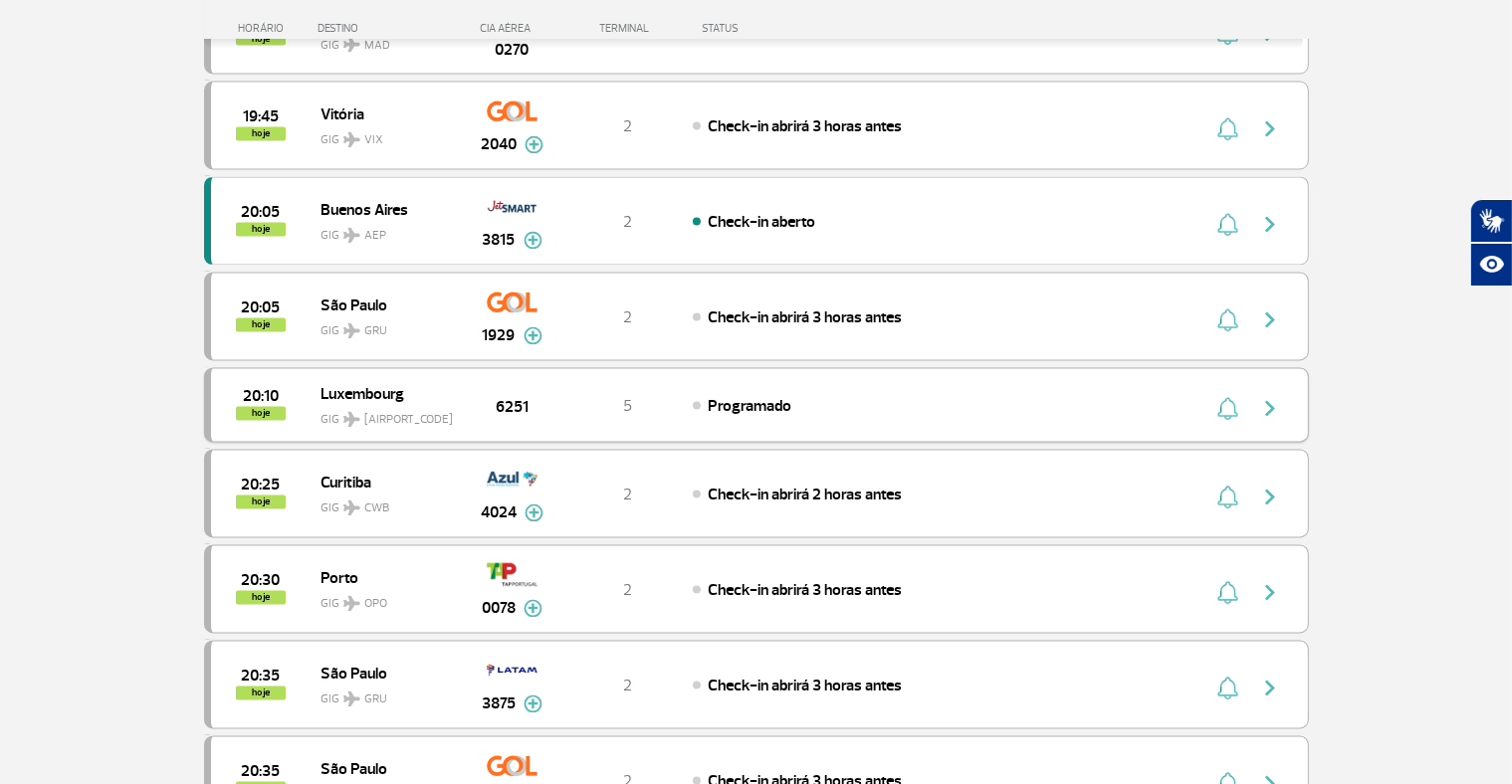 click on "Luxembourg" at bounding box center [384, 394] 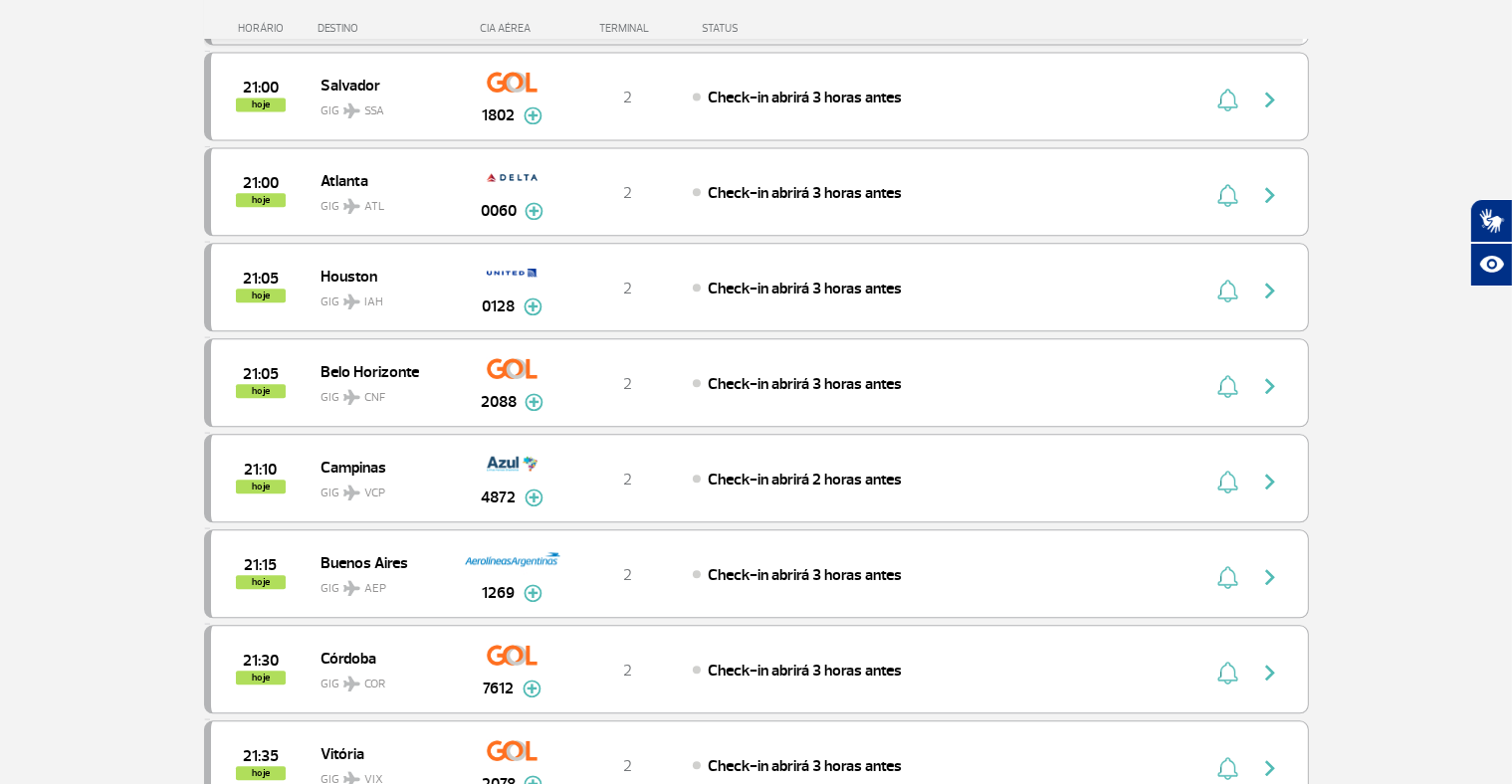 scroll, scrollTop: 4616, scrollLeft: 0, axis: vertical 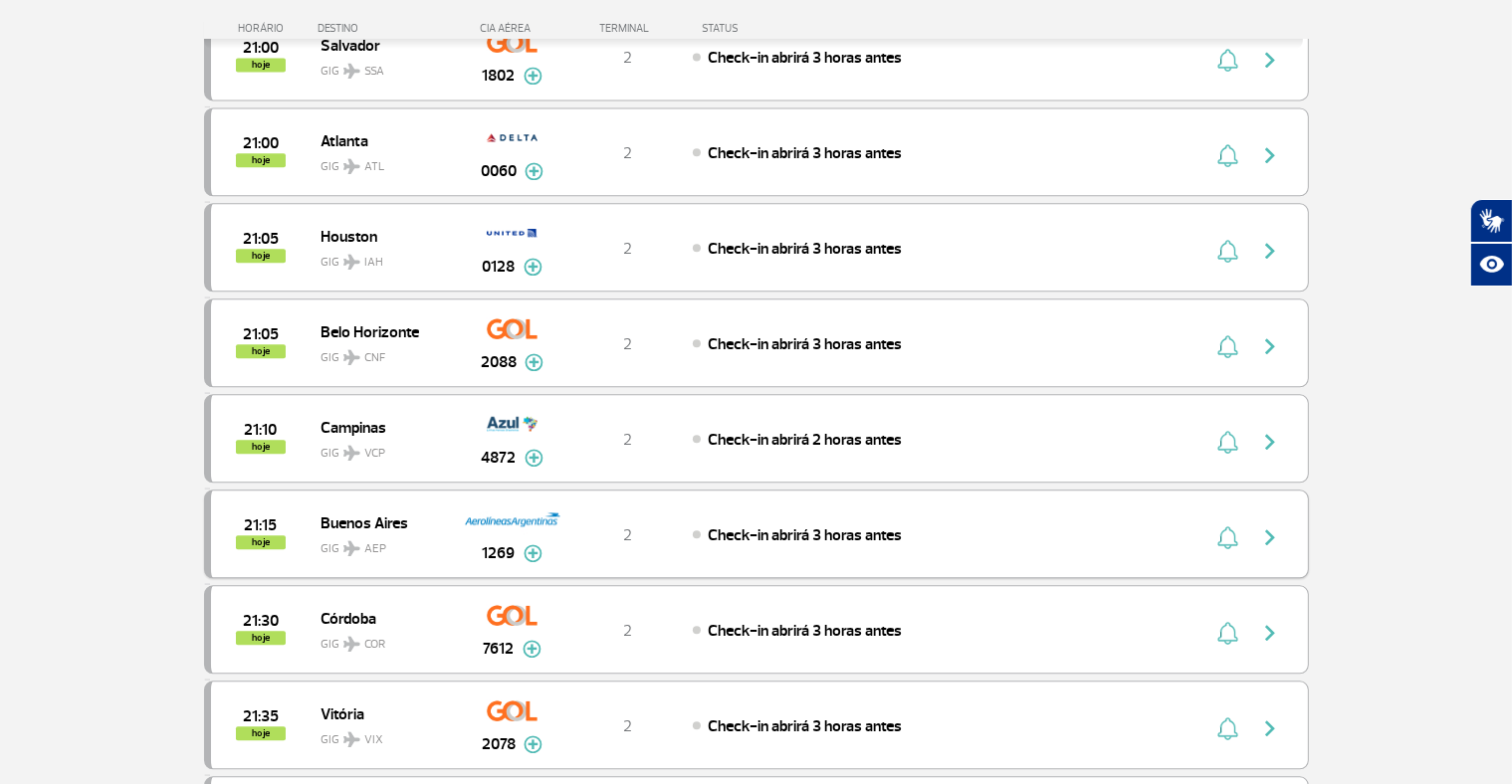 click at bounding box center (533, 553) 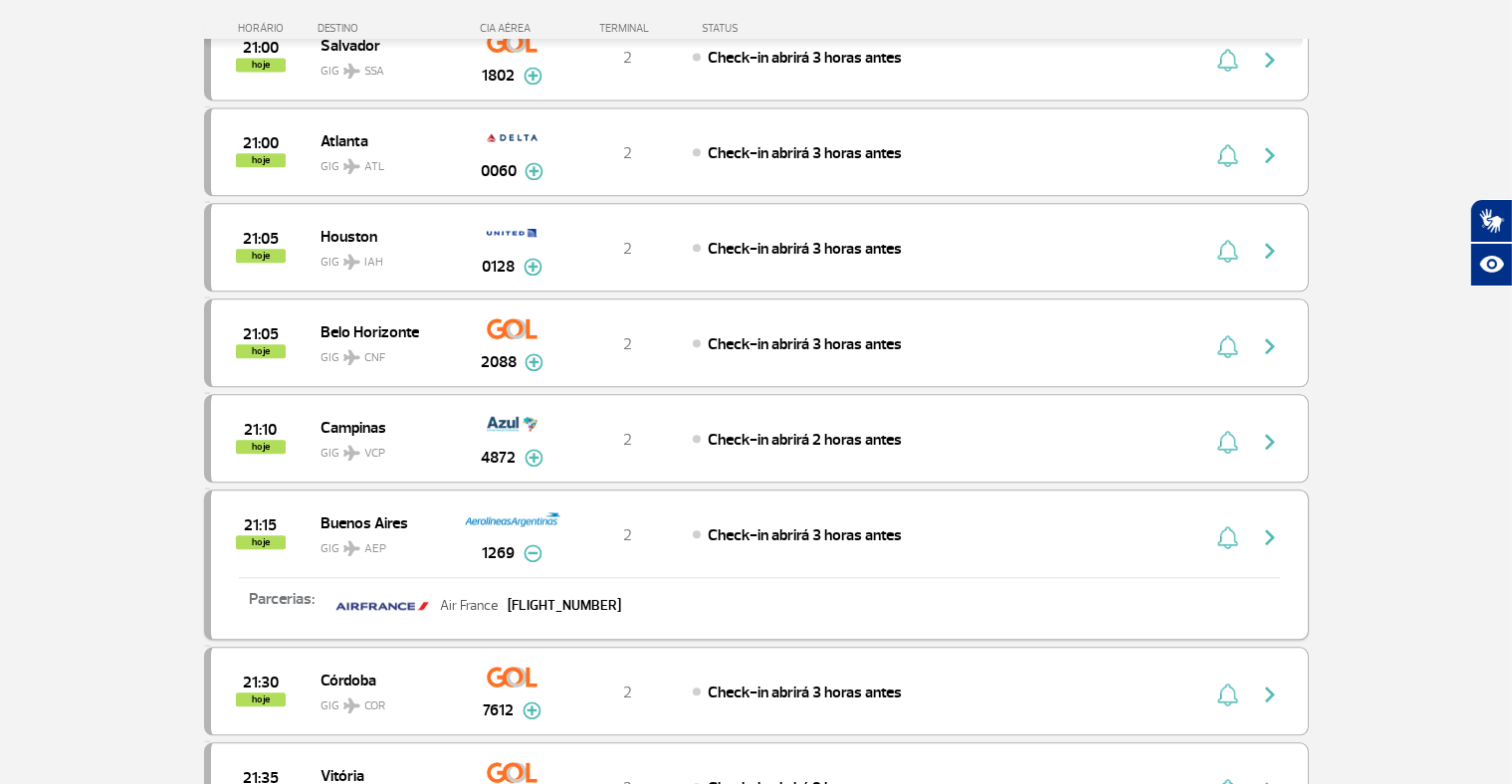 click at bounding box center (533, 553) 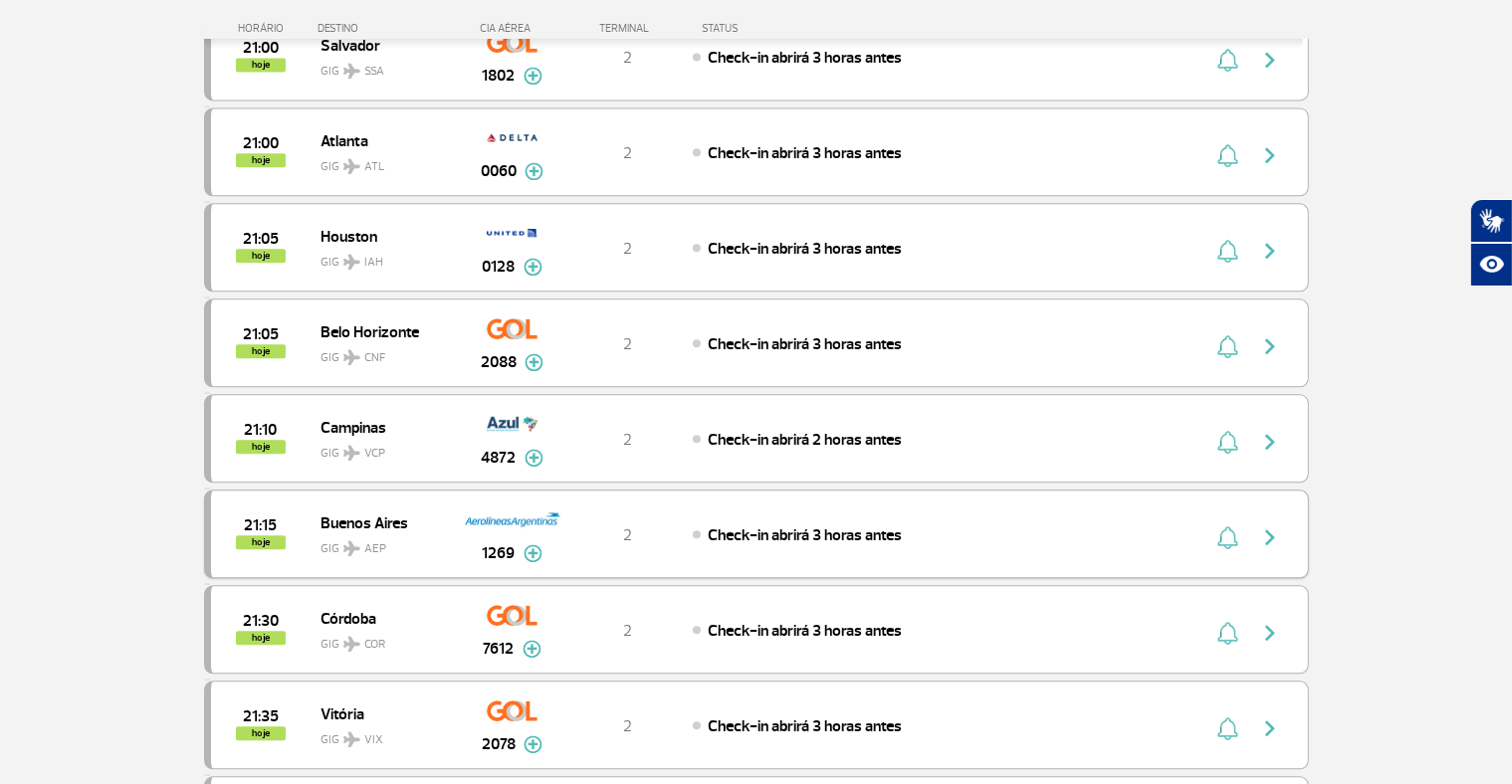 type 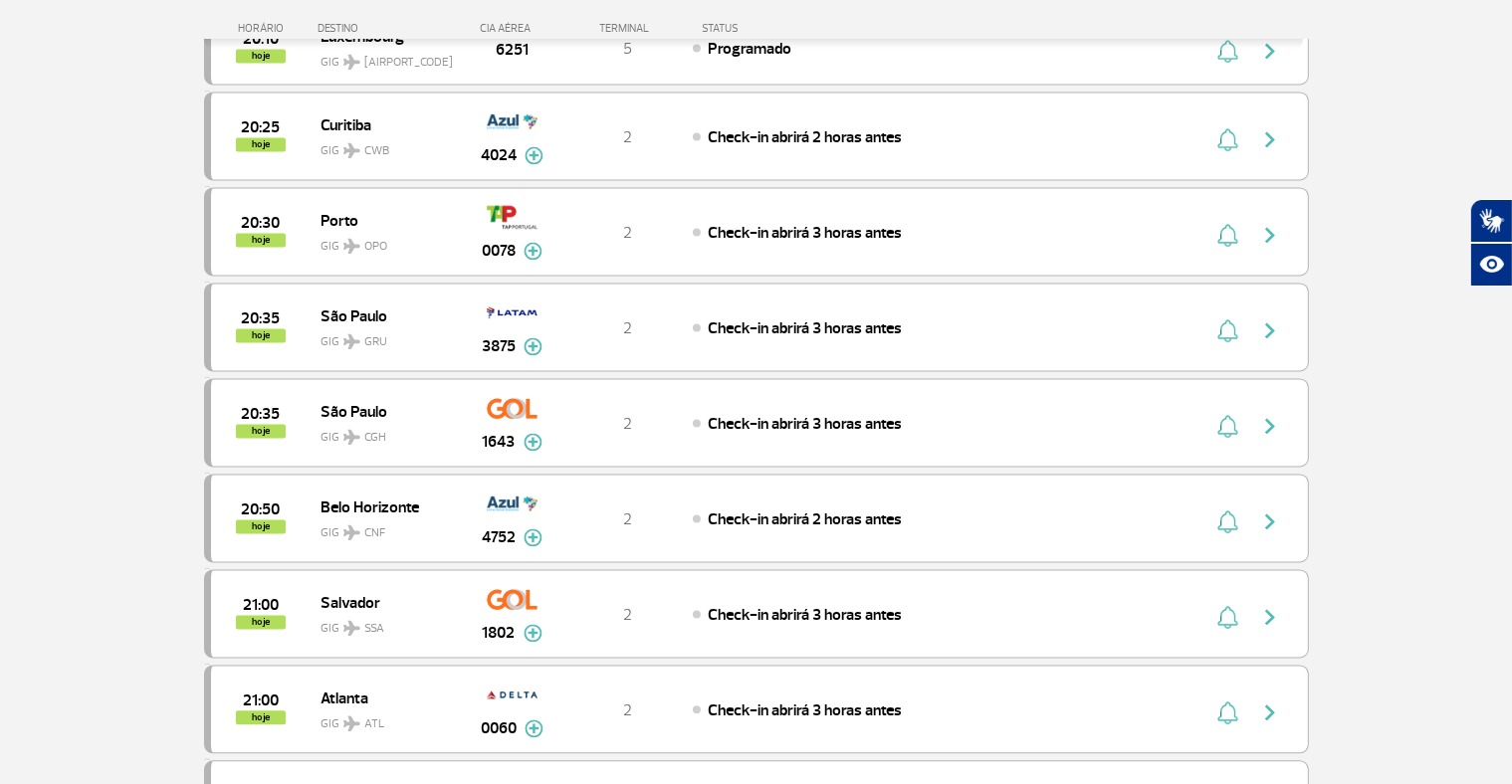 scroll, scrollTop: 4019, scrollLeft: 0, axis: vertical 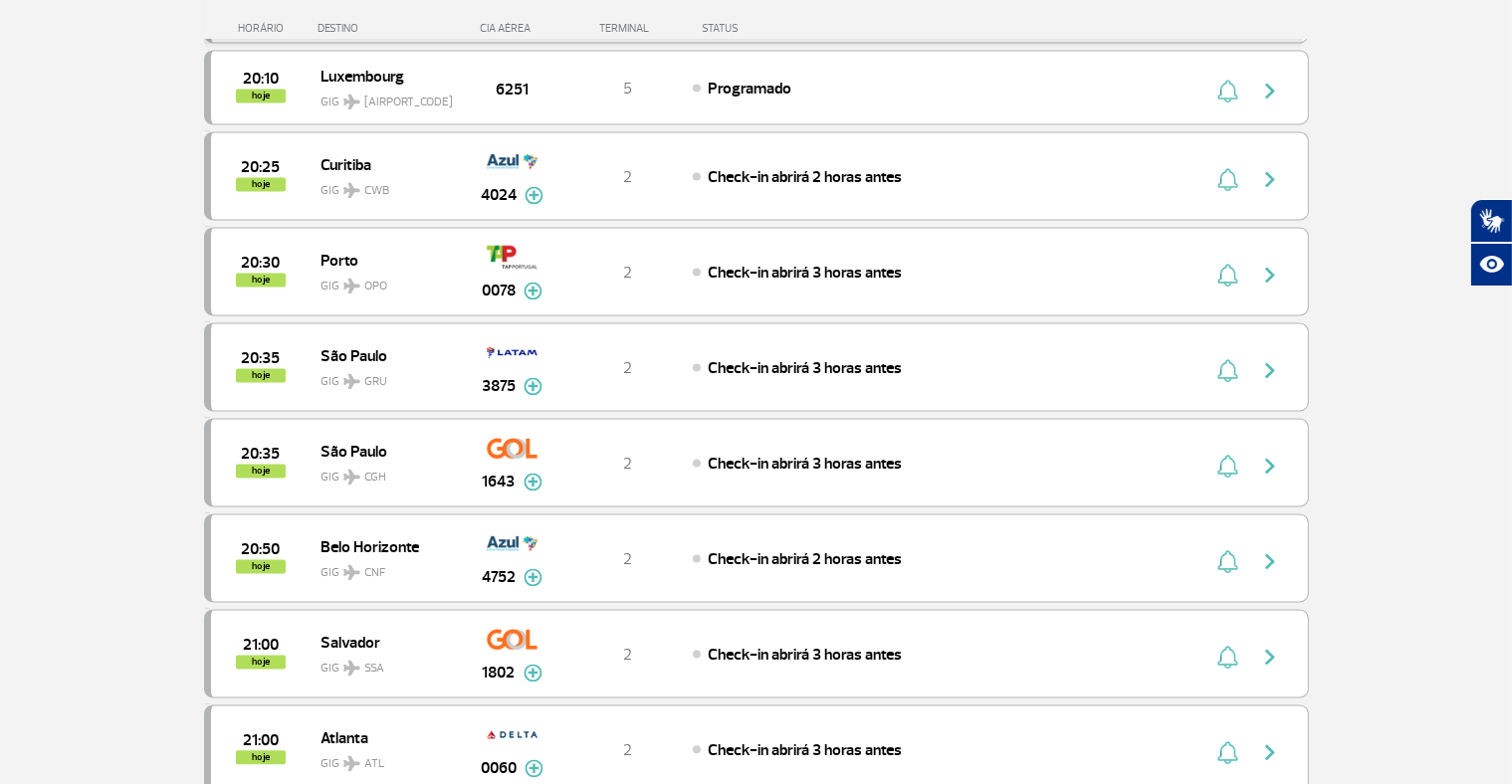 click on "Página Inicial > Voos > Painel de Voos Painel de Voos  Partidas   Chegadas  15:20 15:21 hoje [CITY] GIG BSB 3473 Parcerias:  Delta Airlines   6161   Delta Airlines   6181   Delta Airlines   6262   Iberia Airlines   6490   Aerolineas Argentinas   8037   Aerolineas Argentinas   8257   Aerolineas Argentinas   8258   Aerolineas Argentinas   8341  T2  Decolado  Delta Airlines 6161 Delta Airlines 6181 Delta Airlines 6262 Iberia Airlines 6490 Aerolineas Argentinas 8037 Aerolineas Argentinas 8257 Aerolineas Argentinas 8258 Aerolineas Argentinas 8341 15:30 15:32 hoje Fortaleza GIG FOR 1974 Parcerias:  Azul Linhas Aéreas   3100   COPA Airlines   3651   Emirates Airlines   3685   TAP Portugal   4173   Aerolineas Argentinas   7608  T2  Voo fechado  Azul Linhas Aéreas 3100 COPA Airlines 3651 Emirates Airlines 3685 TAP Portugal 4173 Aerolineas Argentinas 7608 15:25 15:35 hoje Buenos Aires GIG EZE 5993 T2  Canceled  15:40 hoje Recife GIG REC 9352 Parcerias:  Azul Linhas Aéreas   3081   Emirates Airlines   3687  T2 T2" at bounding box center (756, -851) 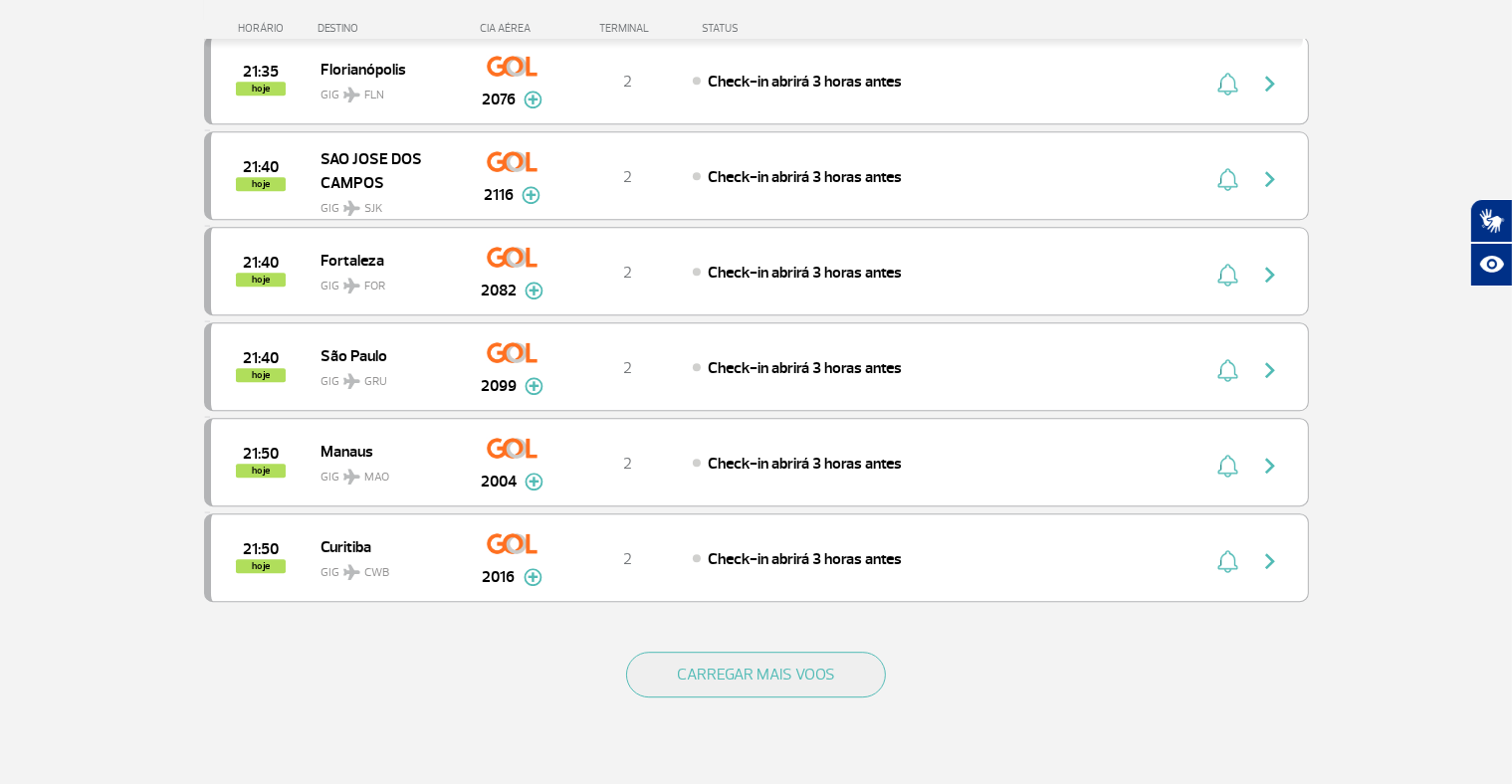 scroll, scrollTop: 5532, scrollLeft: 0, axis: vertical 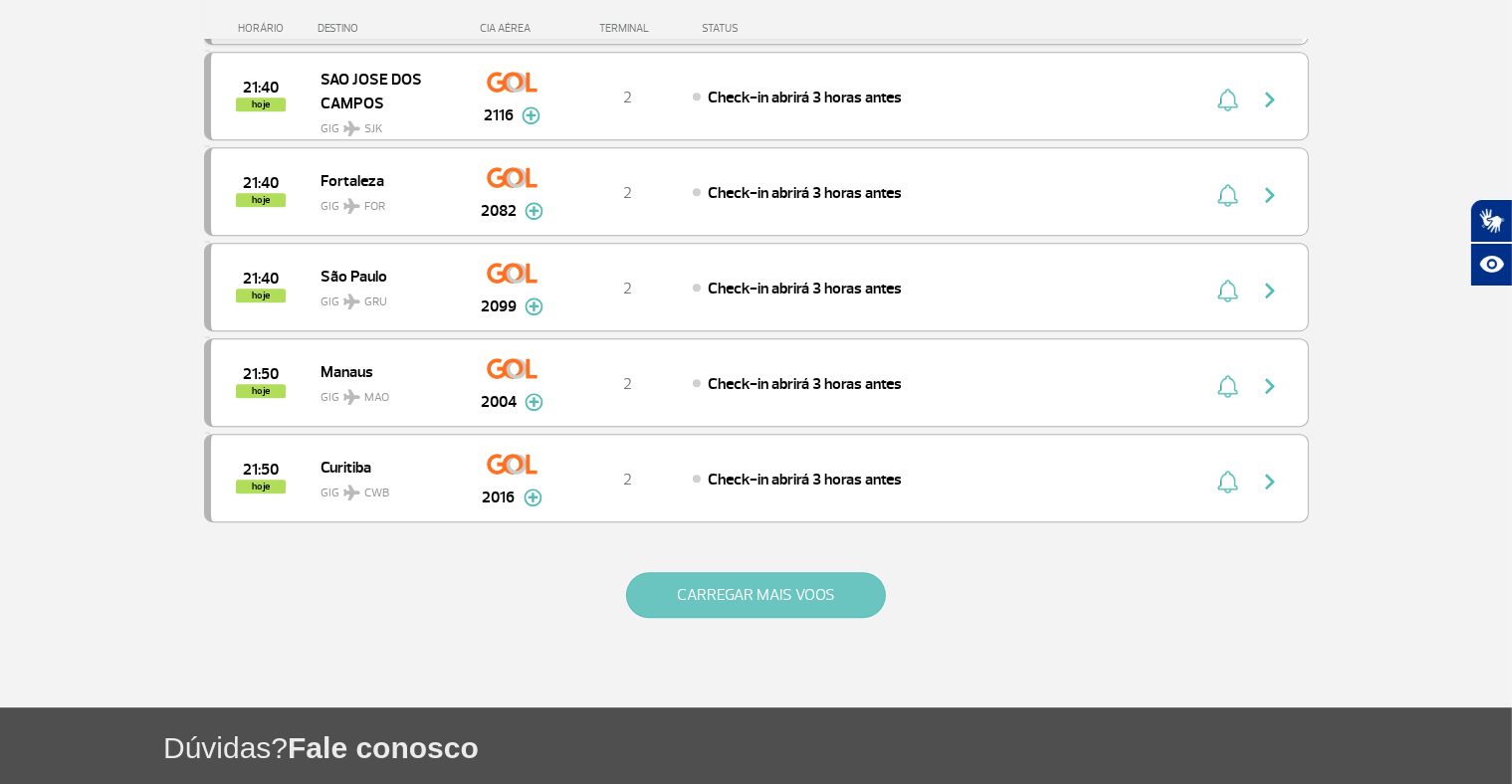 click on "CARREGAR MAIS VOOS" at bounding box center (756, 595) 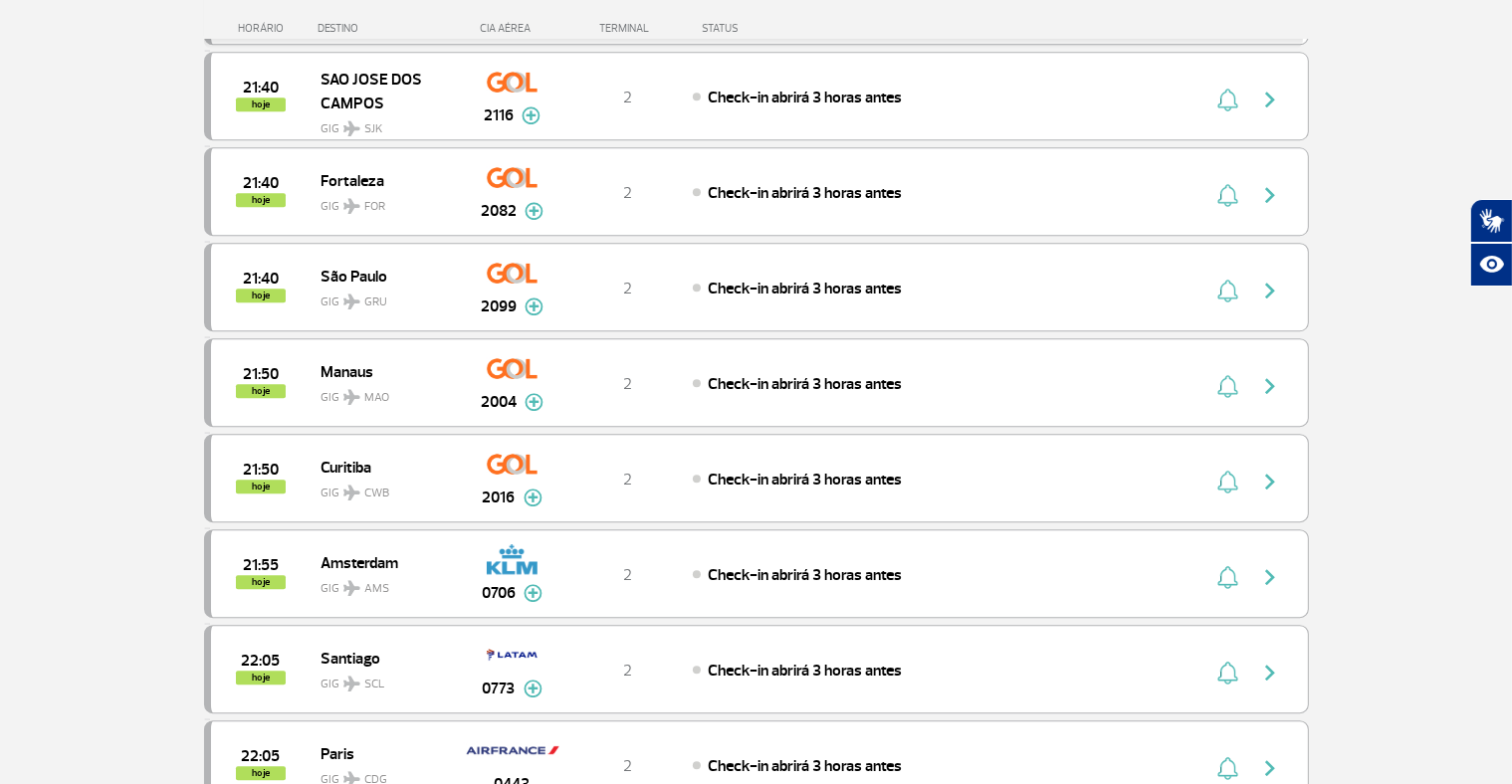 click on "Página Inicial > Voos > Painel de Voos Painel de Voos  Partidas   Chegadas  15:20 15:21 hoje [CITY] GIG BSB 3473 Parcerias:  Delta Airlines   6161   Delta Airlines   6181   Delta Airlines   6262   Iberia Airlines   6490   Aerolineas Argentinas   8037   Aerolineas Argentinas   8257   Aerolineas Argentinas   8258   Aerolineas Argentinas   8341  T2  Decolado  Delta Airlines 6161 Delta Airlines 6181 Delta Airlines 6262 Iberia Airlines 6490 Aerolineas Argentinas 8037 Aerolineas Argentinas 8257 Aerolineas Argentinas 8258 Aerolineas Argentinas 8341 15:30 15:32 hoje Fortaleza GIG FOR 1974 Parcerias:  Azul Linhas Aéreas   3100   COPA Airlines   3651   Emirates Airlines   3685   TAP Portugal   4173   Aerolineas Argentinas   7608  T2  Voo fechado  Azul Linhas Aéreas 3100 COPA Airlines 3651 Emirates Airlines 3685 TAP Portugal 4173 Aerolineas Argentinas 7608 15:25 15:35 hoje Buenos Aires GIG EZE 5993 T2  Canceled  15:40 hoje Recife GIG REC 9352 Parcerias:  Azul Linhas Aéreas   3081   Emirates Airlines   3687  T2 T2" at bounding box center [756, -1408] 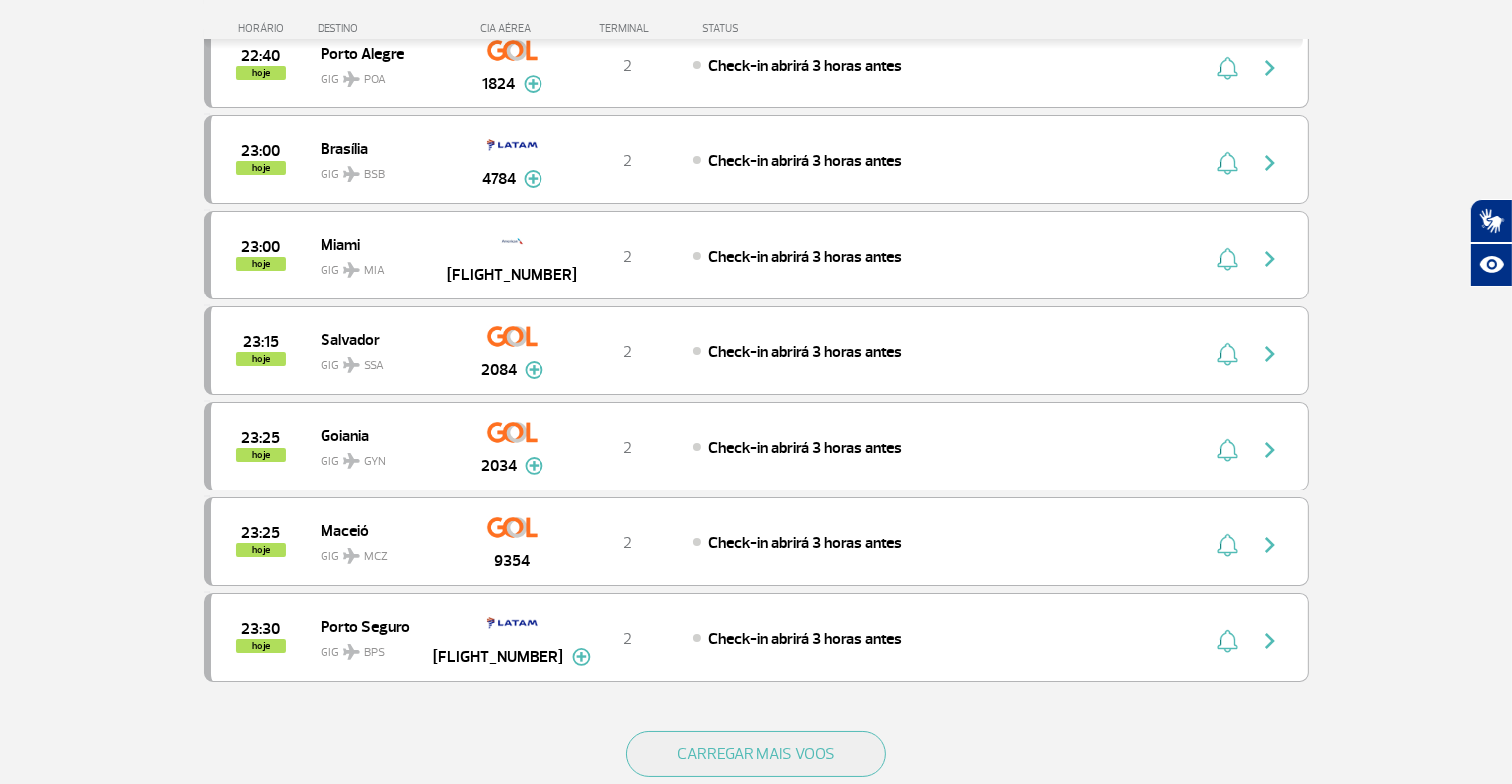 scroll, scrollTop: 7323, scrollLeft: 0, axis: vertical 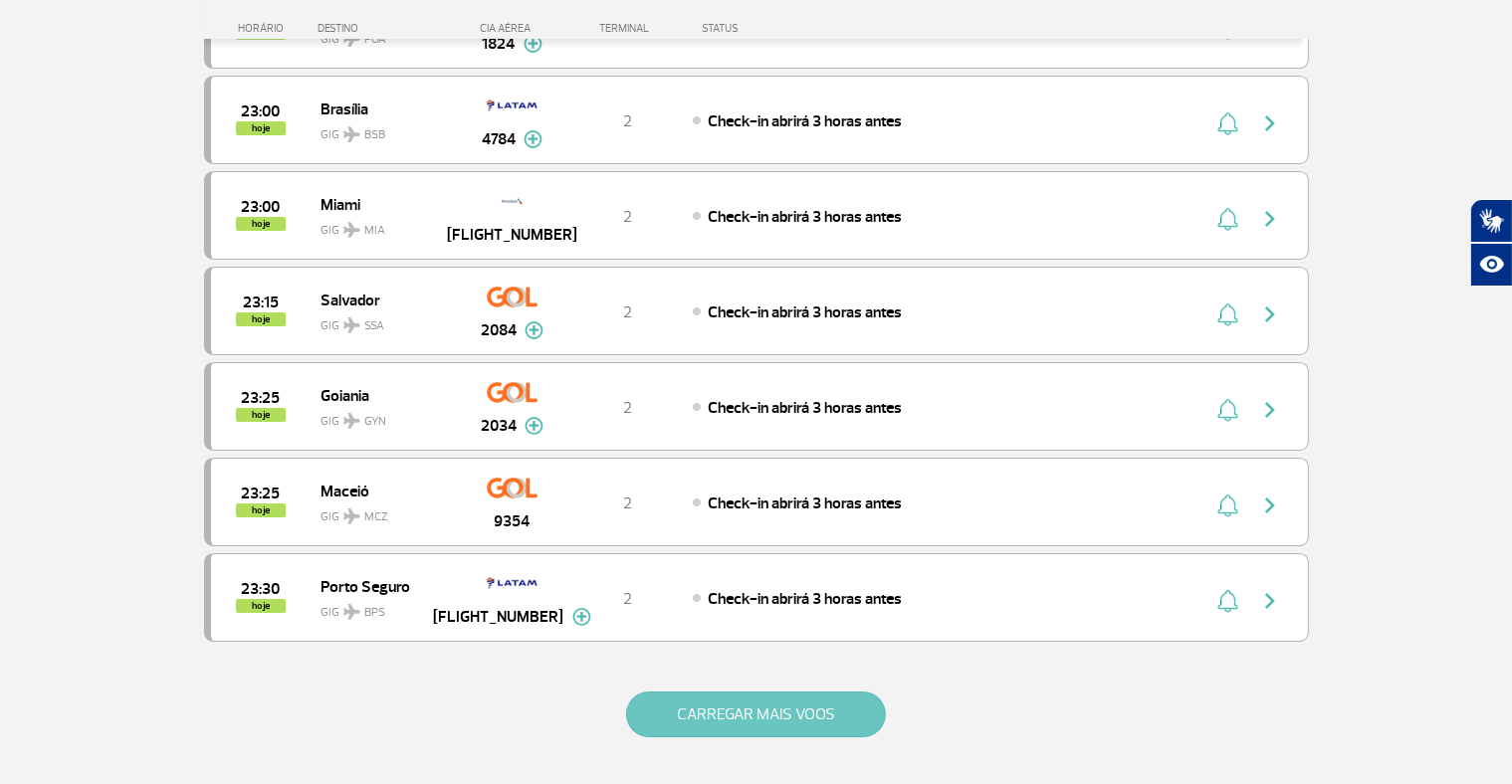 click on "CARREGAR MAIS VOOS" at bounding box center (756, 714) 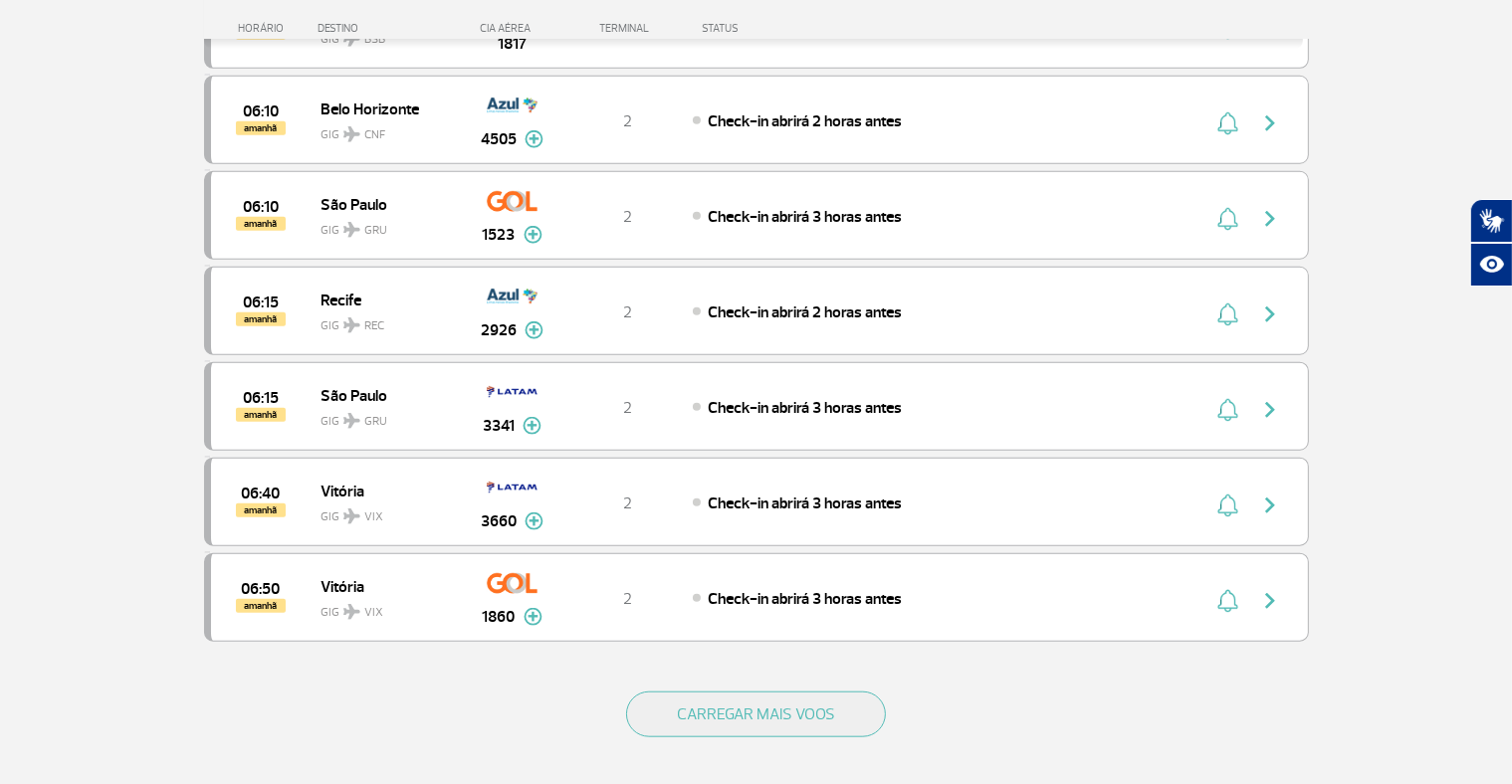 scroll, scrollTop: 9273, scrollLeft: 0, axis: vertical 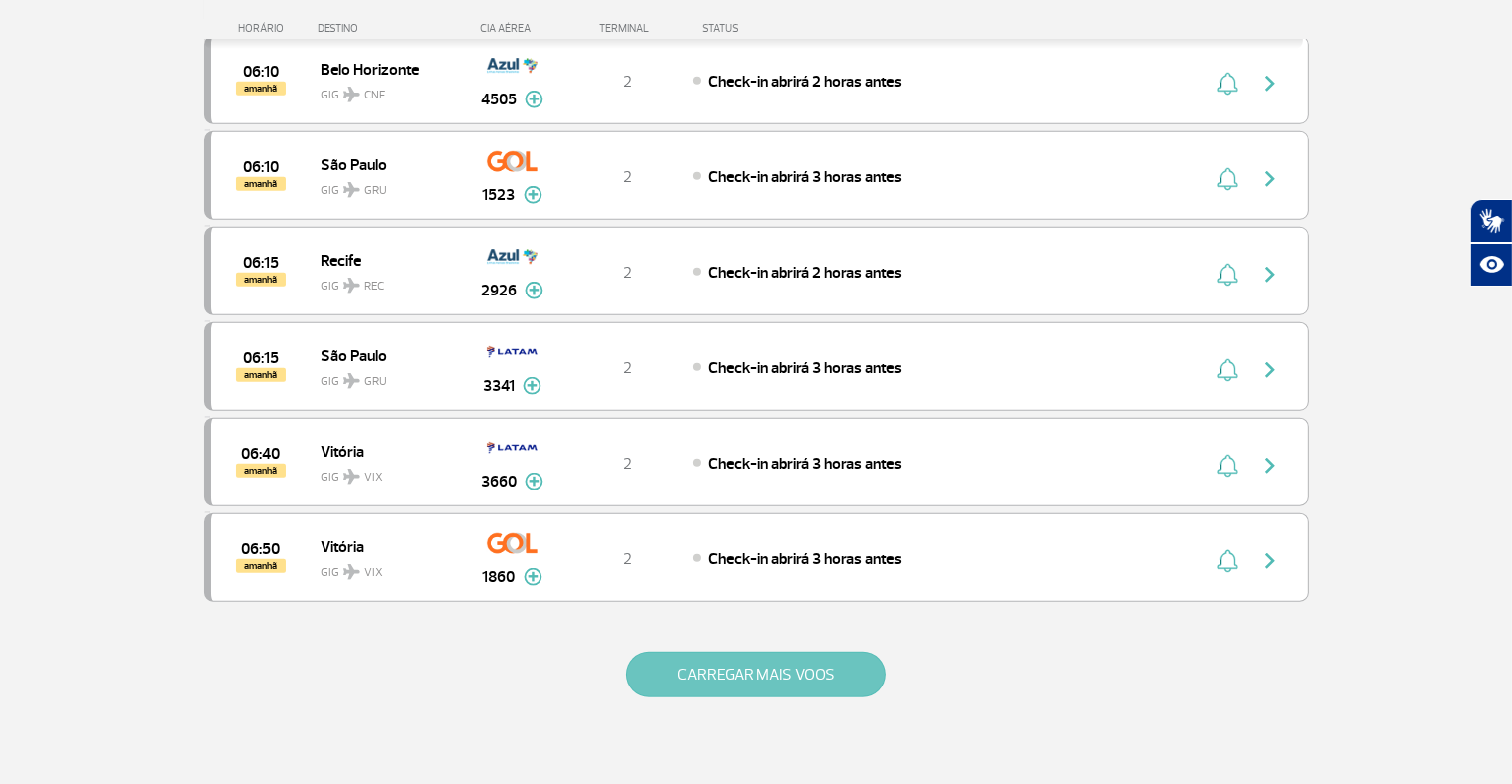click on "CARREGAR MAIS VOOS" at bounding box center [756, 675] 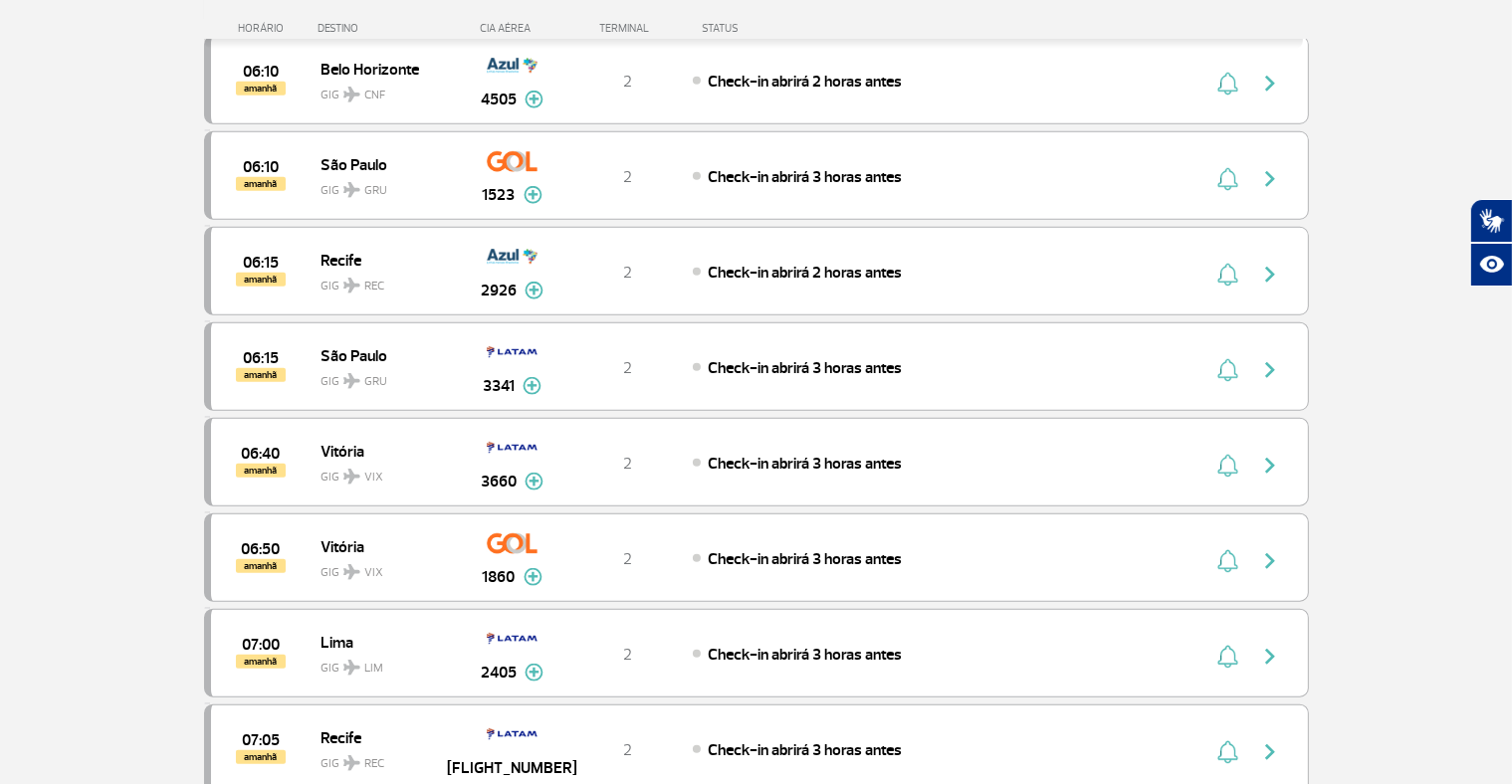 click on "Página Inicial > Voos > Painel de Voos Painel de Voos  Partidas   Chegadas  15:20 15:21 hoje [CITY] GIG BSB 3473 Parcerias:  Delta Airlines   6161   Delta Airlines   6181   Delta Airlines   6262   Iberia Airlines   6490   Aerolineas Argentinas   8037   Aerolineas Argentinas   8257   Aerolineas Argentinas   8258   Aerolineas Argentinas   8341  T2  Decolado  Delta Airlines 6161 Delta Airlines 6181 Delta Airlines 6262 Iberia Airlines 6490 Aerolineas Argentinas 8037 Aerolineas Argentinas 8257 Aerolineas Argentinas 8258 Aerolineas Argentinas 8341 15:30 15:32 hoje Fortaleza GIG FOR 1974 Parcerias:  Azul Linhas Aéreas   3100   COPA Airlines   3651   Emirates Airlines   3685   TAP Portugal   4173   Aerolineas Argentinas   7608  T2  Voo fechado  Azul Linhas Aéreas 3100 COPA Airlines 3651 Emirates Airlines 3685 TAP Portugal 4173 Aerolineas Argentinas 7608 15:25 15:35 hoje Buenos Aires GIG EZE 5993 T2  Canceled  15:40 hoje Recife GIG REC 9352 Parcerias:  Azul Linhas Aéreas   3081   Emirates Airlines   3687  T2 T2" at bounding box center (756, -3238) 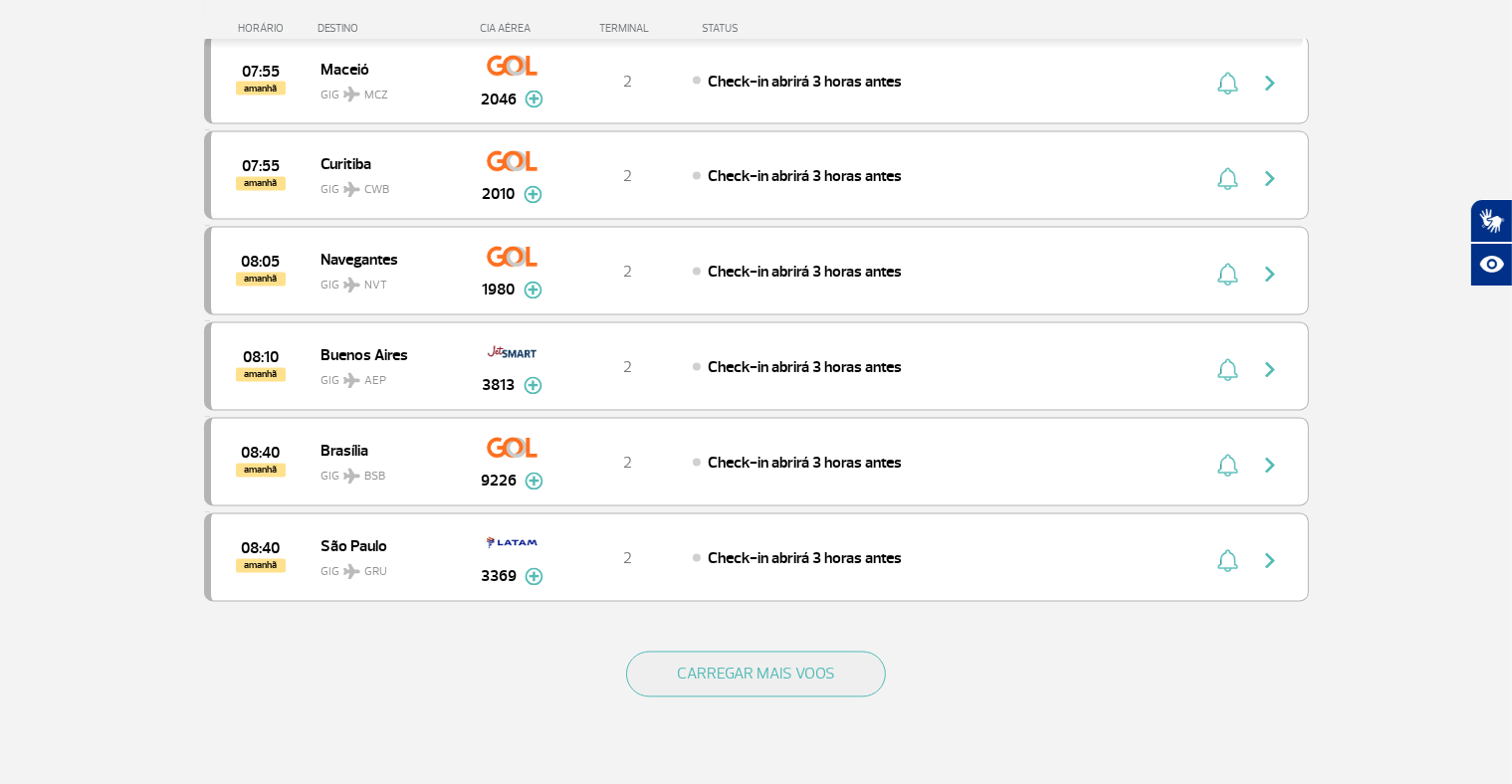 scroll, scrollTop: 11223, scrollLeft: 0, axis: vertical 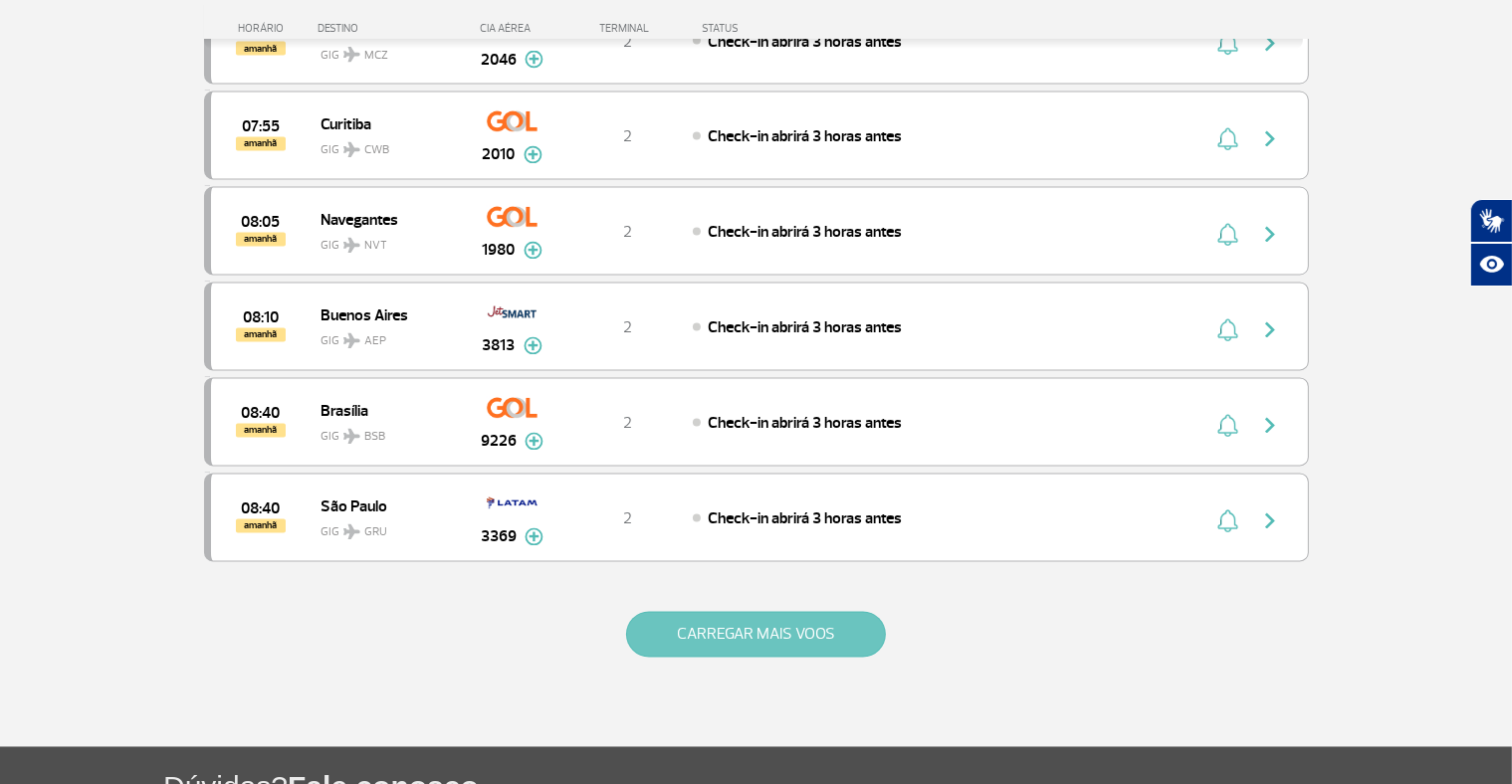 click on "CARREGAR MAIS VOOS" at bounding box center [756, 635] 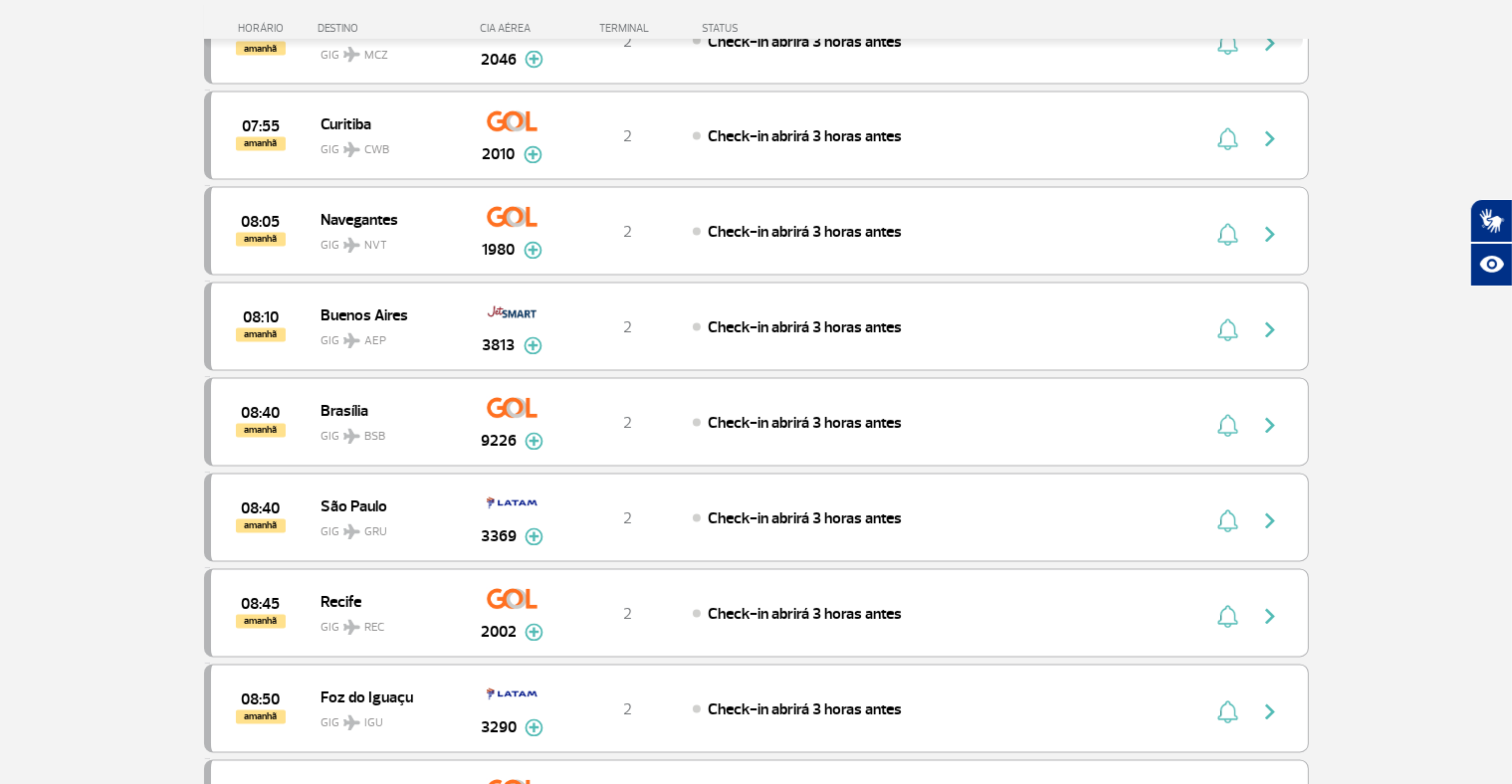 click on "Página Inicial > Voos > Painel de Voos Painel de Voos  Partidas   Chegadas  15:20 15:21 hoje [CITY] GIG BSB 3473 Parcerias:  Delta Airlines   6161   Delta Airlines   6181   Delta Airlines   6262   Iberia Airlines   6490   Aerolineas Argentinas   8037   Aerolineas Argentinas   8257   Aerolineas Argentinas   8258   Aerolineas Argentinas   8341  T2  Decolado  Delta Airlines 6161 Delta Airlines 6181 Delta Airlines 6262 Iberia Airlines 6490 Aerolineas Argentinas 8037 Aerolineas Argentinas 8257 Aerolineas Argentinas 8258 Aerolineas Argentinas 8341 15:30 15:32 hoje Fortaleza GIG FOR 1974 Parcerias:  Azul Linhas Aéreas   3100   COPA Airlines   3651   Emirates Airlines   3685   TAP Portugal   4173   Aerolineas Argentinas   7608  T2  Voo fechado  Azul Linhas Aéreas 3100 COPA Airlines 3651 Emirates Airlines 3685 TAP Portugal 4173 Aerolineas Argentinas 7608 15:25 15:35 hoje Buenos Aires GIG EZE 5993 T2  Canceled  15:40 hoje Recife GIG REC 9352 Parcerias:  Azul Linhas Aéreas   3081   Emirates Airlines   3687  T2 T2" at bounding box center (756, -4233) 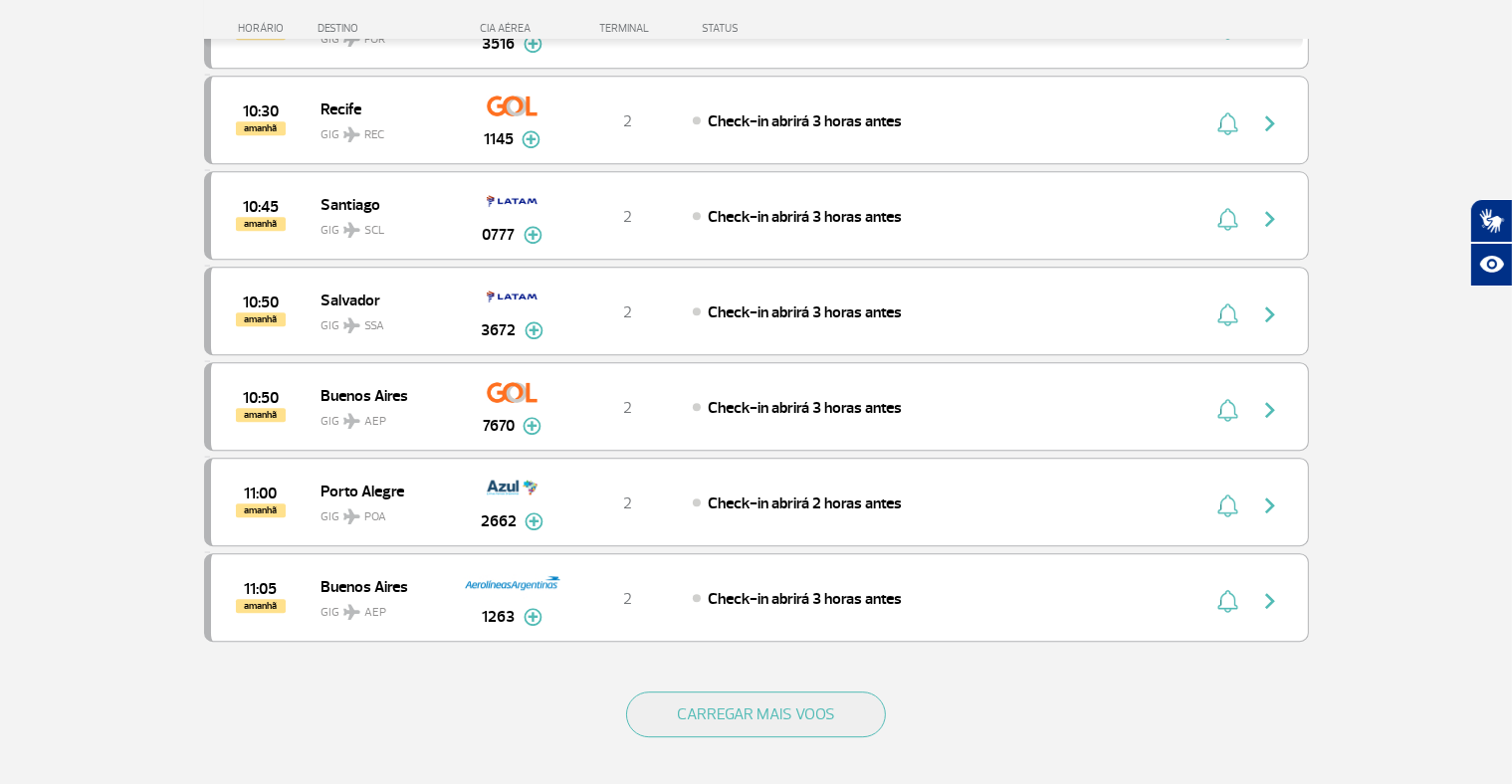 scroll, scrollTop: 13093, scrollLeft: 0, axis: vertical 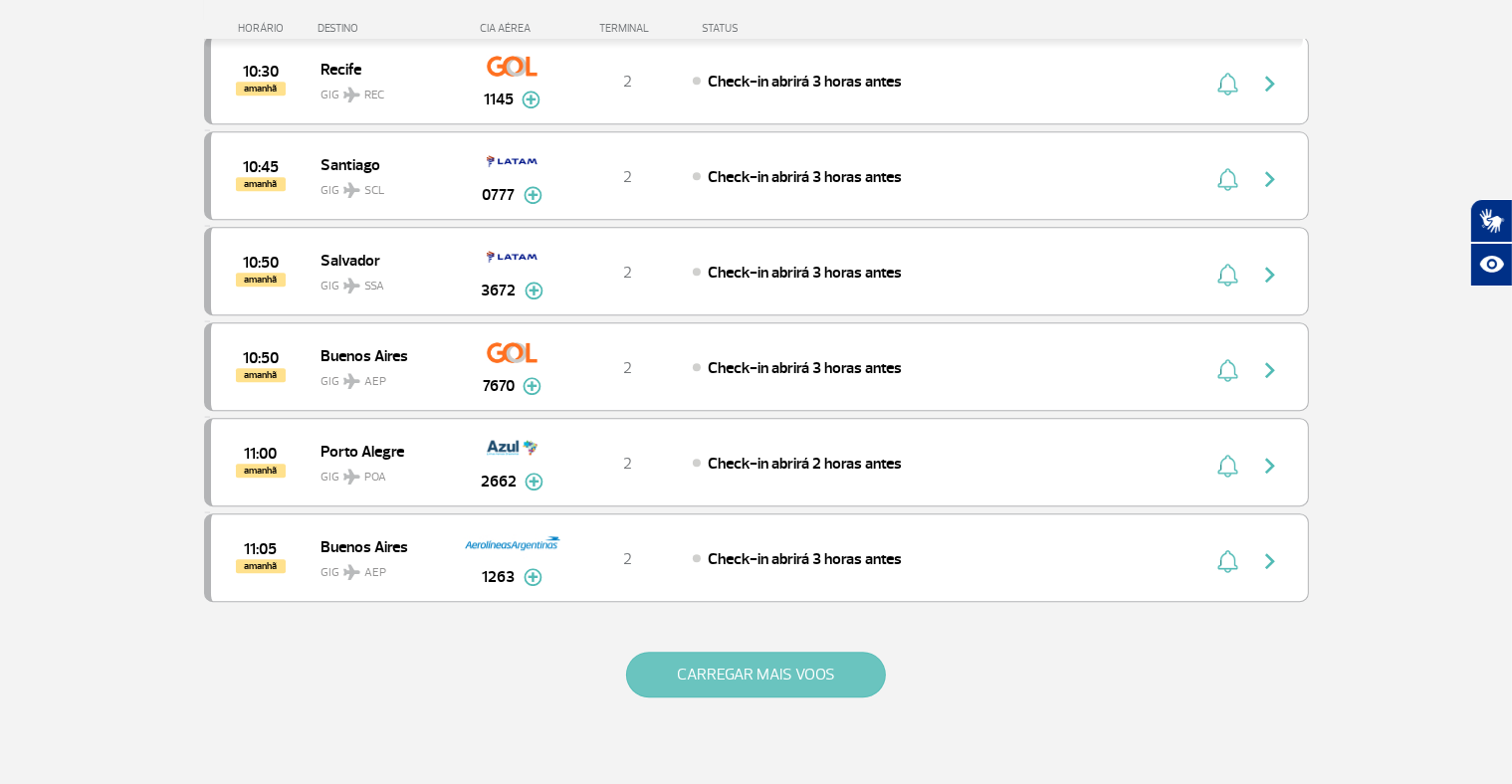 click on "CARREGAR MAIS VOOS" at bounding box center [756, 675] 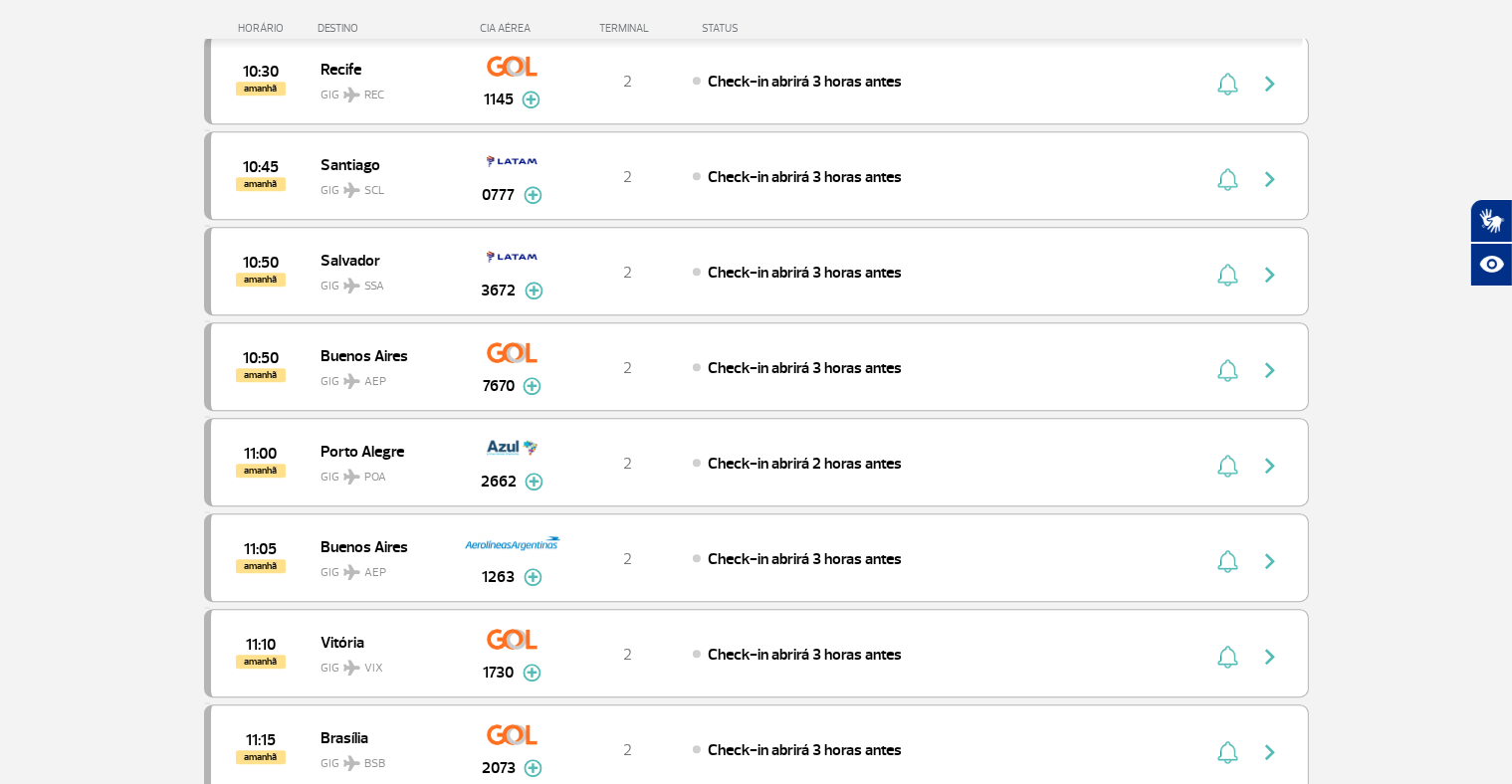 click on "Página Inicial > Voos > Painel de Voos Painel de Voos  Partidas   Chegadas  15:20 15:21 hoje [CITY] GIG BSB 3473 Parcerias:  Delta Airlines   6161   Delta Airlines   6181   Delta Airlines   6262   Iberia Airlines   6490   Aerolineas Argentinas   8037   Aerolineas Argentinas   8257   Aerolineas Argentinas   8258   Aerolineas Argentinas   8341  T2  Decolado  Delta Airlines 6161 Delta Airlines 6181 Delta Airlines 6262 Iberia Airlines 6490 Aerolineas Argentinas 8037 Aerolineas Argentinas 8257 Aerolineas Argentinas 8258 Aerolineas Argentinas 8341 15:30 15:32 hoje Fortaleza GIG FOR 1974 Parcerias:  Azul Linhas Aéreas   3100   COPA Airlines   3651   Emirates Airlines   3685   TAP Portugal   4173   Aerolineas Argentinas   7608  T2  Voo fechado  Azul Linhas Aéreas 3100 COPA Airlines 3651 Emirates Airlines 3685 TAP Portugal 4173 Aerolineas Argentinas 7608 15:25 15:35 hoje Buenos Aires GIG EZE 5993 T2  Canceled  15:40 hoje Recife GIG REC 9352 Parcerias:  Azul Linhas Aéreas   3081   Emirates Airlines   3687  T2 T2" at bounding box center (756, -5156) 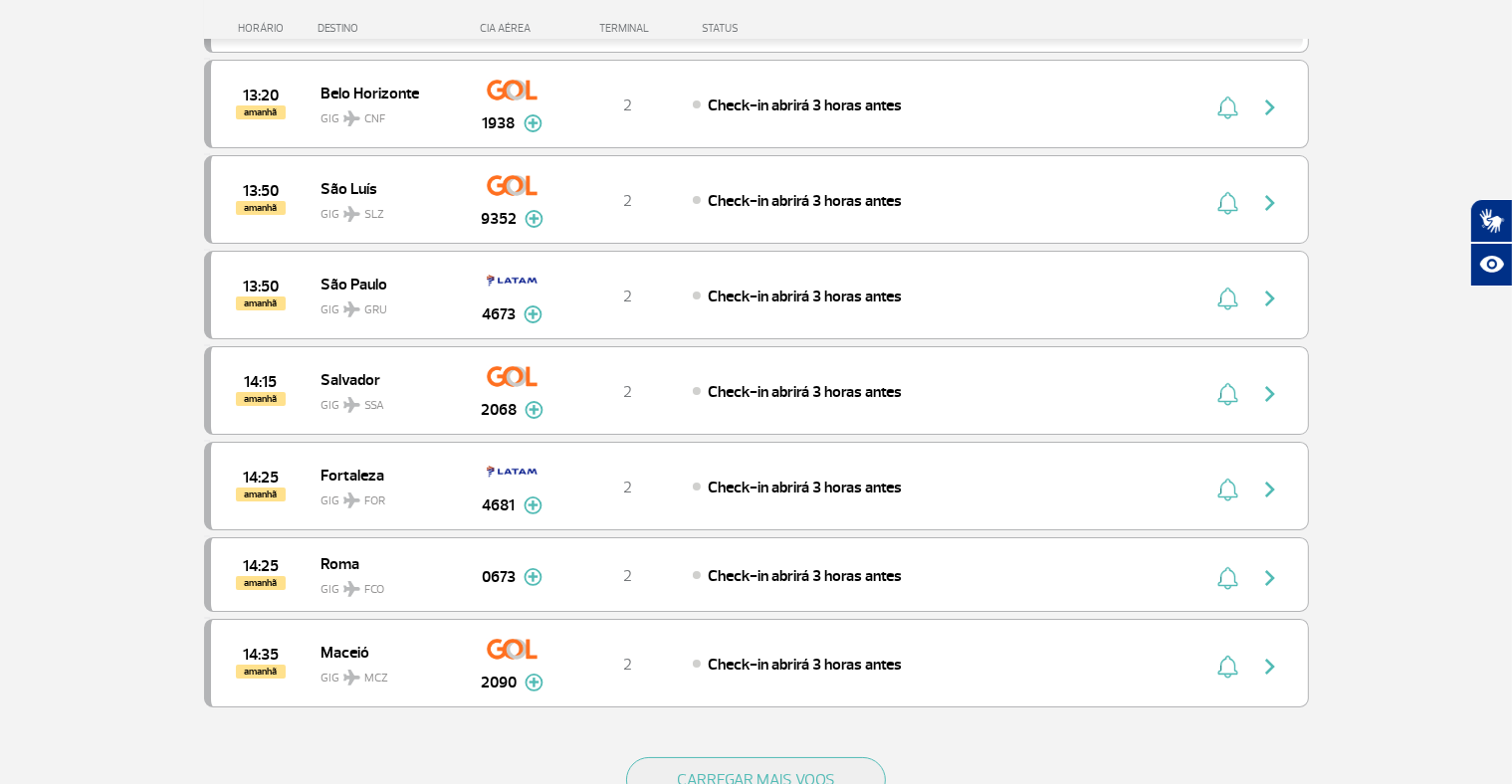 scroll, scrollTop: 15083, scrollLeft: 0, axis: vertical 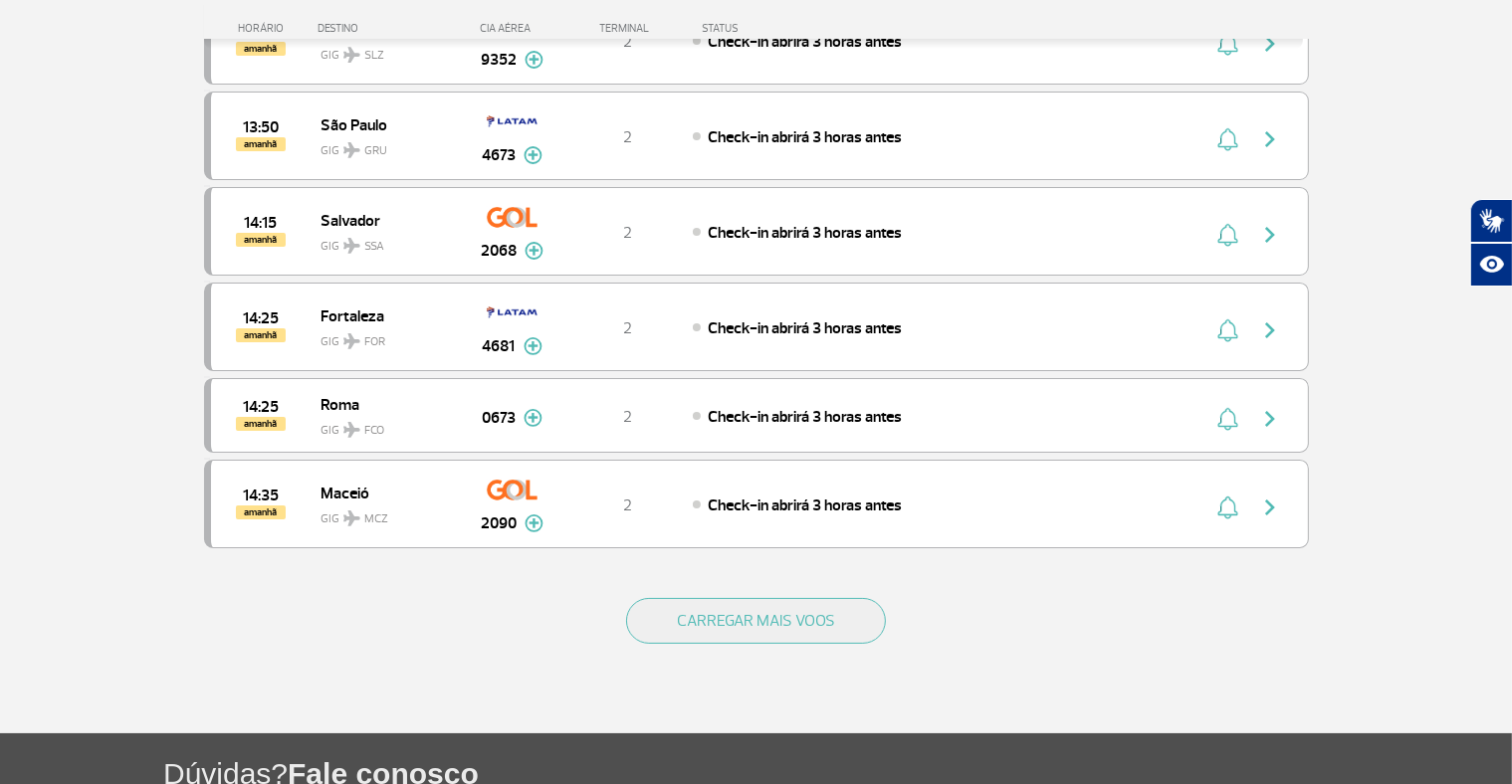 click on "Página Inicial > Voos > Painel de Voos Painel de Voos  Partidas   Chegadas  15:20 15:21 hoje [CITY] GIG BSB 3473 Parcerias:  Delta Airlines   6161   Delta Airlines   6181   Delta Airlines   6262   Iberia Airlines   6490   Aerolineas Argentinas   8037   Aerolineas Argentinas   8257   Aerolineas Argentinas   8258   Aerolineas Argentinas   8341  T2  Decolado  Delta Airlines 6161 Delta Airlines 6181 Delta Airlines 6262 Iberia Airlines 6490 Aerolineas Argentinas 8037 Aerolineas Argentinas 8257 Aerolineas Argentinas 8258 Aerolineas Argentinas 8341 15:30 15:32 hoje Fortaleza GIG FOR 1974 Parcerias:  Azul Linhas Aéreas   3100   COPA Airlines   3651   Emirates Airlines   3685   TAP Portugal   4173   Aerolineas Argentinas   7608  T2  Voo fechado  Azul Linhas Aéreas 3100 COPA Airlines 3651 Emirates Airlines 3685 TAP Portugal 4173 Aerolineas Argentinas 7608 15:25 15:35 hoje Buenos Aires GIG EZE 5993 T2  Canceled  15:40 hoje Recife GIG REC 9352 Parcerias:  Azul Linhas Aéreas   3081   Emirates Airlines   3687  T2 T2" at bounding box center (756, -7106) 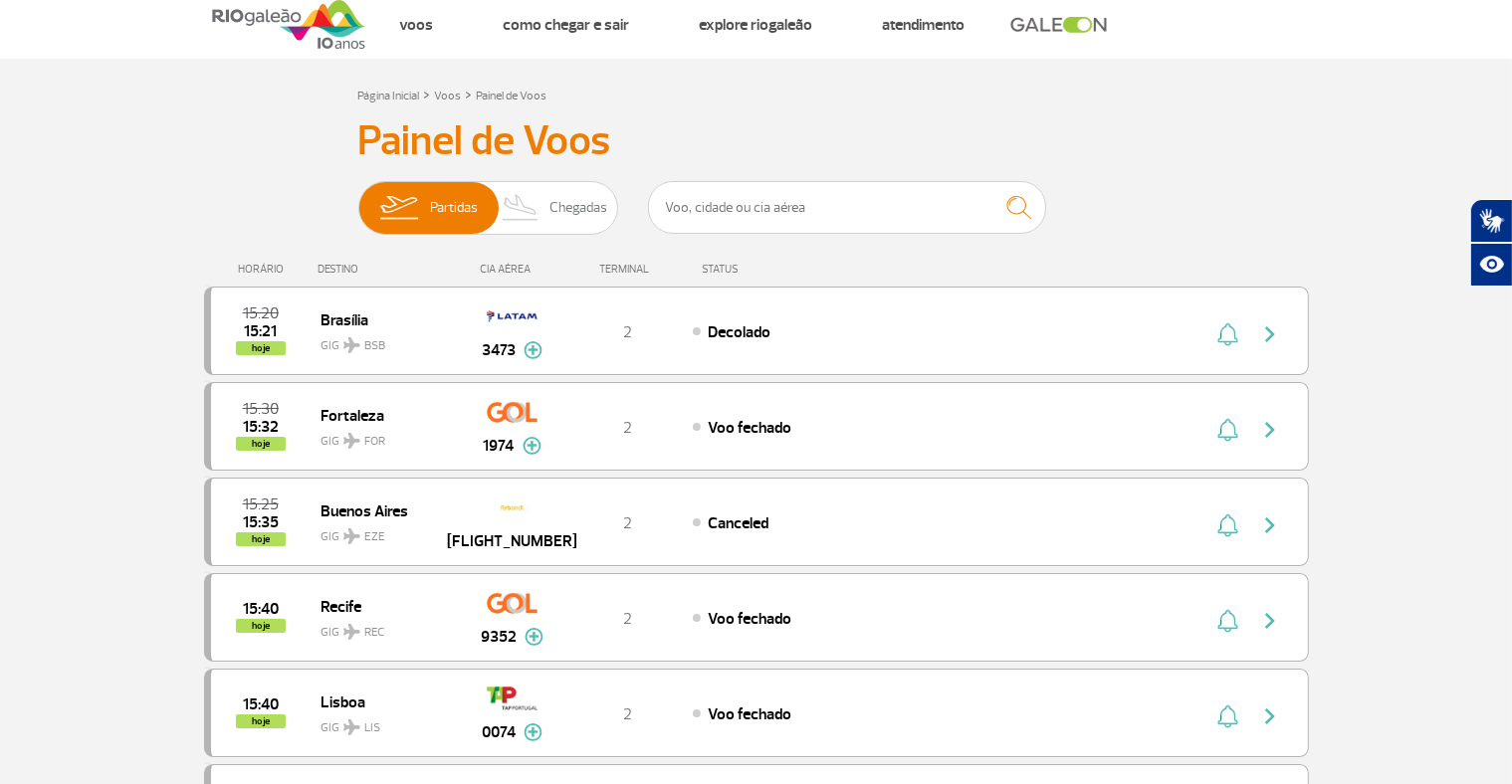 scroll, scrollTop: 0, scrollLeft: 0, axis: both 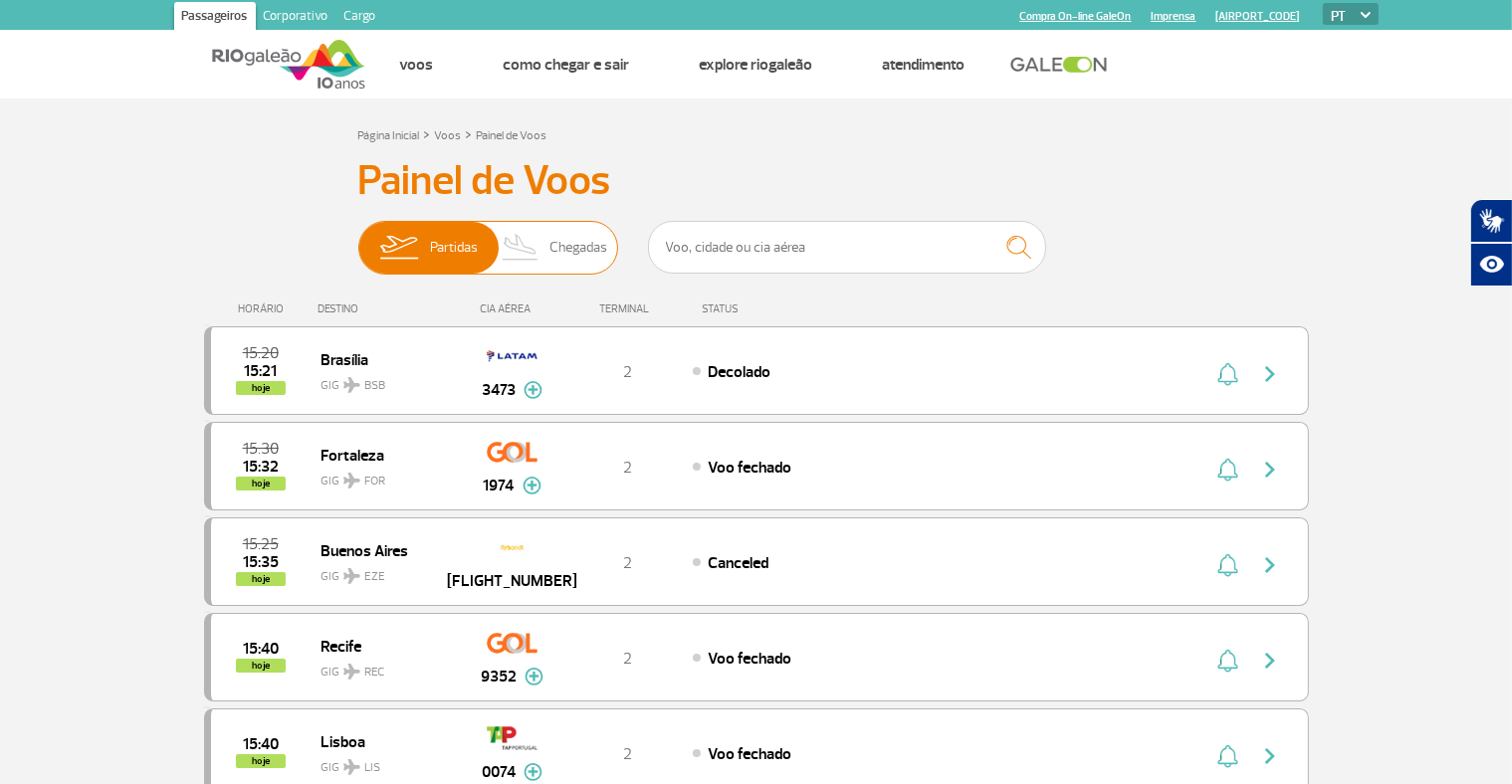 click at bounding box center (521, 248) 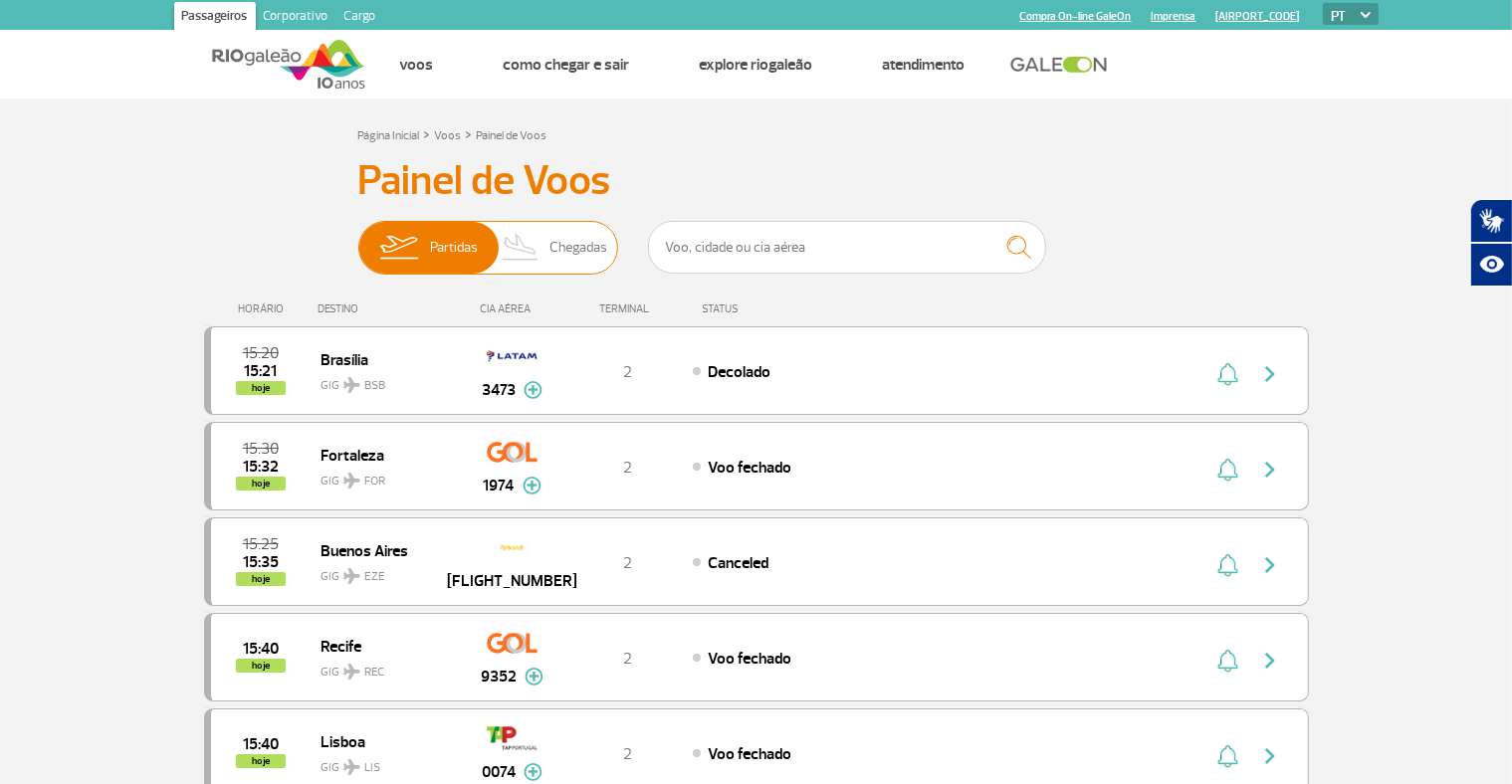 click on "Partidas   Chegadas" at bounding box center (358, 238) 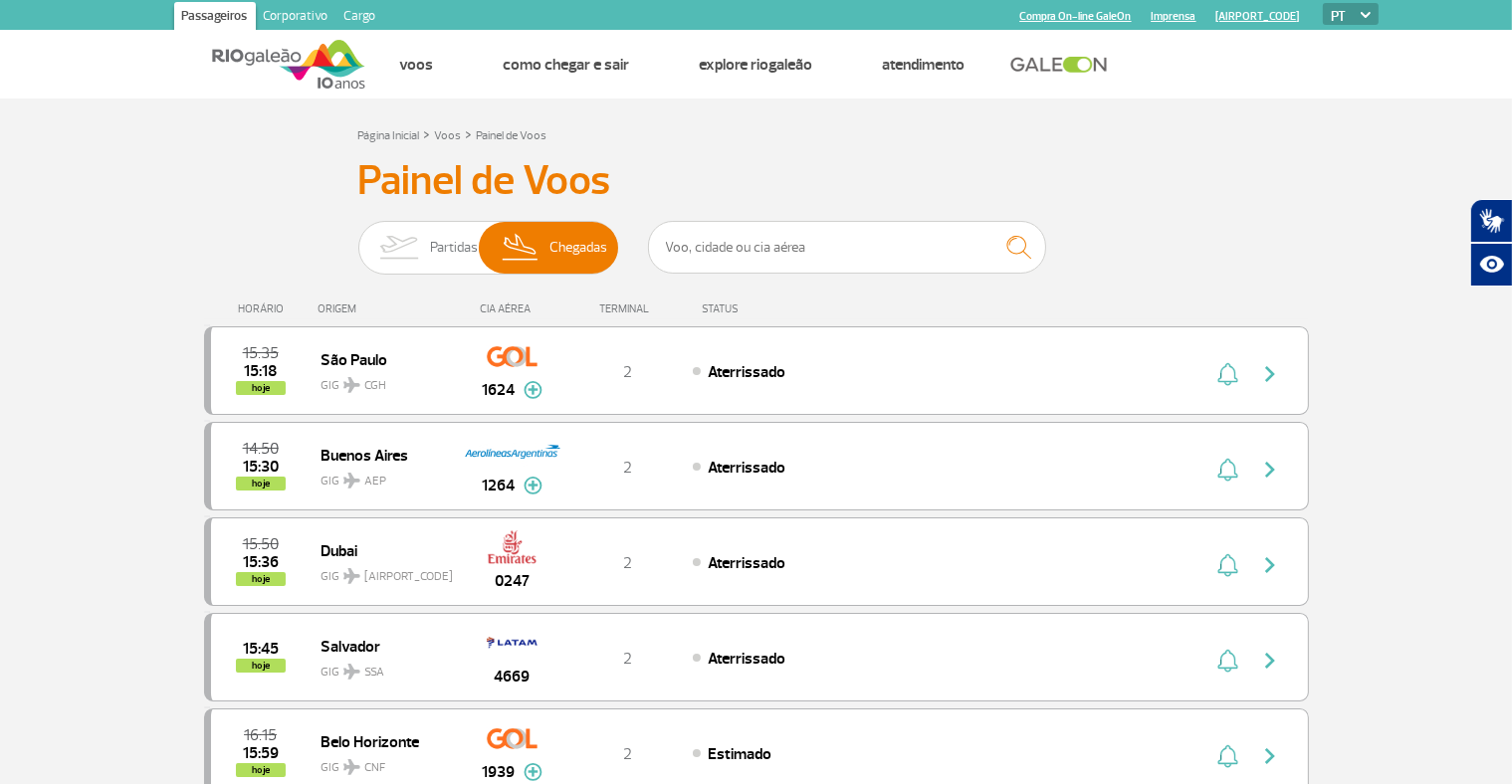 click on "Página Inicial > Voos > Painel de Voos Painel de Voos  Partidas   Chegadas  15:35 15:18 hoje São Paulo CGH GIG 1624 Parcerias:  Air France   2042   COPA Airlines   3547   TAP Portugal   4135   KLM Royal Dutch Airlines   9273   KLM Royal Dutch Airlines   9275  T2  Aterrissado  Air France 2042 COPA Airlines 3547 TAP Portugal 4135 KLM Royal Dutch Airlines 9273 KLM Royal Dutch Airlines 9275 14:50 15:30 hoje Buenos Aires AEP GIG 1264 Parcerias:  GOL Transportes Aereos   3021   GOL Transportes Aereos   3027   KLM Royal Dutch Airlines   9208  T2  Aterrissado  GOL Transportes Aereos 3021 GOL Transportes Aereos 3027 KLM Royal Dutch Airlines 9208 15:50 15:36 hoje Dubai DXB GIG 0247 T2  Aterrissado  15:45 hoje Salvador SSA GIG 4669 T2  Aterrissado  16:15 15:59 hoje Belo Horizonte CNF GIG 1939 Parcerias:  Air France   2040   COPA Airlines   3544   COPA Airlines   3548   Emirates Airlines   3672   Emirates Airlines   3674   Avianca   4617   TAP Portugal   5756   TAP Portugal   5758   Aerolineas Argentinas   7599   7675" at bounding box center (756, 1257) 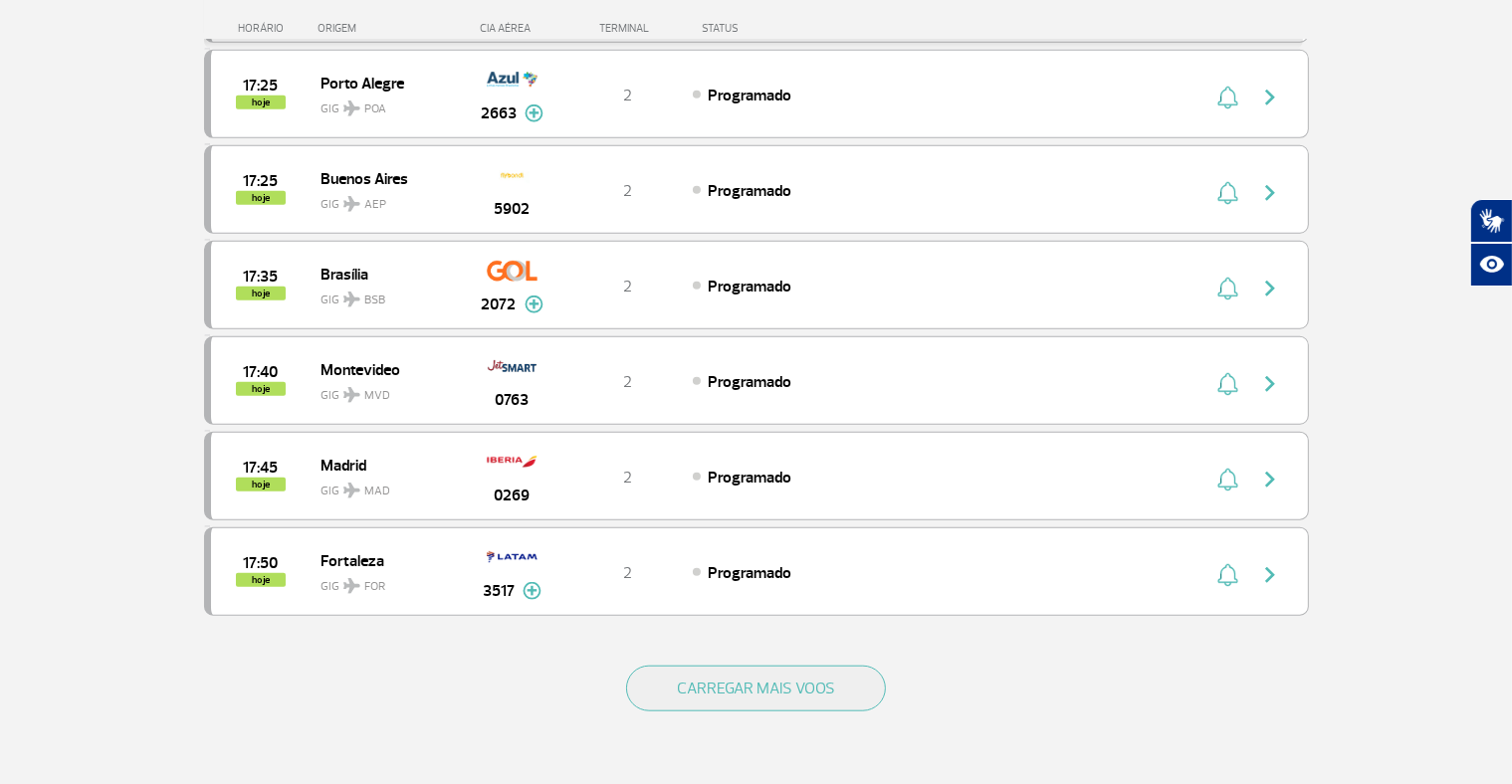 scroll, scrollTop: 1671, scrollLeft: 0, axis: vertical 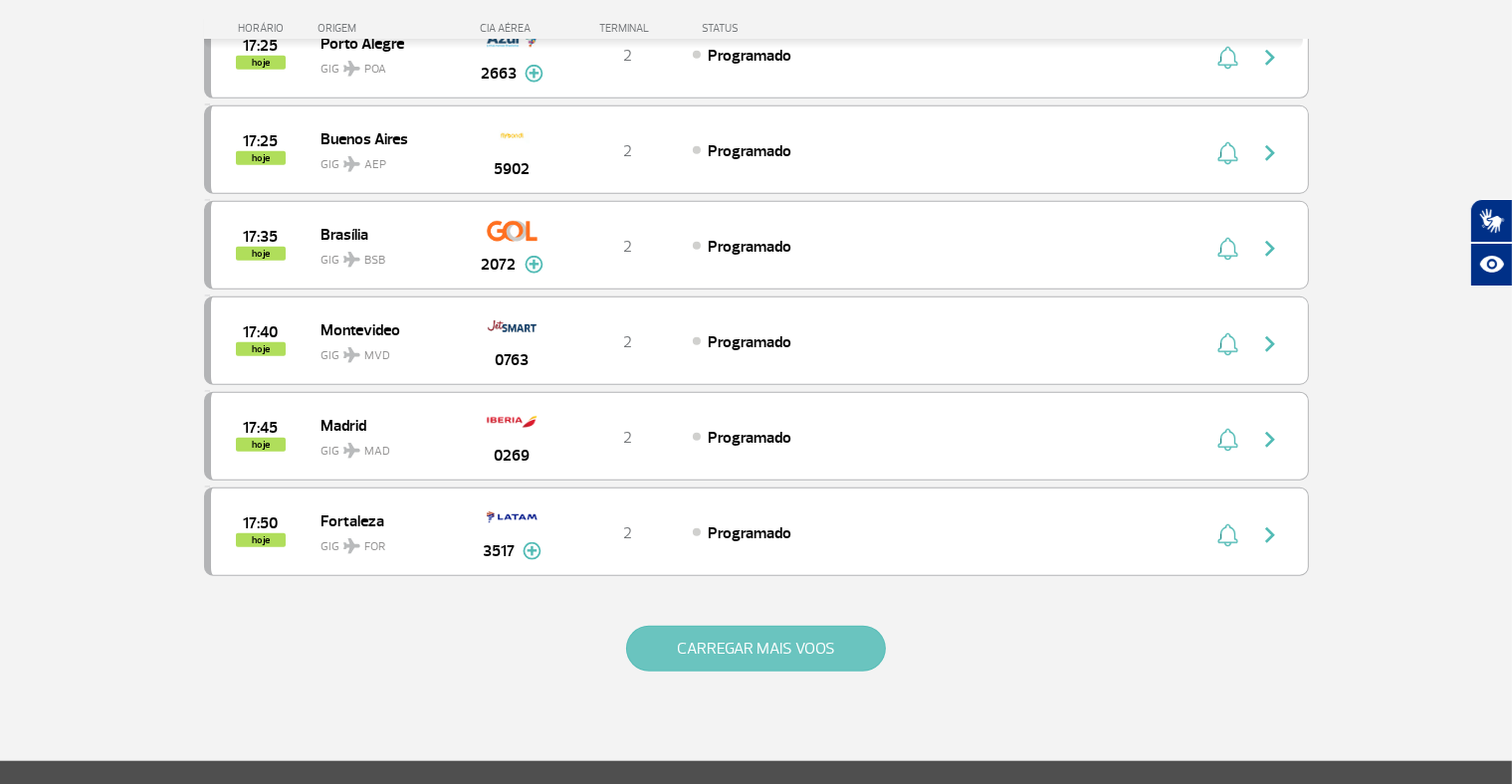 click on "CARREGAR MAIS VOOS" at bounding box center (756, 649) 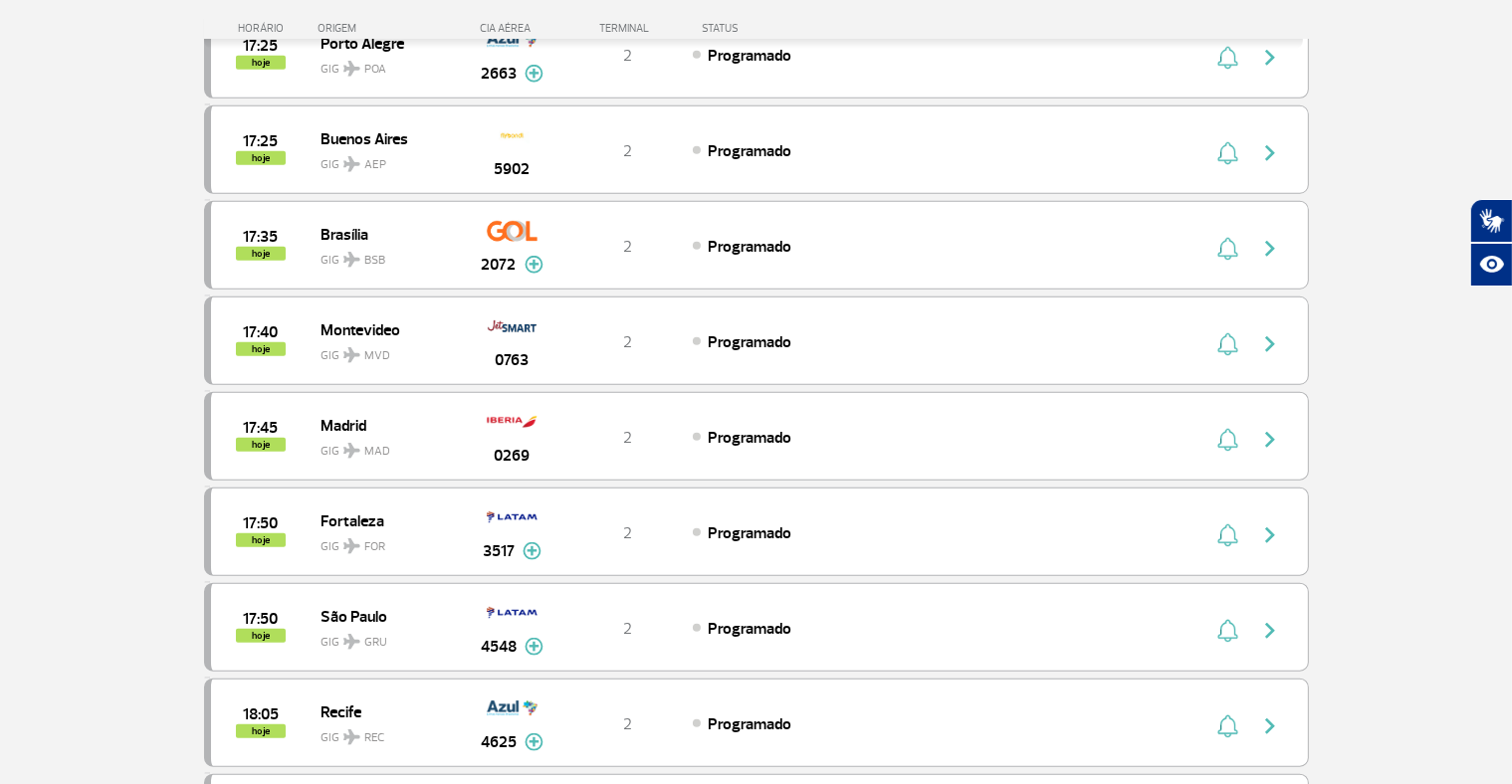 click on "Página Inicial > Voos > Painel de Voos Painel de Voos  Partidas   Chegadas  15:35 15:18 hoje São Paulo CGH GIG 1624 Parcerias:  Air France   2042   COPA Airlines   3547   TAP Portugal   4135   KLM Royal Dutch Airlines   9273   KLM Royal Dutch Airlines   9275  T2  Aterrissado  Air France 2042 COPA Airlines 3547 TAP Portugal 4135 KLM Royal Dutch Airlines 9273 KLM Royal Dutch Airlines 9275 14:50 15:30 hoje Buenos Aires AEP GIG 1264 Parcerias:  GOL Transportes Aereos   3021   GOL Transportes Aereos   3027   KLM Royal Dutch Airlines   9208  T2  Aterrissado  GOL Transportes Aereos 3021 GOL Transportes Aereos 3027 KLM Royal Dutch Airlines 9208 15:50 15:36 hoje Dubai DXB GIG 0247 T2  Aterrissado  15:45 hoje Salvador SSA GIG 4669 T2  Aterrissado  16:15 15:59 hoje Belo Horizonte CNF GIG 1939 Parcerias:  Air France   2040   COPA Airlines   3544   COPA Airlines   3548   Emirates Airlines   3672   Emirates Airlines   3674   Avianca   4617   TAP Portugal   5756   TAP Portugal   5758   Aerolineas Argentinas   7599   7675" at bounding box center (756, 549) 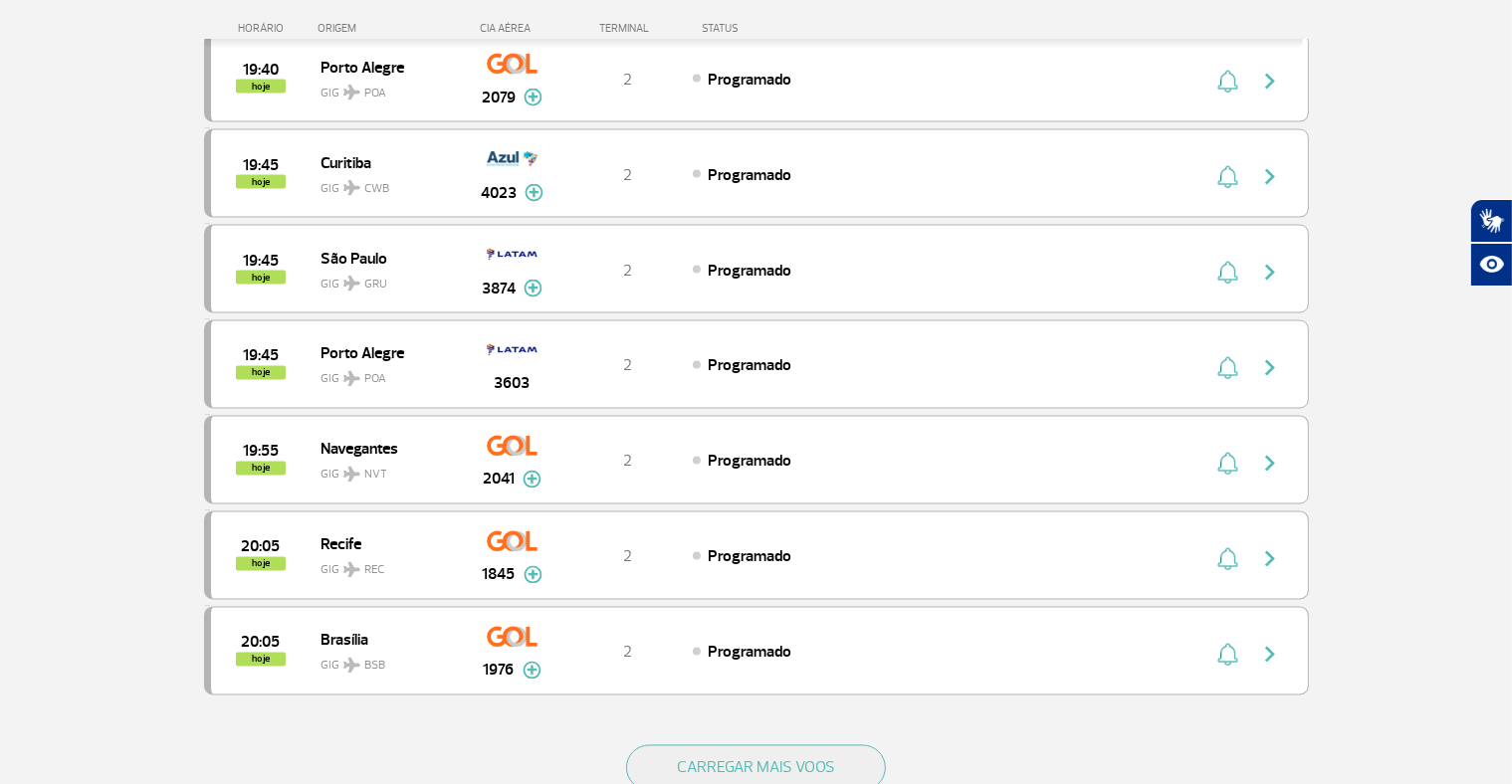 scroll, scrollTop: 3502, scrollLeft: 0, axis: vertical 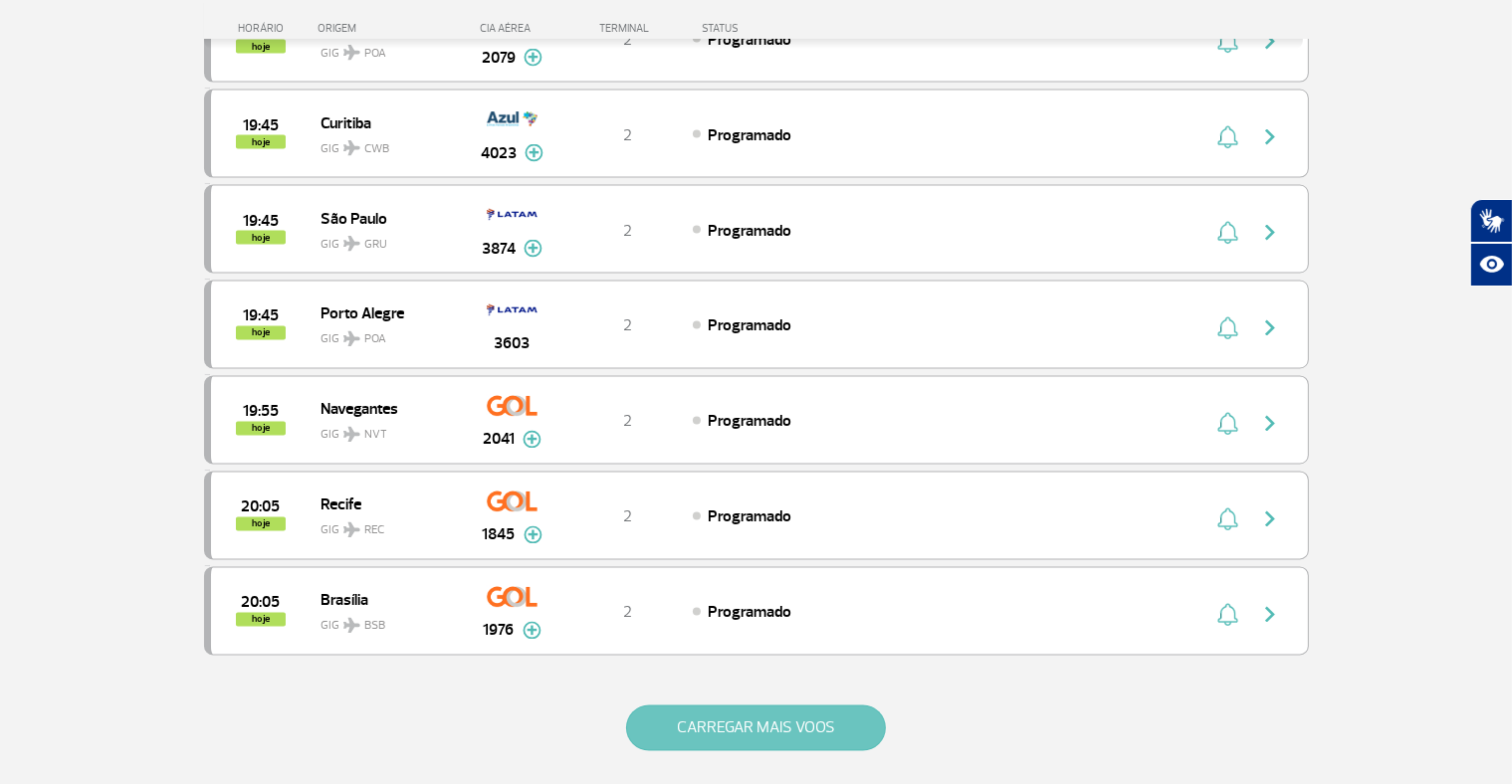 click on "CARREGAR MAIS VOOS" at bounding box center [756, 728] 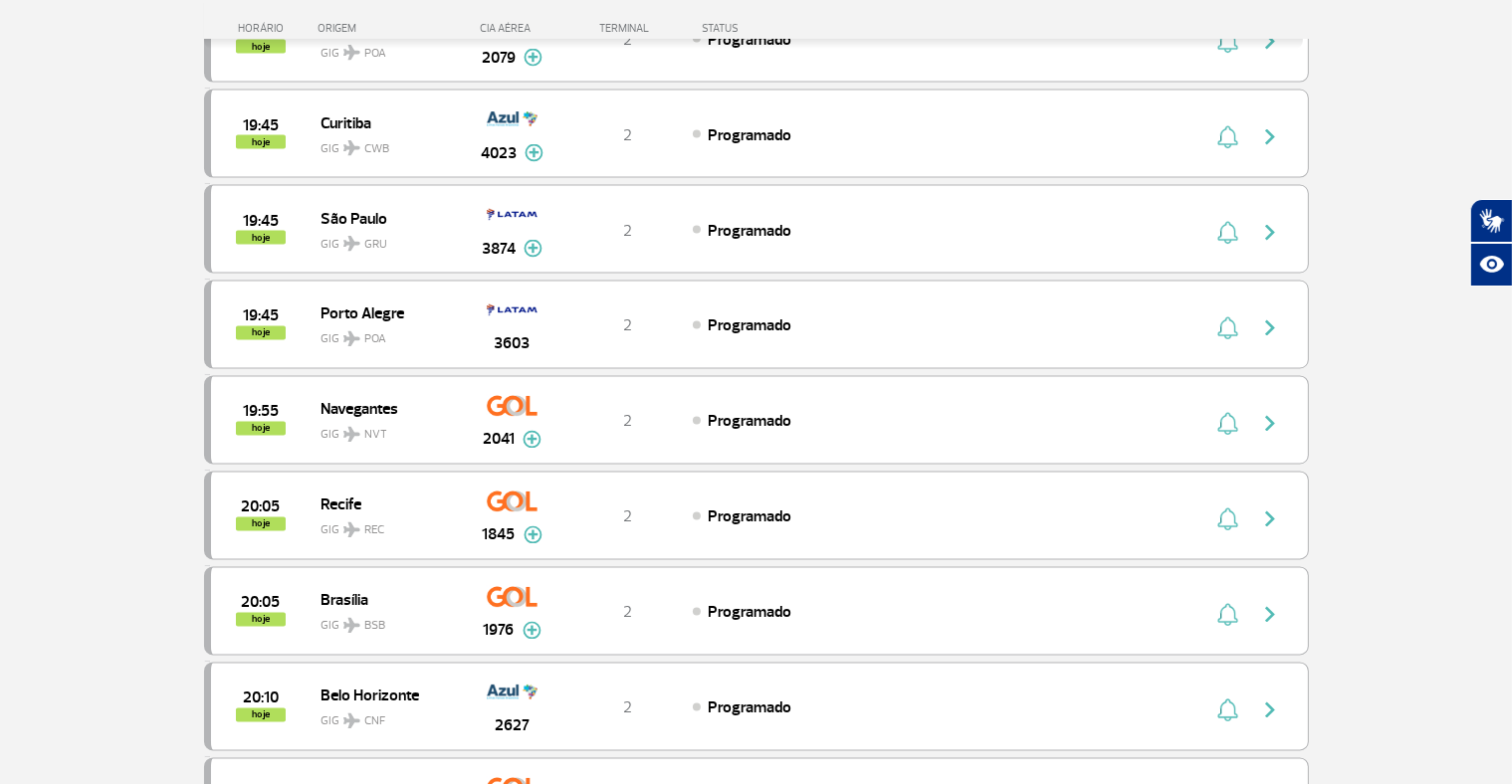 click on "Página Inicial > Voos > Painel de Voos Painel de Voos  Partidas   Chegadas  15:35 15:18 hoje São Paulo CGH GIG 1624 Parcerias:  Air France   2042   COPA Airlines   3547   TAP Portugal   4135   KLM Royal Dutch Airlines   9273   KLM Royal Dutch Airlines   9275  T2  Aterrissado  Air France 2042 COPA Airlines 3547 TAP Portugal 4135 KLM Royal Dutch Airlines 9273 KLM Royal Dutch Airlines 9275 14:50 15:30 hoje Buenos Aires AEP GIG 1264 Parcerias:  GOL Transportes Aereos   3021   GOL Transportes Aereos   3027   KLM Royal Dutch Airlines   9208  T2  Aterrissado  GOL Transportes Aereos 3021 GOL Transportes Aereos 3027 KLM Royal Dutch Airlines 9208 15:50 15:36 hoje Dubai DXB GIG 0247 T2  Aterrissado  15:45 hoje Salvador SSA GIG 4669 T2  Aterrissado  16:15 15:59 hoje Belo Horizonte CNF GIG 1939 Parcerias:  Air France   2040   COPA Airlines   3544   COPA Airlines   3548   Emirates Airlines   3672   Emirates Airlines   3674   Avianca   4617   TAP Portugal   5756   TAP Portugal   5758   Aerolineas Argentinas   7599   7675" at bounding box center [756, -326] 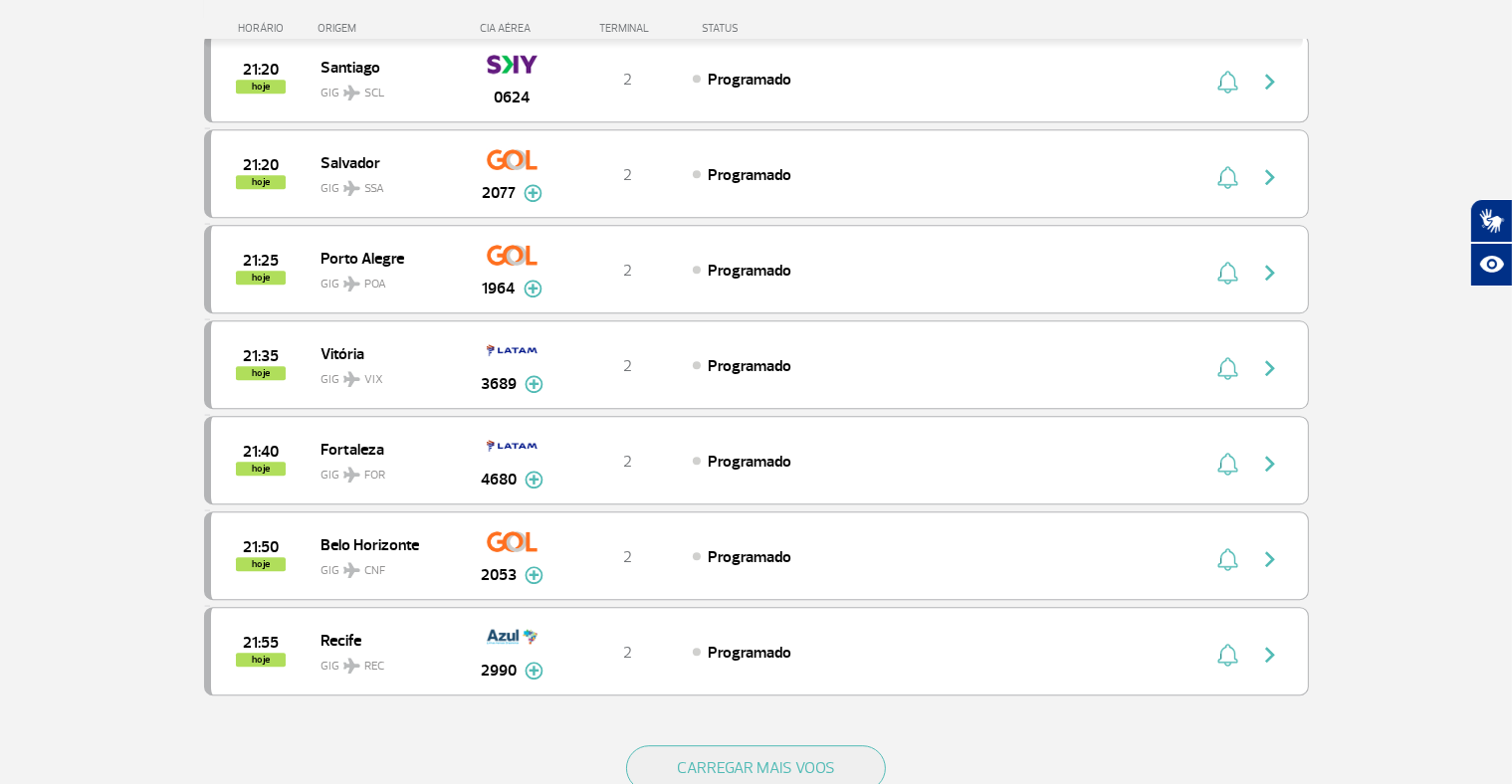 scroll, scrollTop: 5412, scrollLeft: 0, axis: vertical 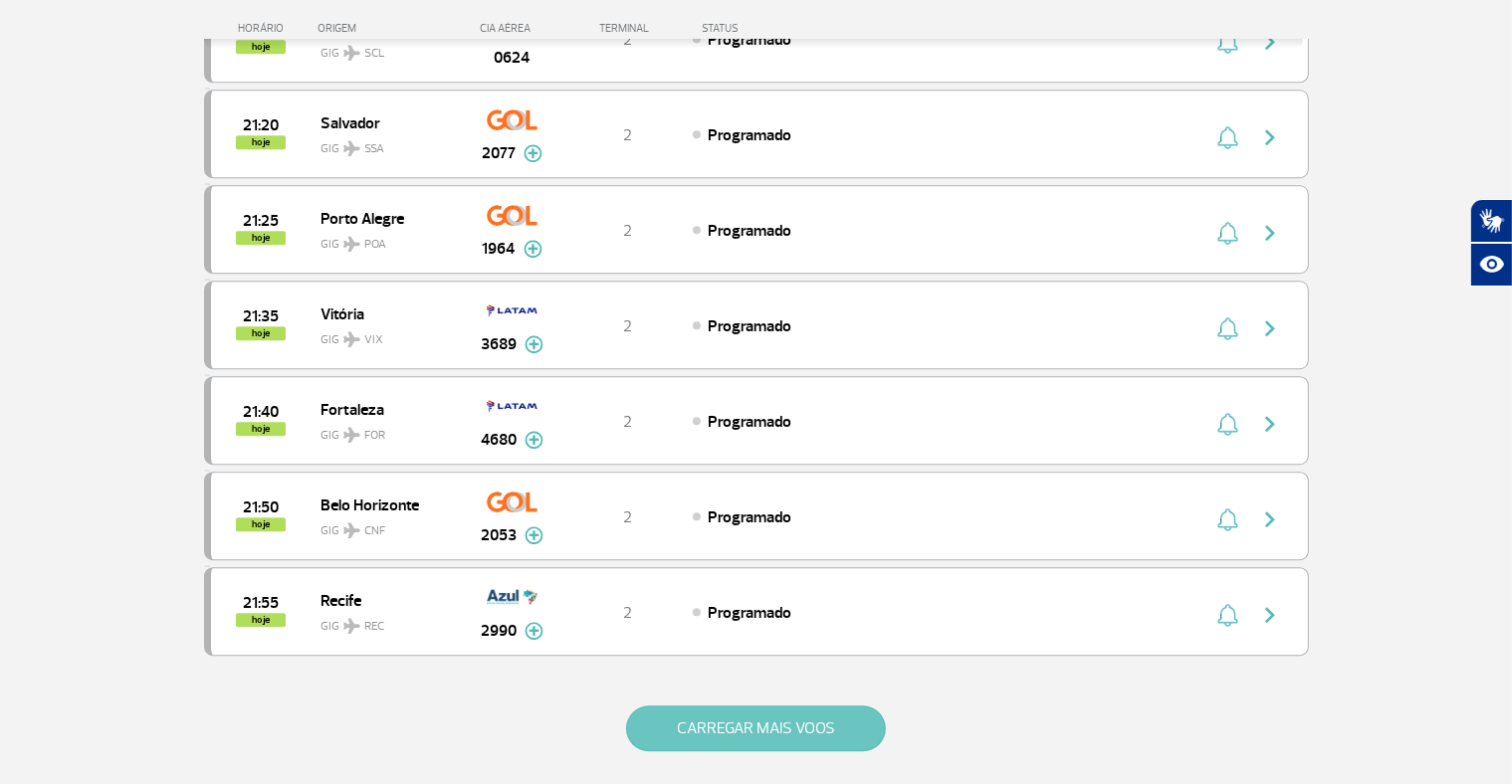 click on "CARREGAR MAIS VOOS" at bounding box center (756, 728) 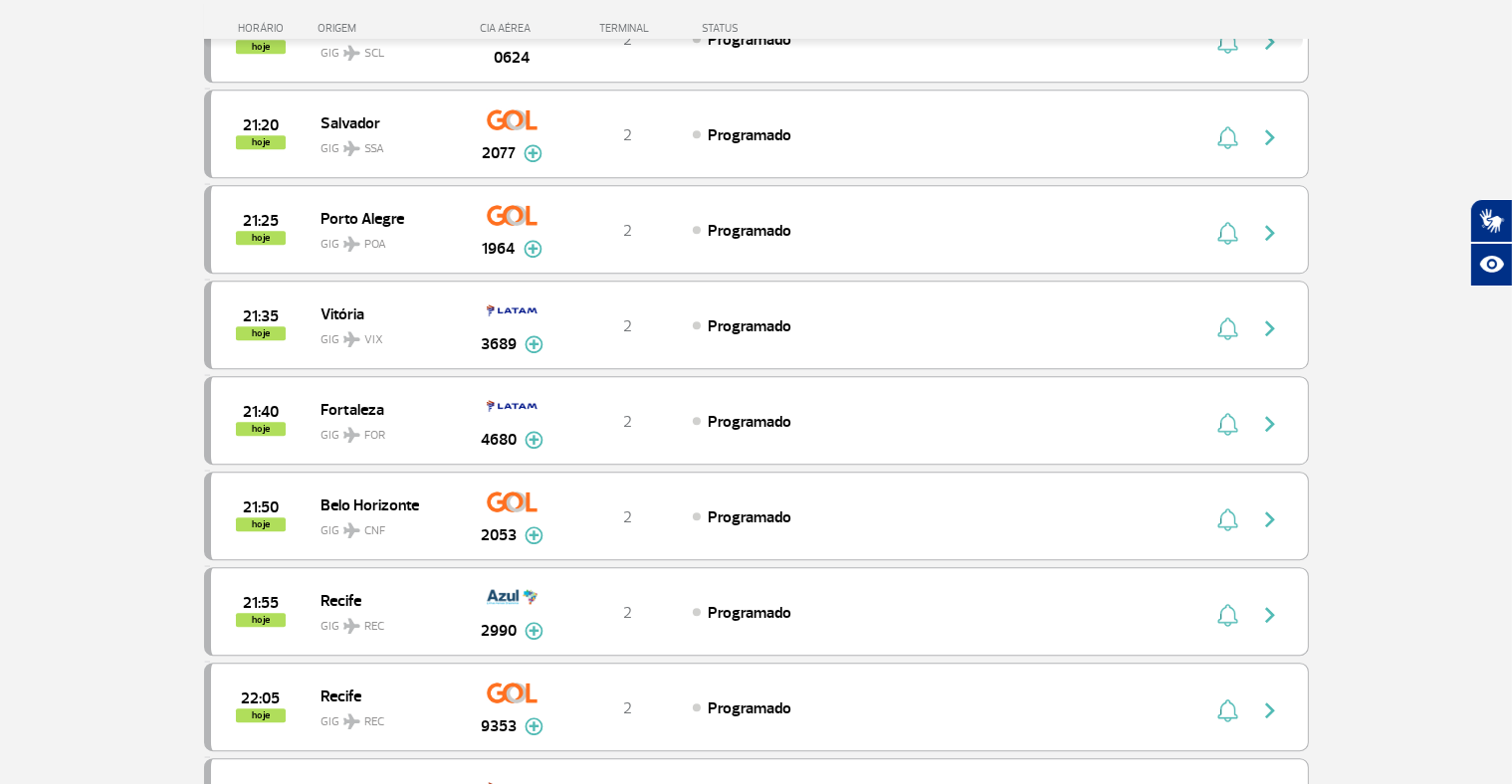 click on "Página Inicial > Voos > Painel de Voos Painel de Voos  Partidas   Chegadas  15:35 15:18 hoje São Paulo CGH GIG 1624 Parcerias:  Air France   2042   COPA Airlines   3547   TAP Portugal   4135   KLM Royal Dutch Airlines   9273   KLM Royal Dutch Airlines   9275  T2  Aterrissado  Air France 2042 COPA Airlines 3547 TAP Portugal 4135 KLM Royal Dutch Airlines 9273 KLM Royal Dutch Airlines 9275 14:50 15:30 hoje Buenos Aires AEP GIG 1264 Parcerias:  GOL Transportes Aereos   3021   GOL Transportes Aereos   3027   KLM Royal Dutch Airlines   9208  T2  Aterrissado  GOL Transportes Aereos 3021 GOL Transportes Aereos 3027 KLM Royal Dutch Airlines 9208 15:50 15:36 hoje Dubai DXB GIG 0247 T2  Aterrissado  15:45 hoje Salvador SSA GIG 4669 T2  Aterrissado  16:15 15:59 hoje Belo Horizonte CNF GIG 1939 Parcerias:  Air France   2040   COPA Airlines   3544   COPA Airlines   3548   Emirates Airlines   3672   Emirates Airlines   3674   Avianca   4617   TAP Portugal   5756   TAP Portugal   5758   Aerolineas Argentinas   7599   7675" at bounding box center [756, -1288] 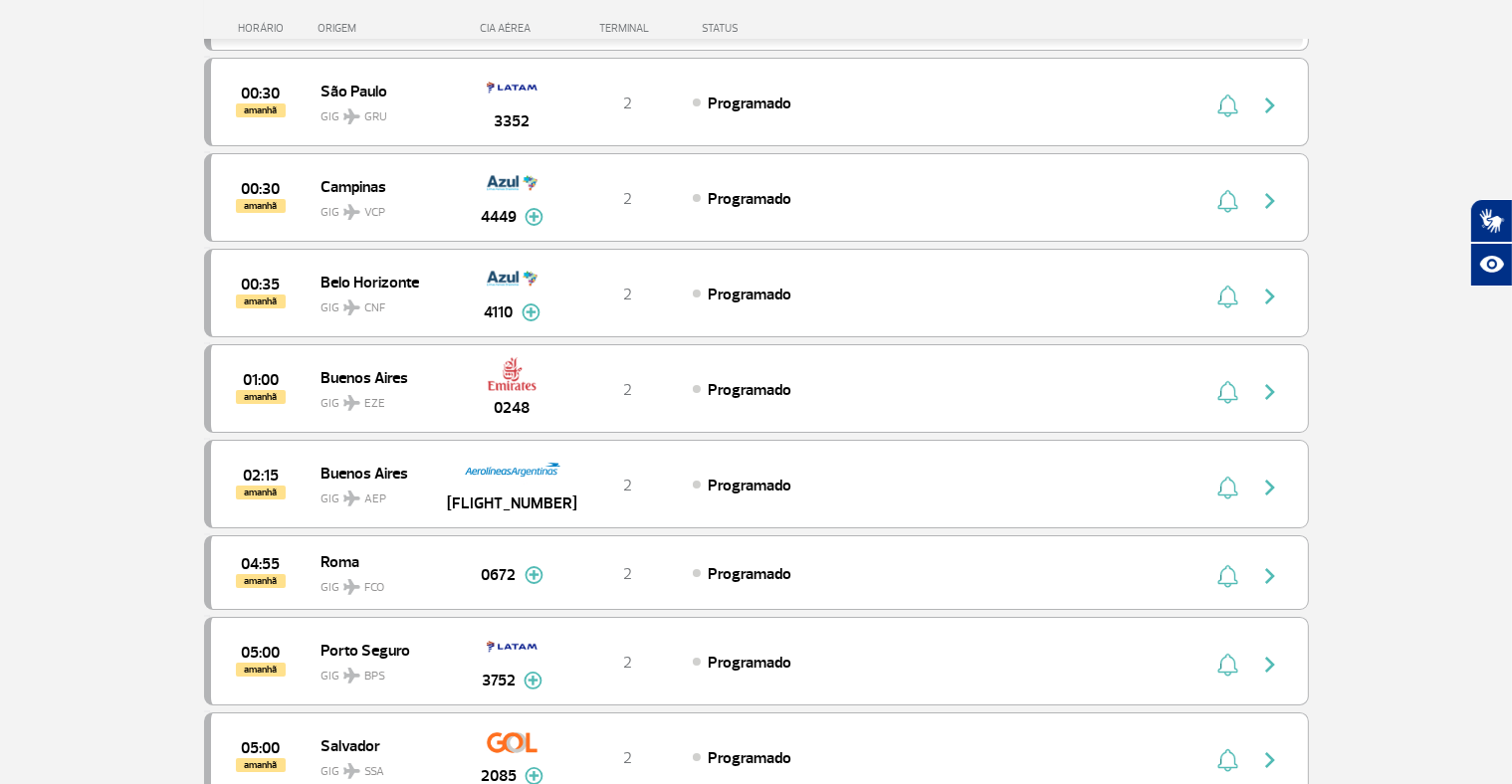 scroll, scrollTop: 7203, scrollLeft: 0, axis: vertical 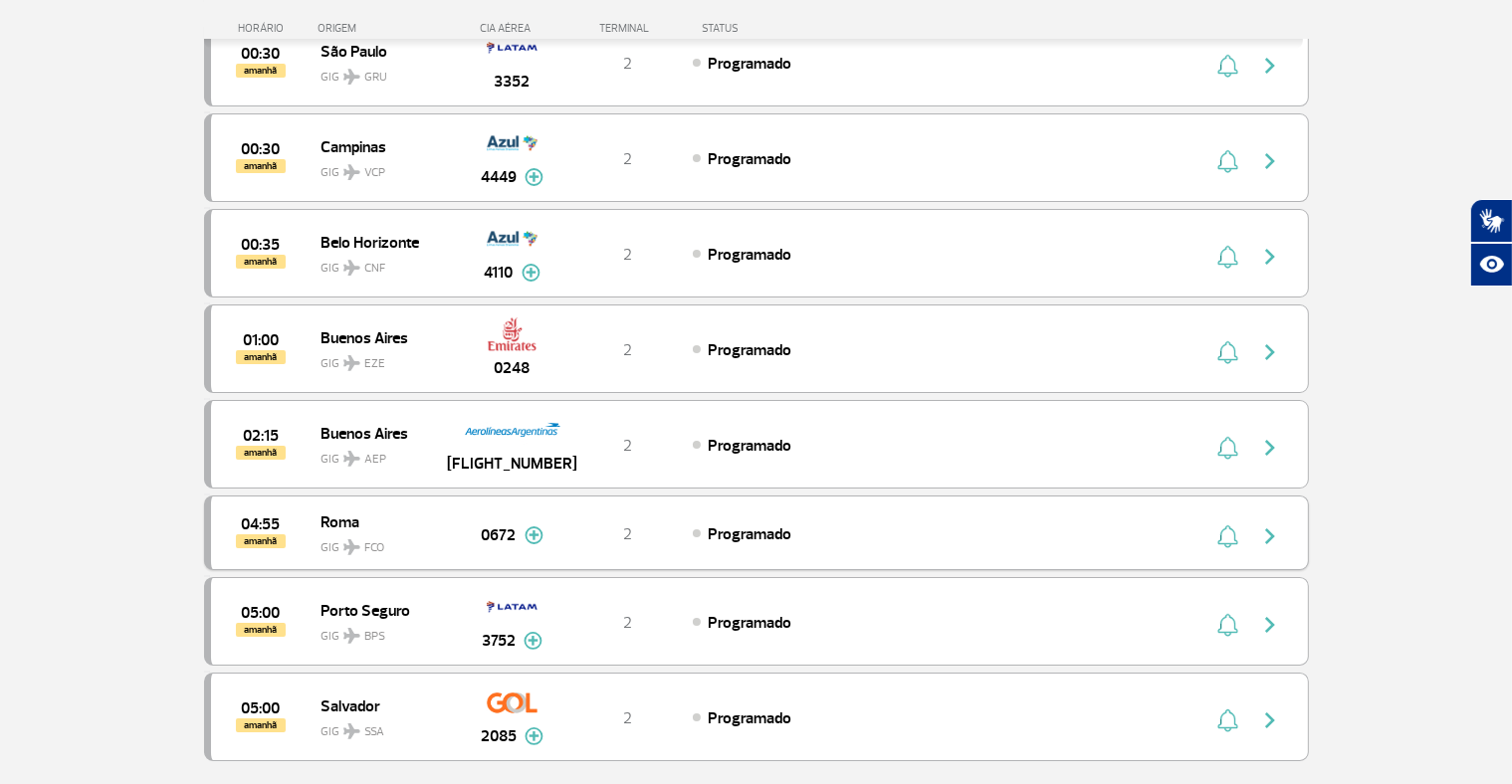 click at bounding box center (534, 535) 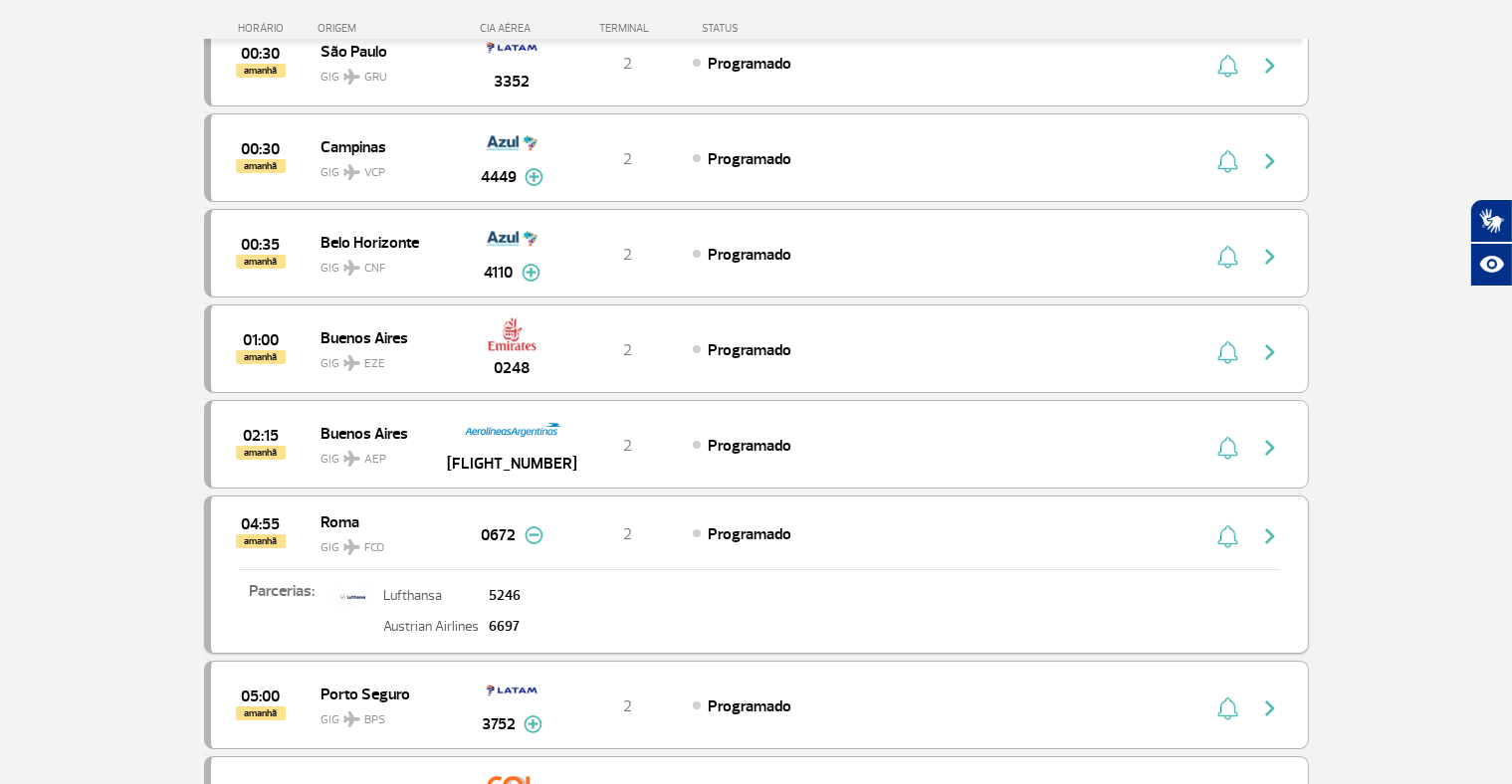 click at bounding box center (534, 535) 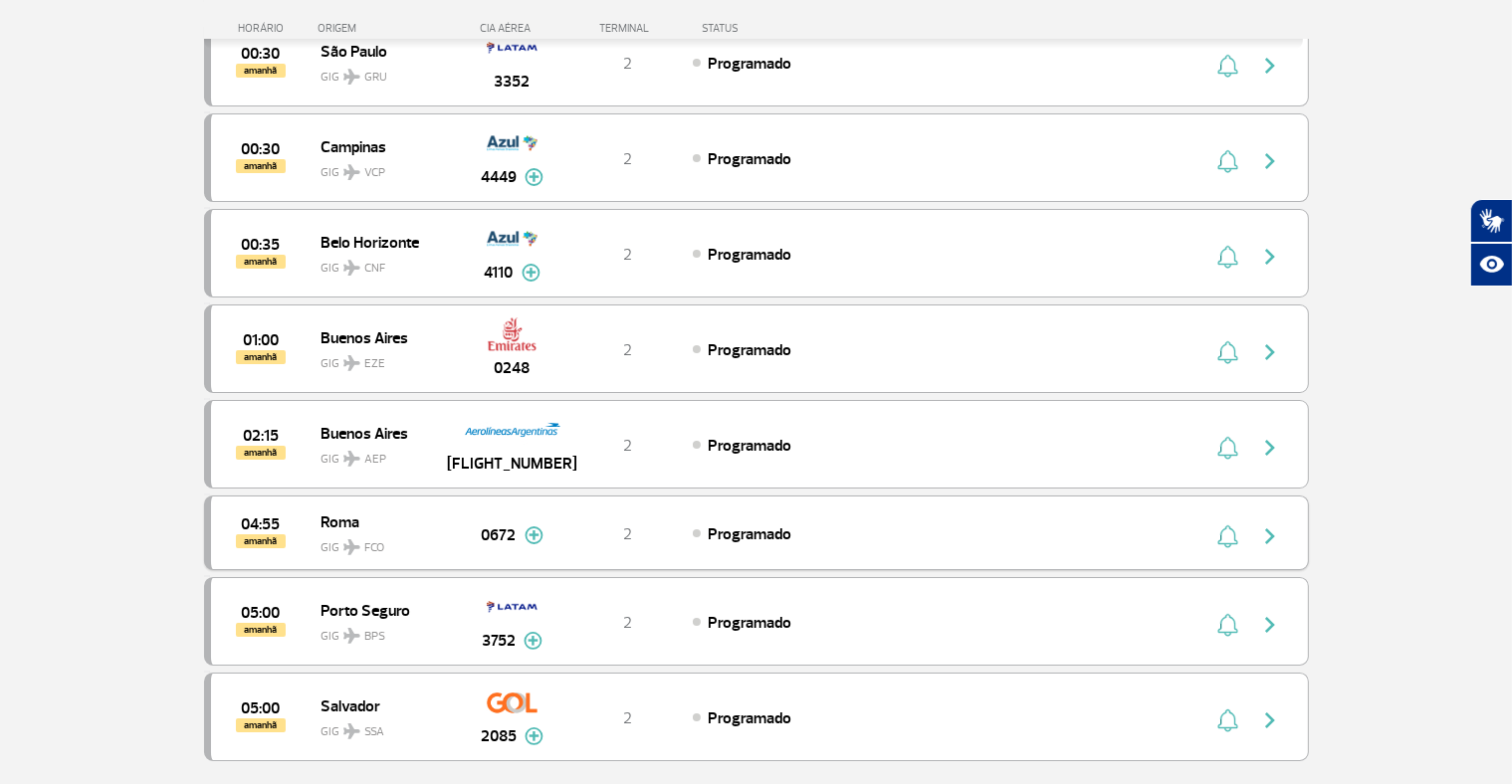 click at bounding box center (534, 535) 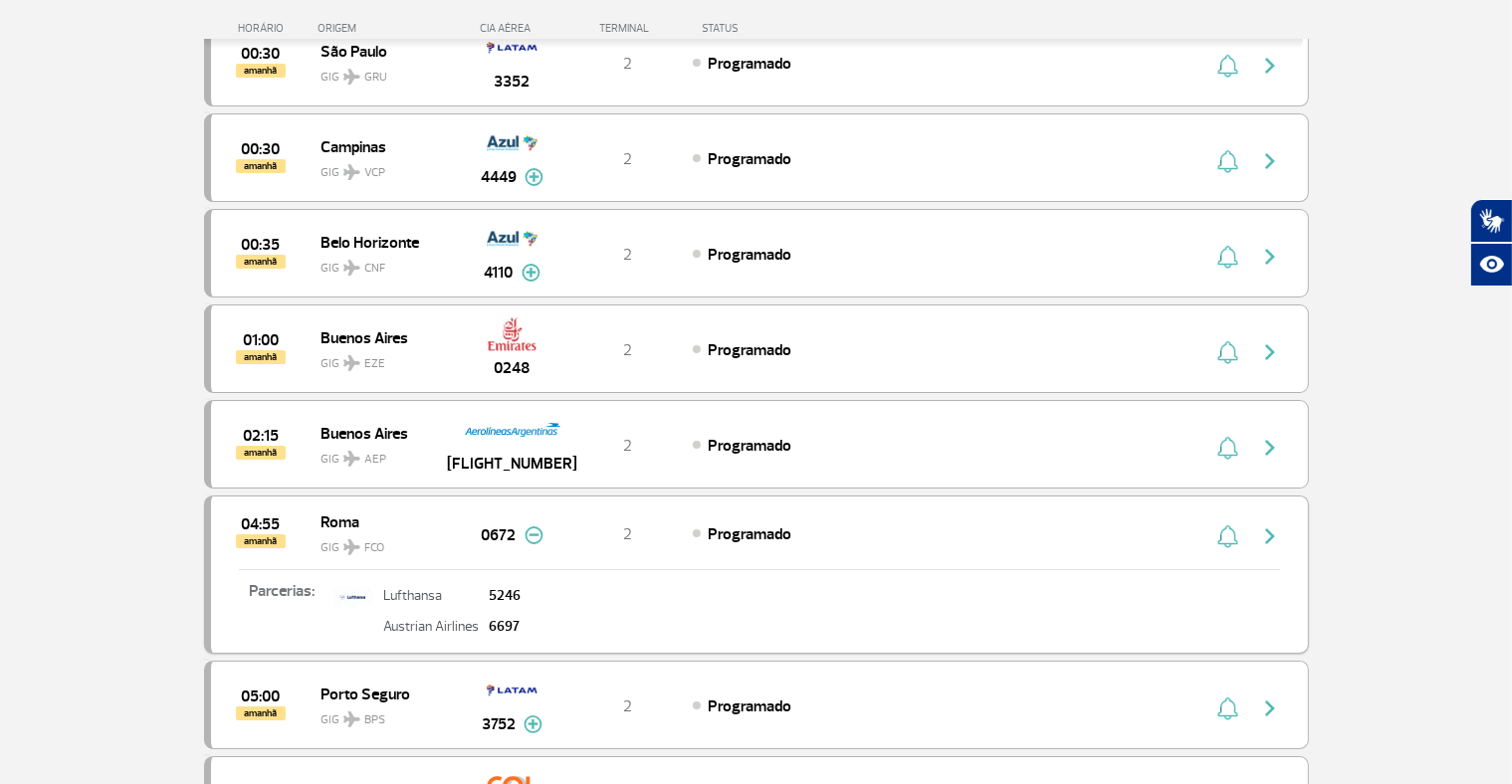 click at bounding box center (534, 535) 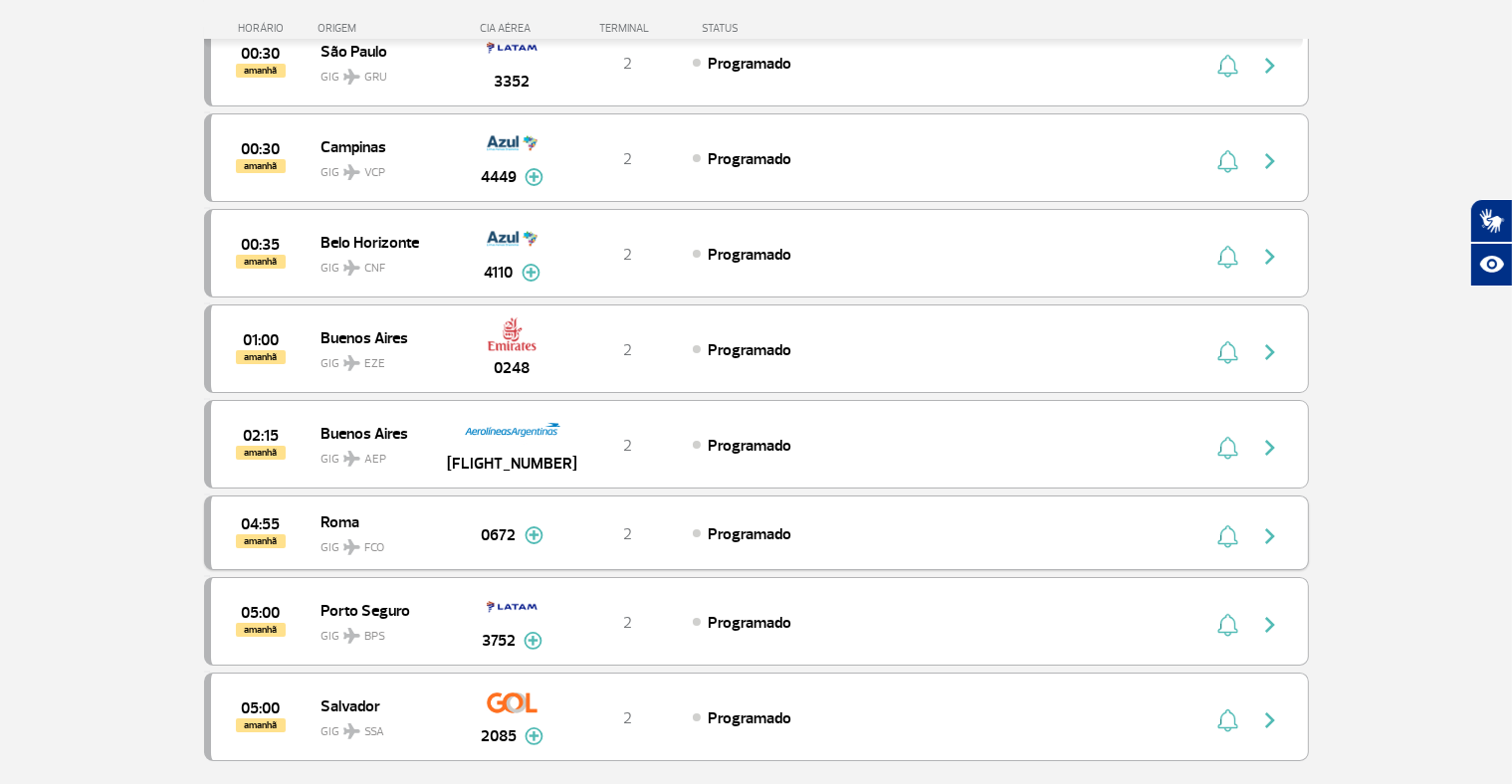 type 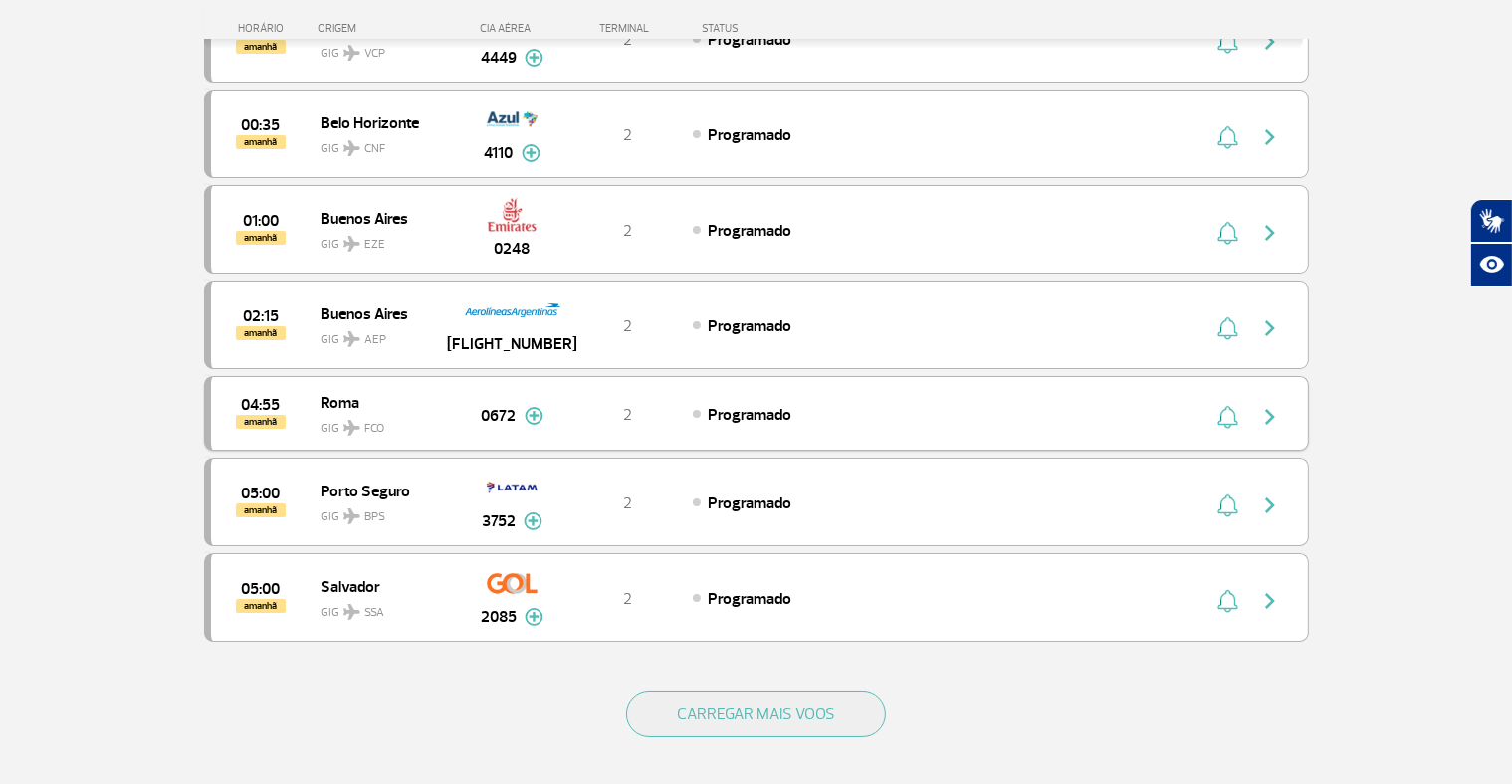scroll, scrollTop: 7362, scrollLeft: 0, axis: vertical 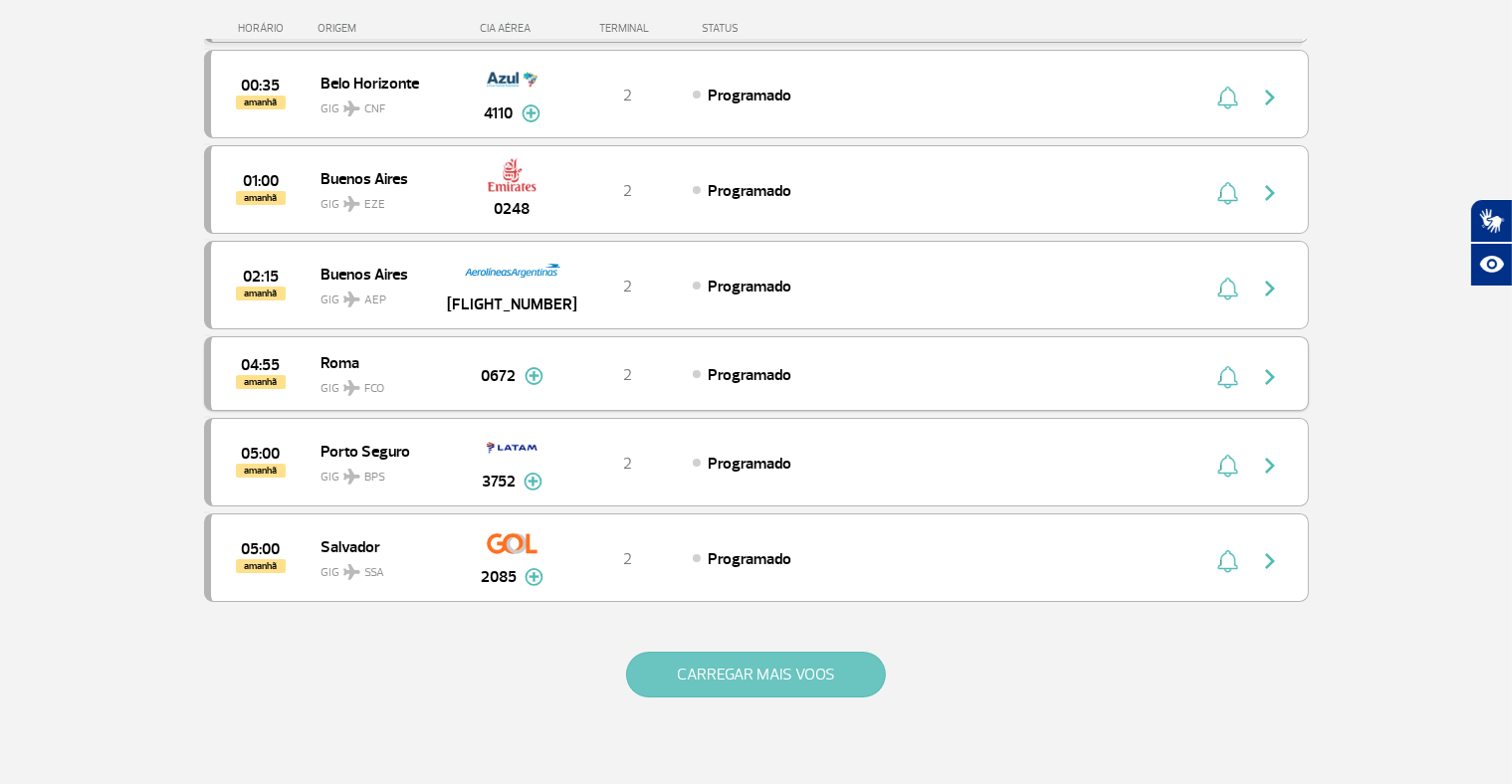 click on "CARREGAR MAIS VOOS" at bounding box center (756, 675) 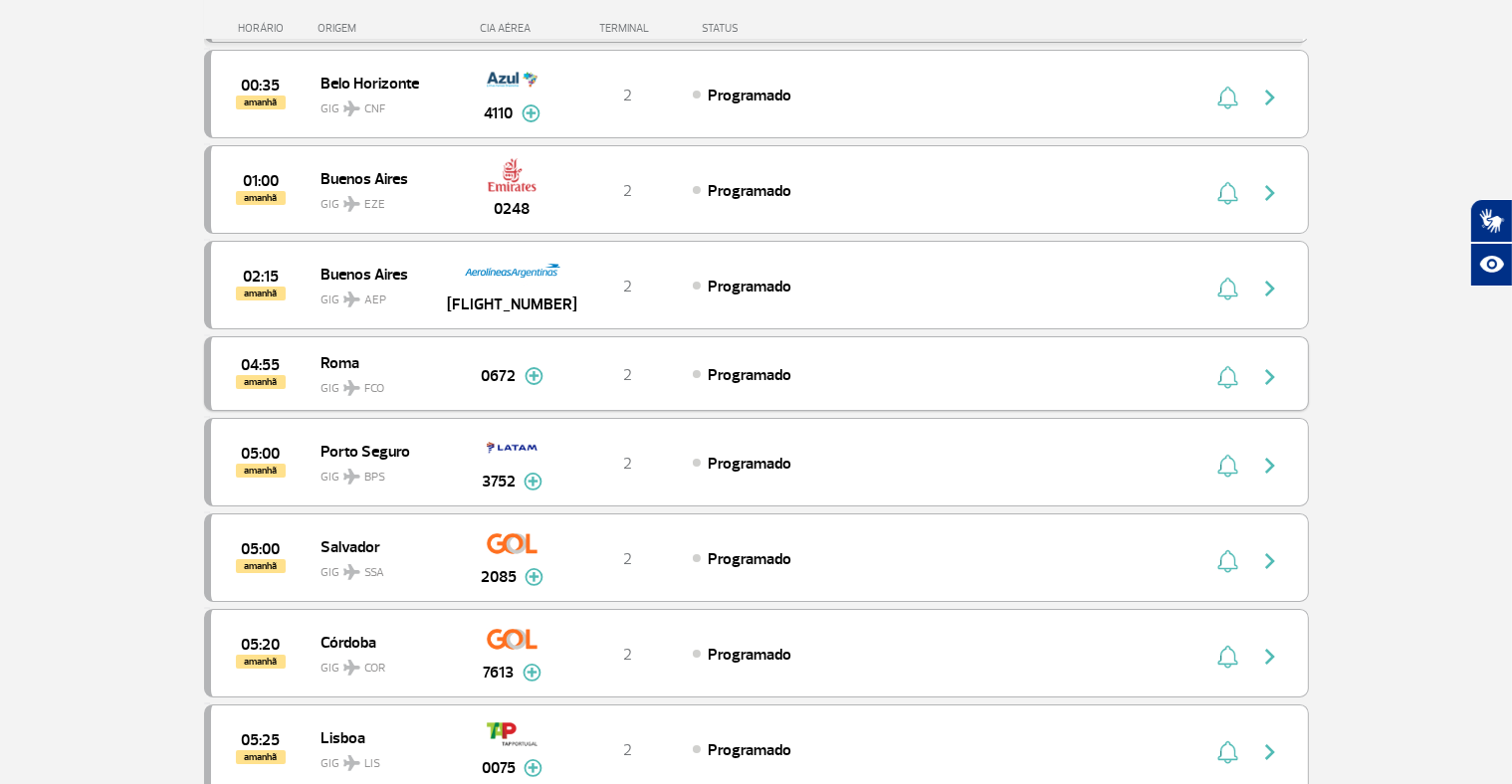 type 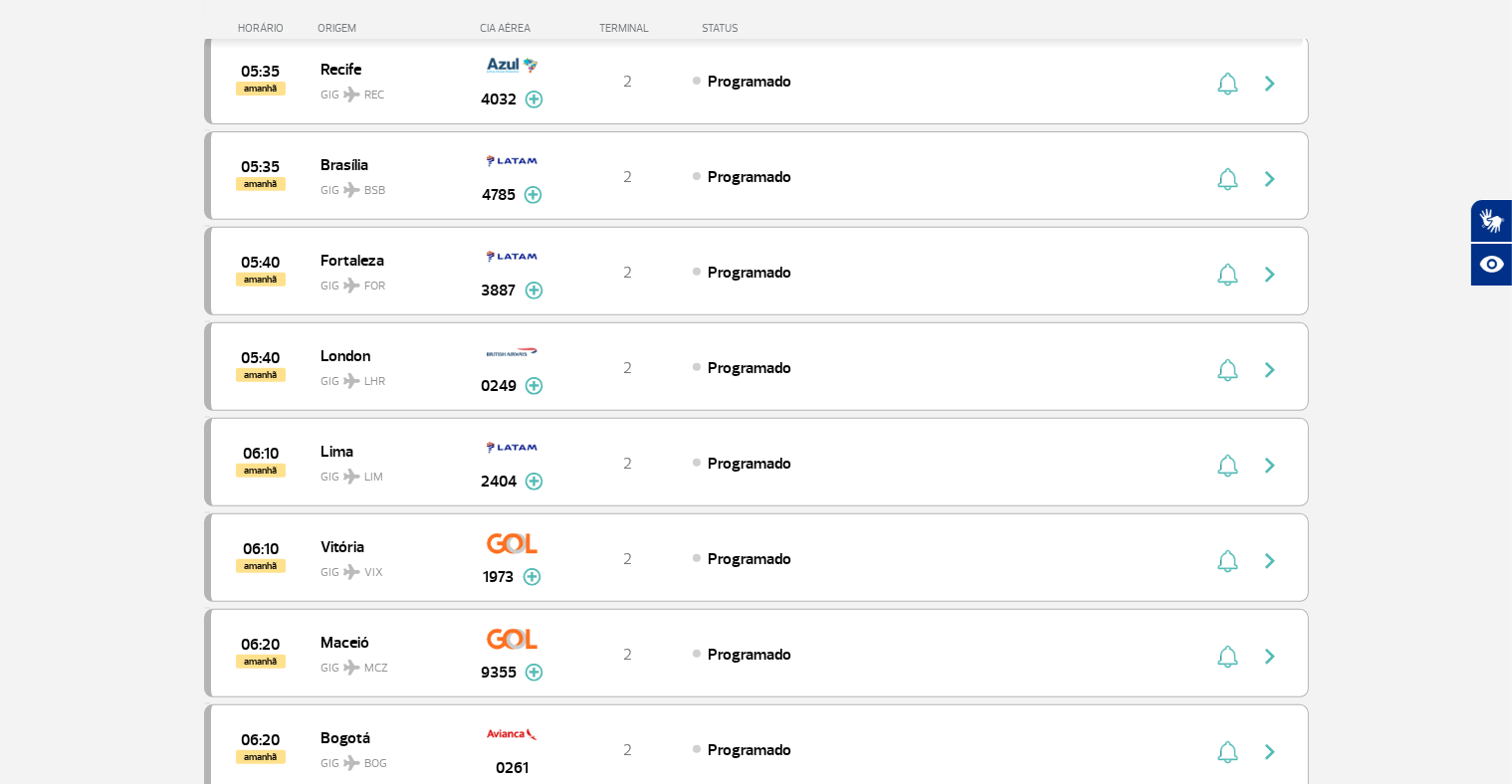 scroll, scrollTop: 8357, scrollLeft: 0, axis: vertical 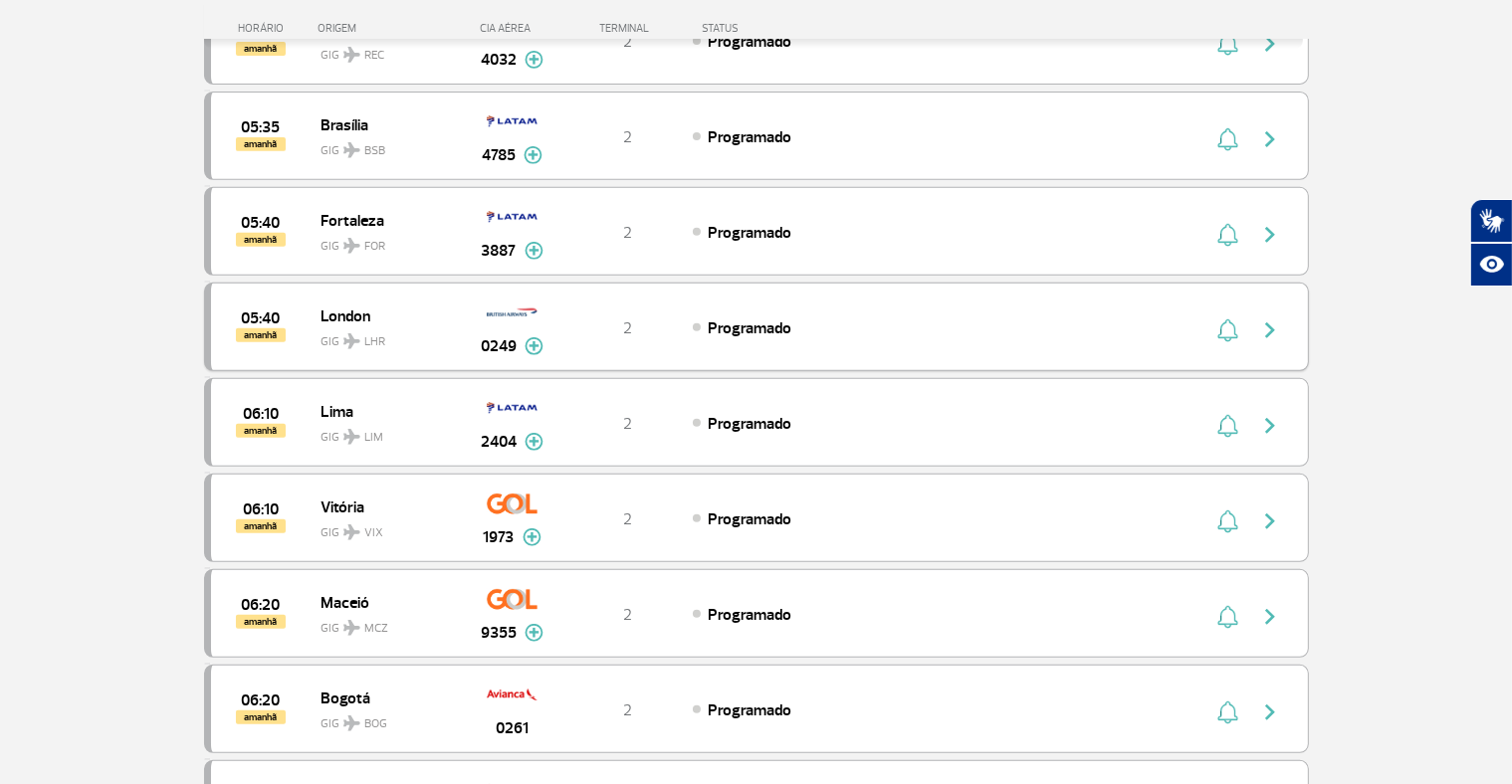 click at bounding box center (534, 346) 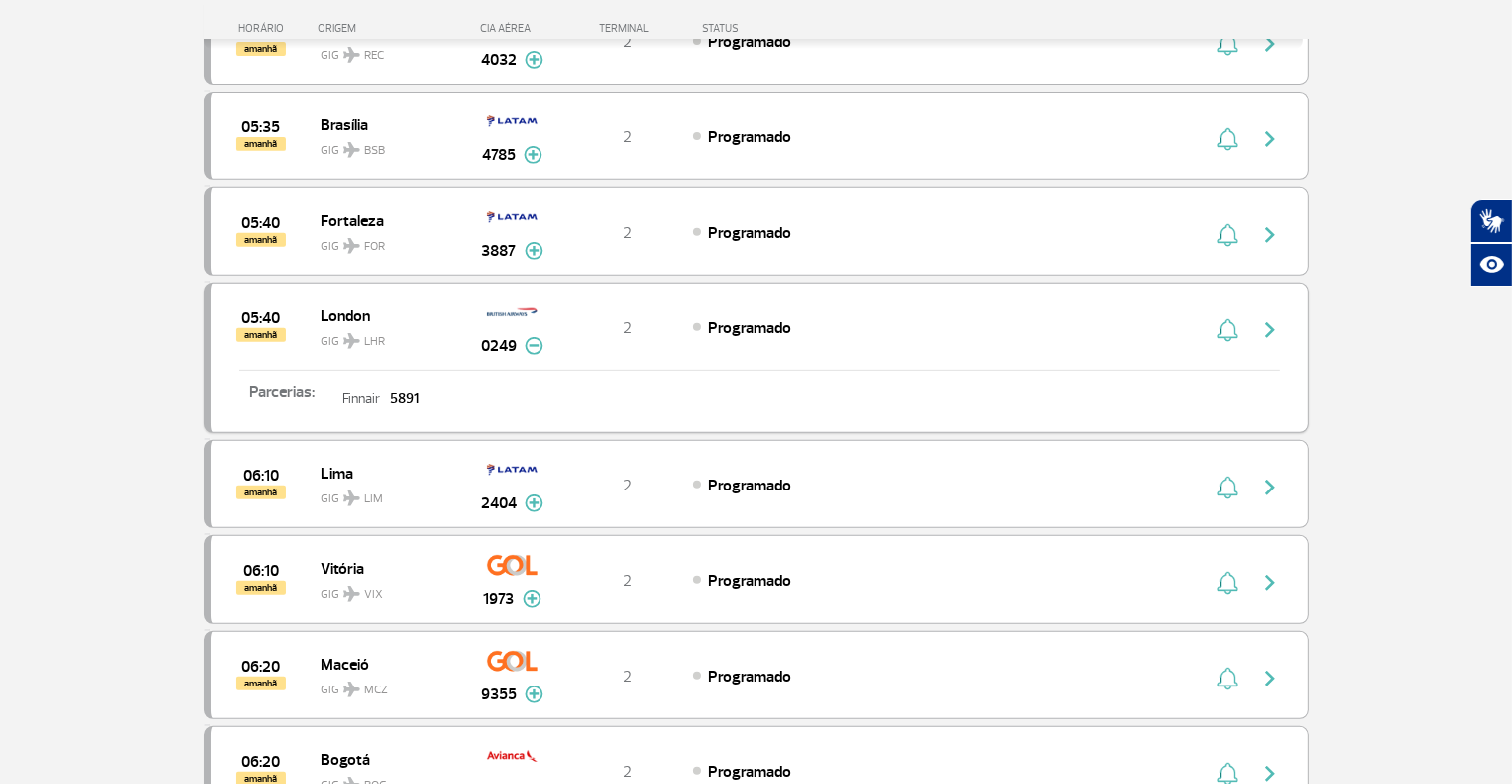 click at bounding box center (534, 346) 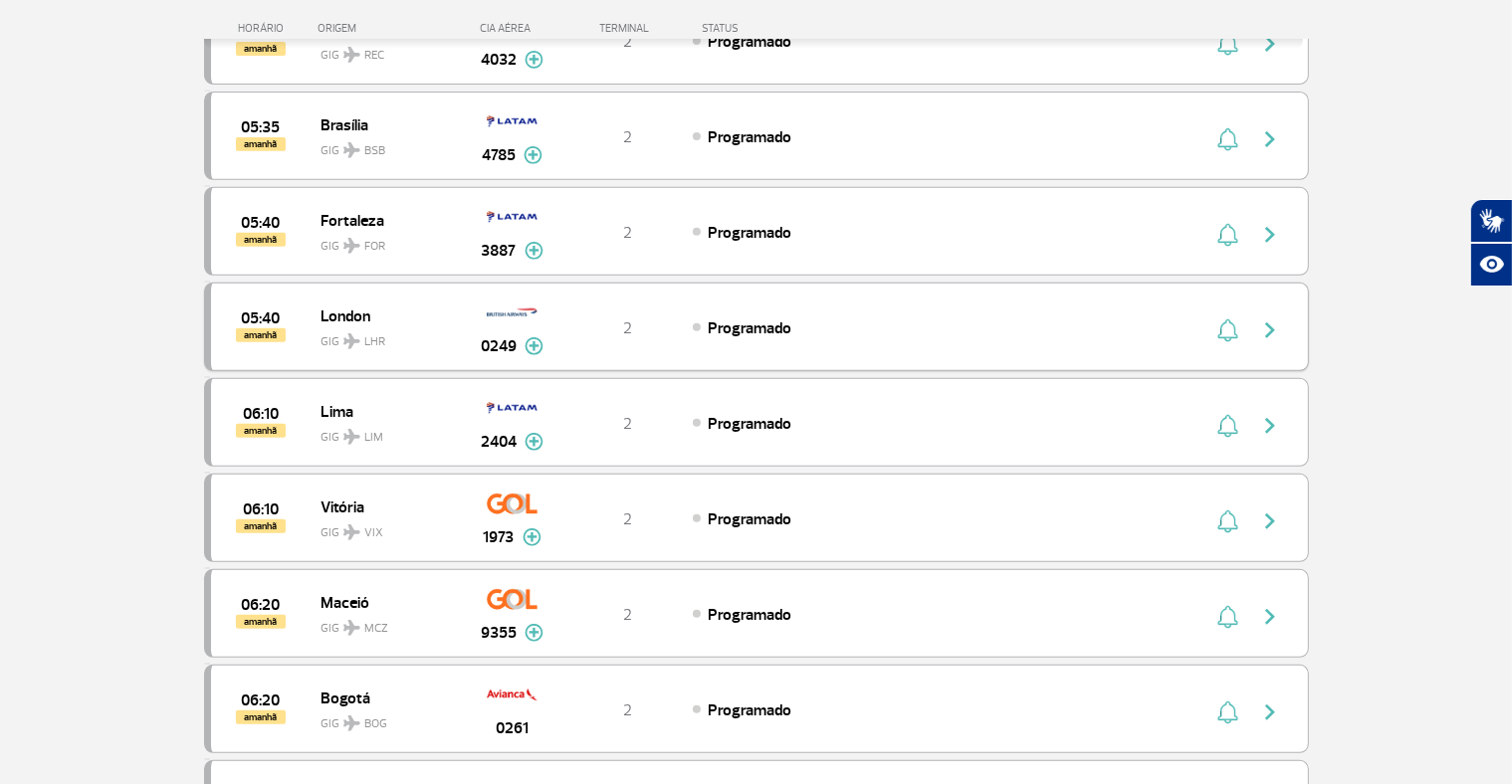 click on "Página Inicial > Voos > Painel de Voos Painel de Voos  Partidas   Chegadas  15:35 15:18 hoje São Paulo CGH GIG 1624 Parcerias:  Air France   2042   COPA Airlines   3547   TAP Portugal   4135   KLM Royal Dutch Airlines   9273   KLM Royal Dutch Airlines   9275  T2  Aterrissado  Air France 2042 COPA Airlines 3547 TAP Portugal 4135 KLM Royal Dutch Airlines 9273 KLM Royal Dutch Airlines 9275 14:50 15:30 hoje Buenos Aires AEP GIG 1264 Parcerias:  GOL Transportes Aereos   3021   GOL Transportes Aereos   3027   KLM Royal Dutch Airlines   9208  T2  Aterrissado  GOL Transportes Aereos 3021 GOL Transportes Aereos 3027 KLM Royal Dutch Airlines 9208 15:50 15:36 hoje Dubai DXB GIG 0247 T2  Aterrissado  15:45 hoje Salvador SSA GIG 4669 T2  Aterrissado  16:15 15:59 hoje Belo Horizonte CNF GIG 1939 Parcerias:  Air France   2040   COPA Airlines   3544   COPA Airlines   3548   Emirates Airlines   3672   Emirates Airlines   3674   Avianca   4617   TAP Portugal   5756   TAP Portugal   5758   Aerolineas Argentinas   7599   7675" at bounding box center (756, -3278) 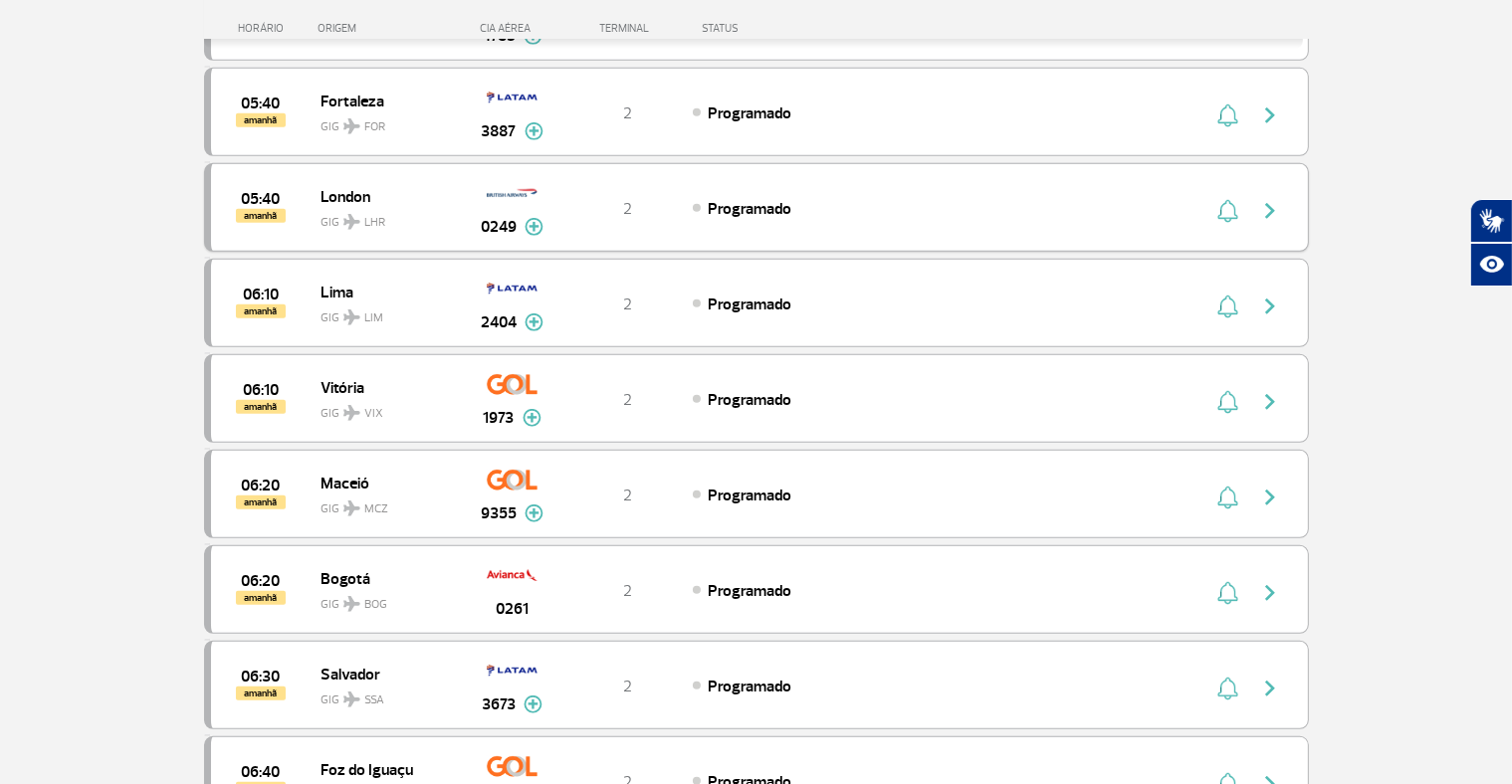 scroll, scrollTop: 8517, scrollLeft: 0, axis: vertical 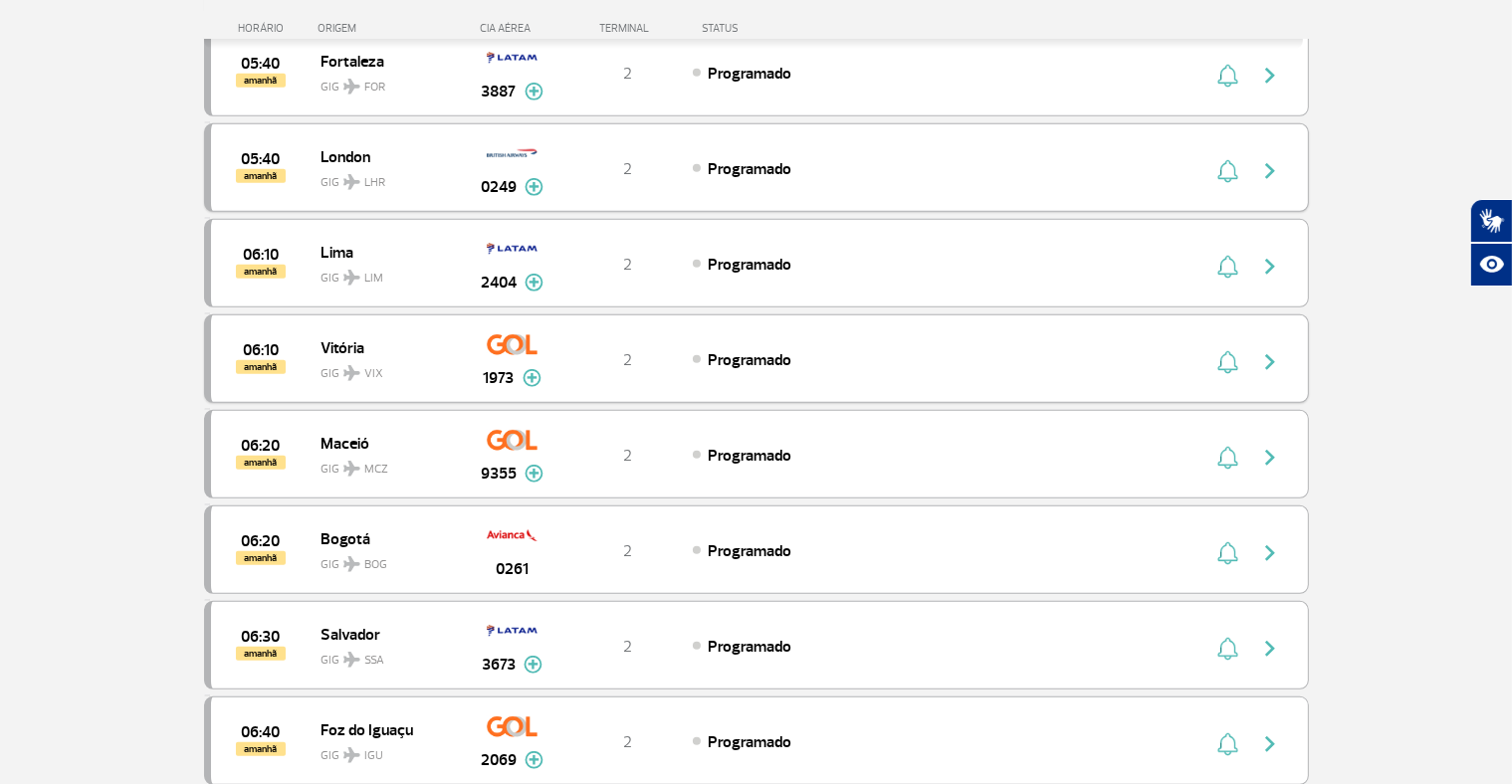 click at bounding box center [532, 378] 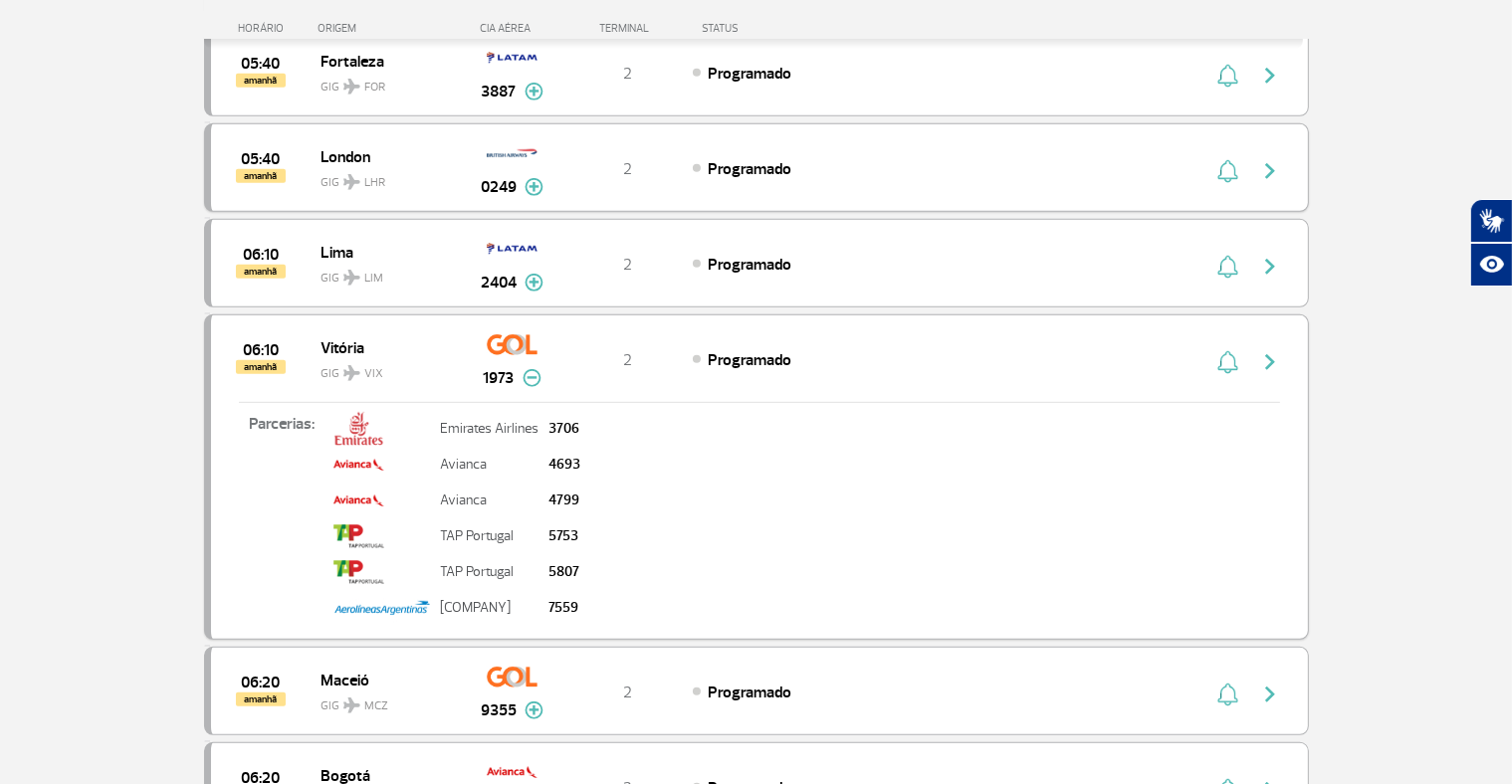 click at bounding box center (532, 378) 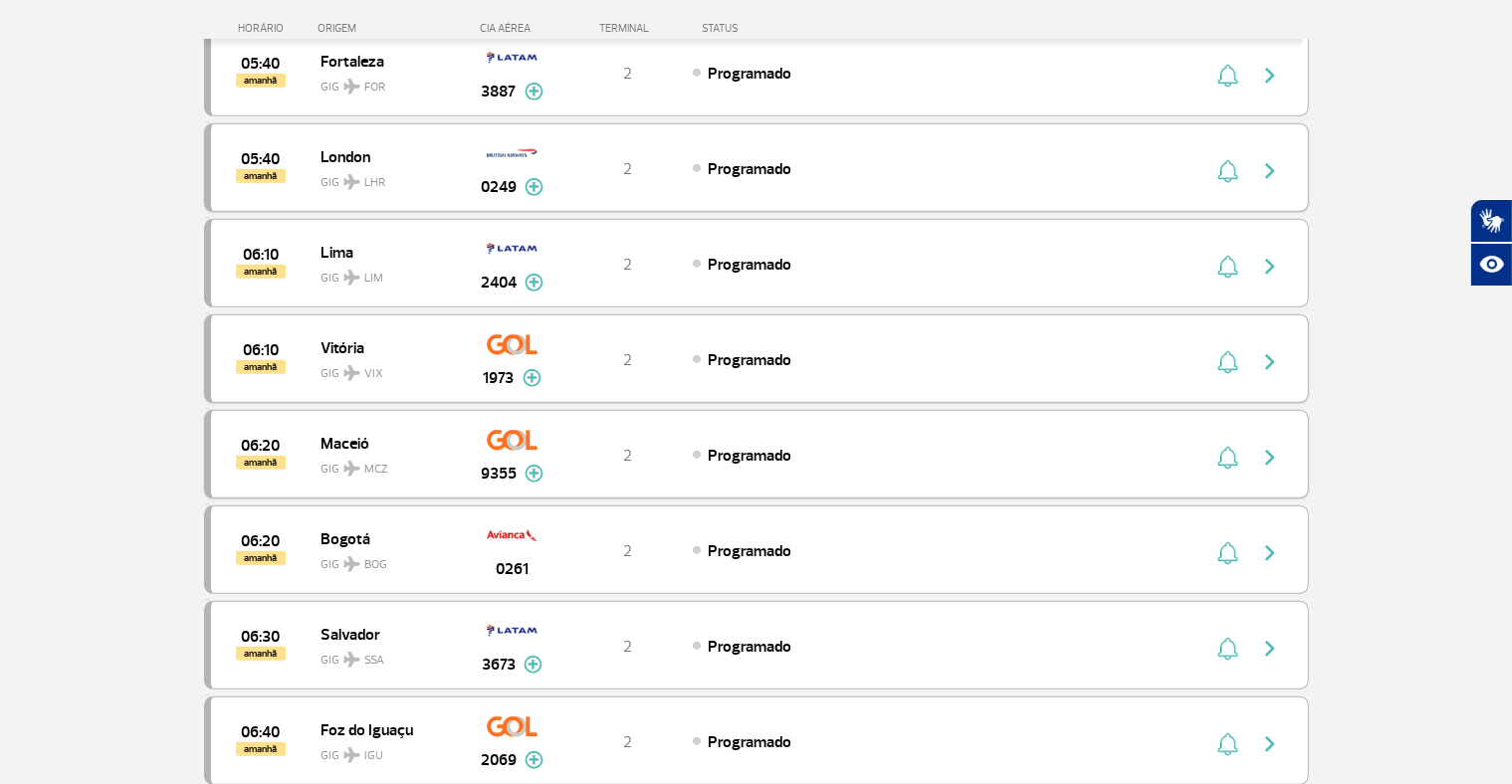 click at bounding box center (534, 474) 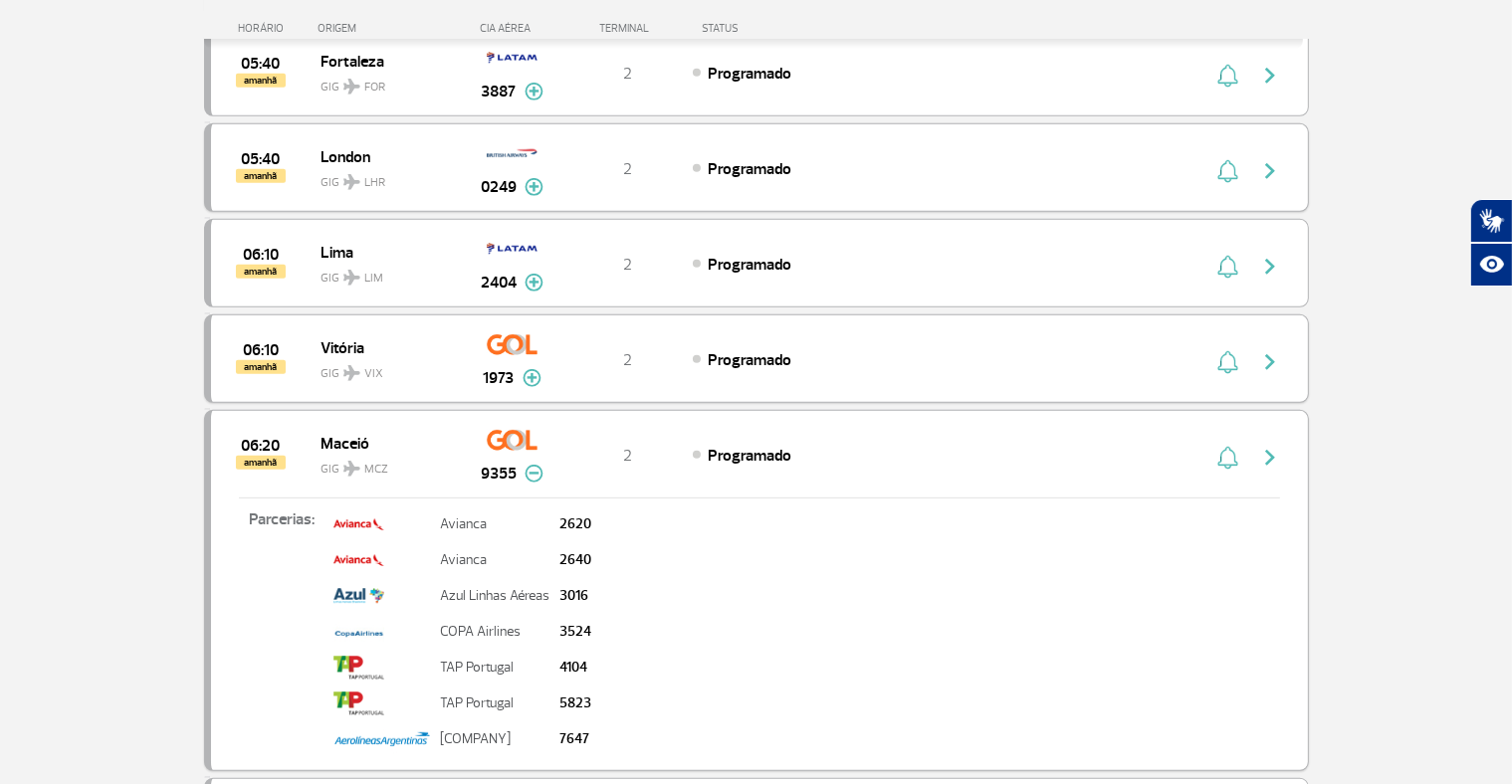 click at bounding box center [534, 474] 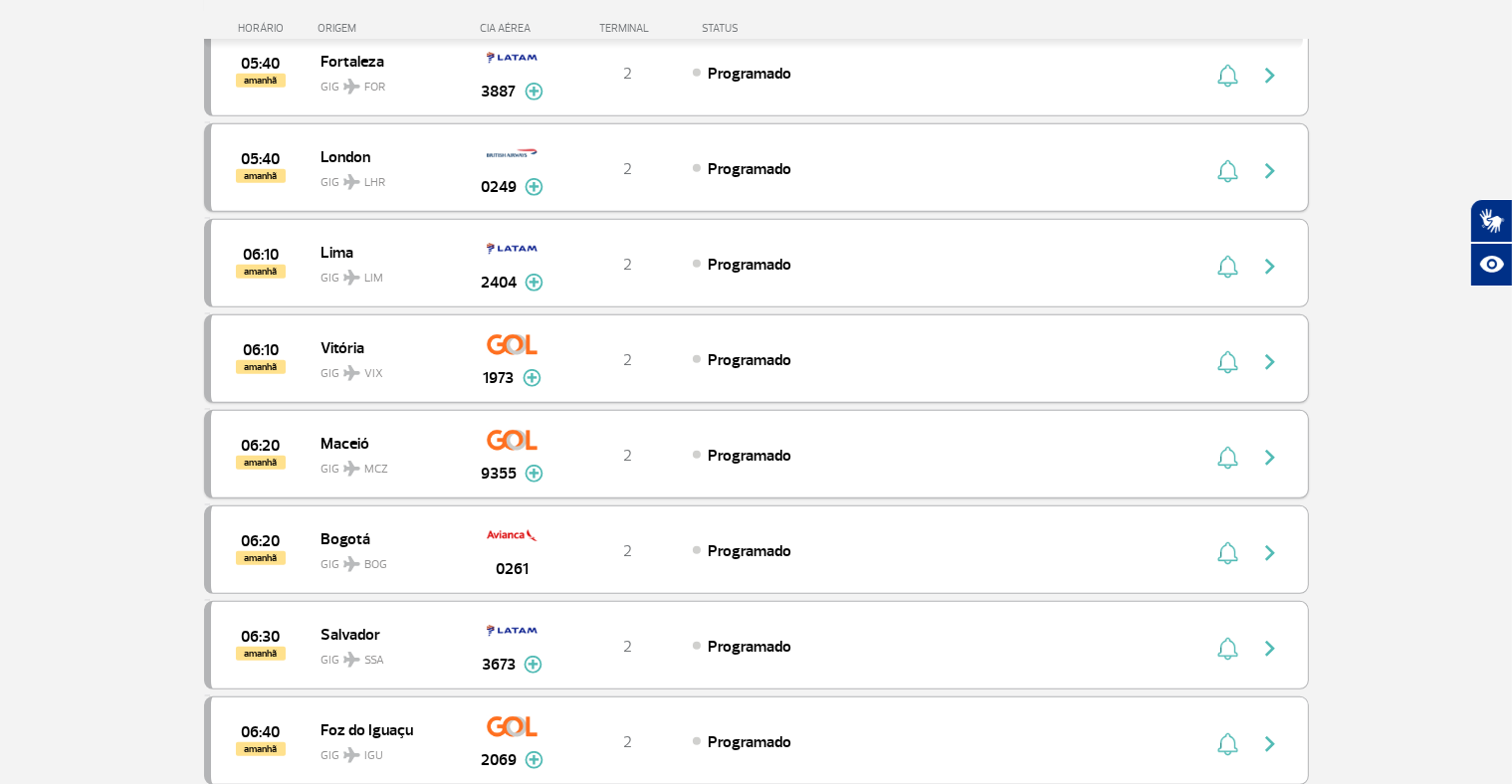 type 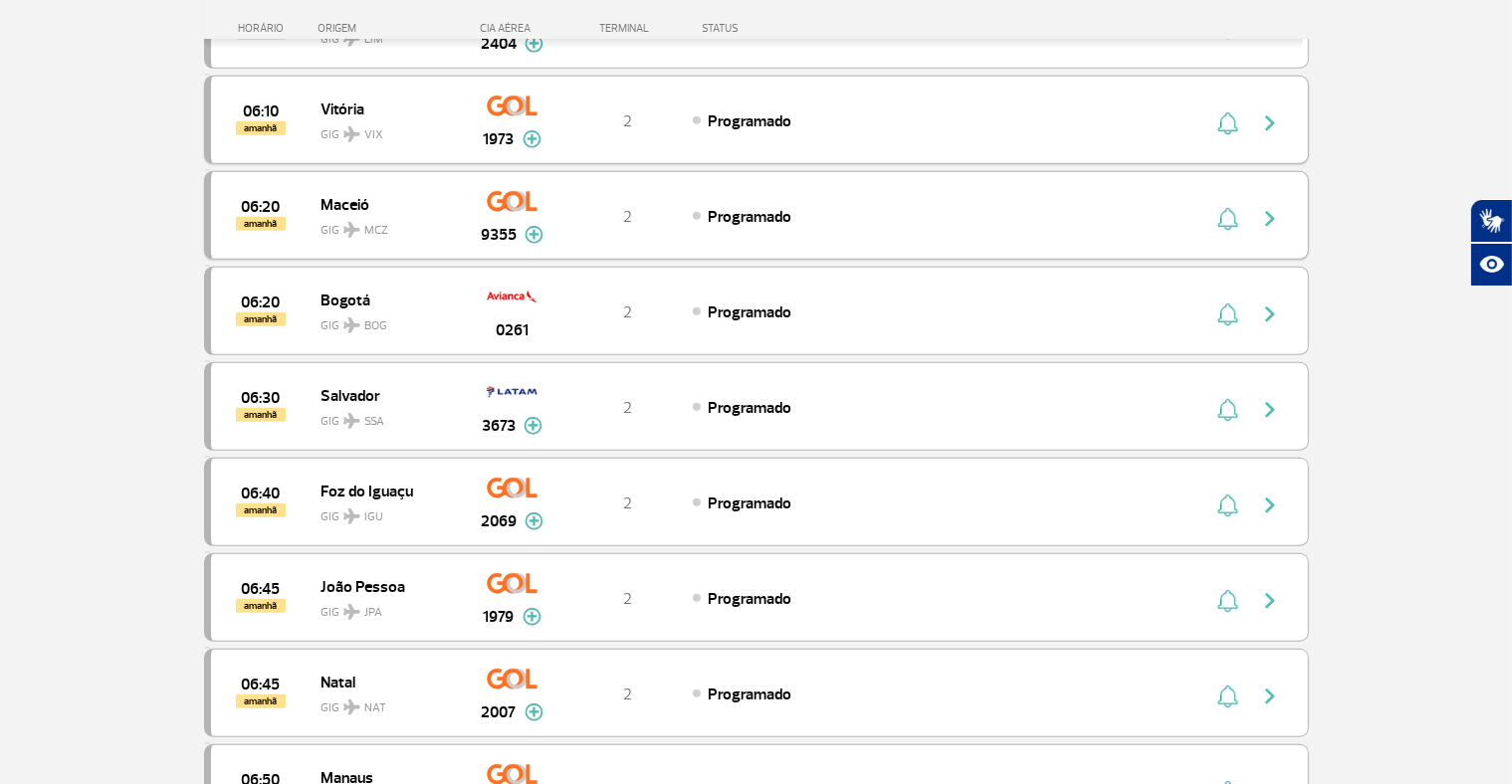 scroll, scrollTop: 8795, scrollLeft: 0, axis: vertical 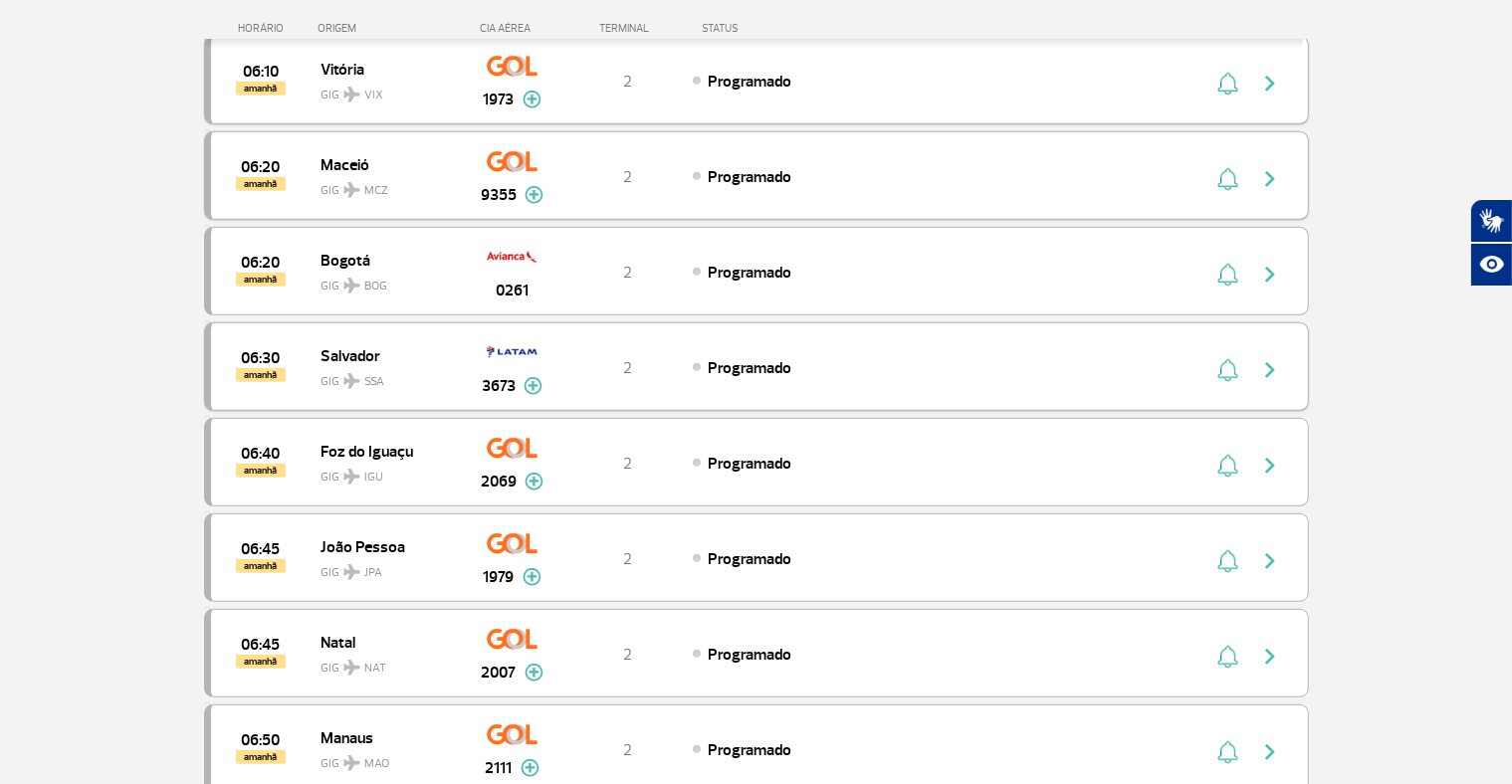 click at bounding box center (533, 386) 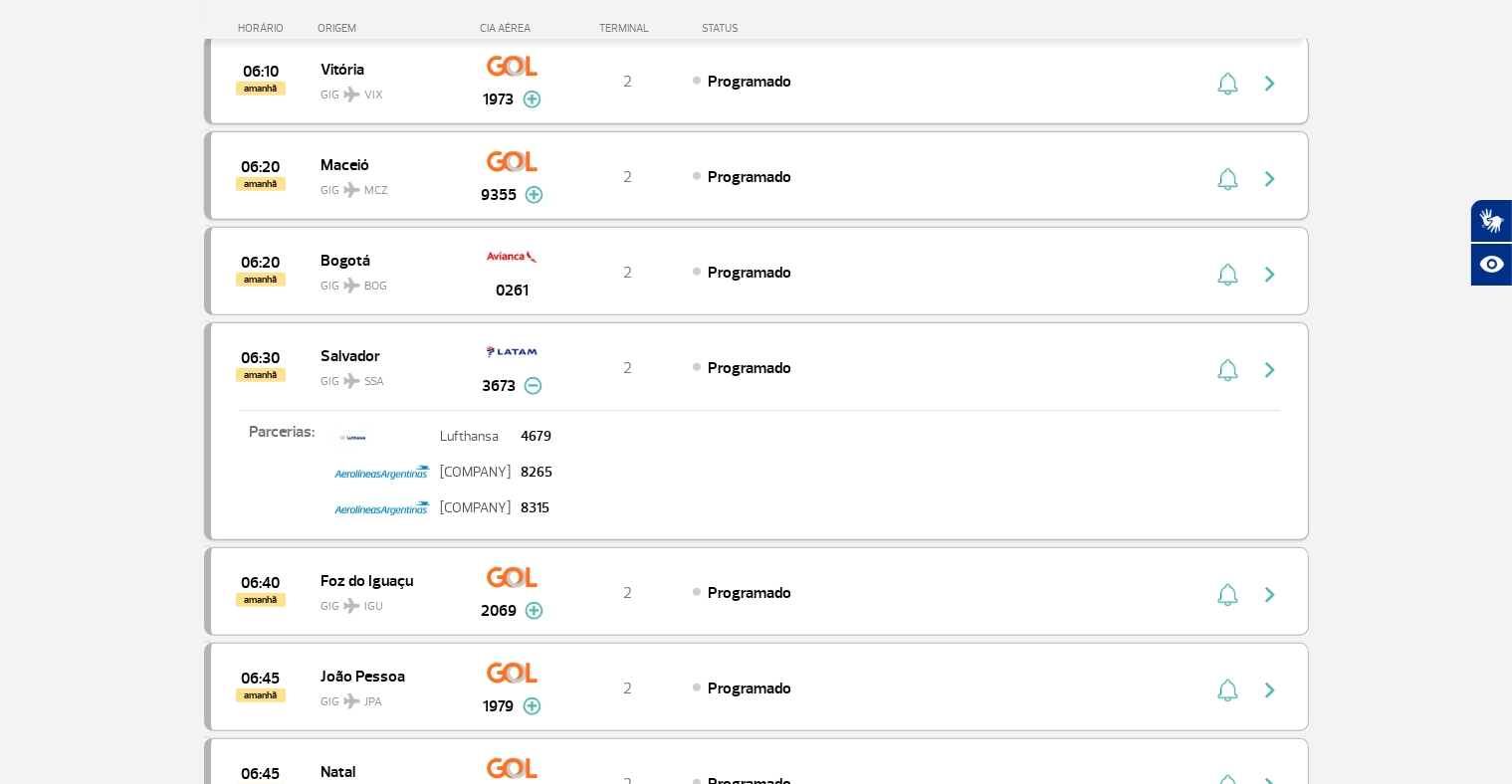 click at bounding box center [533, 386] 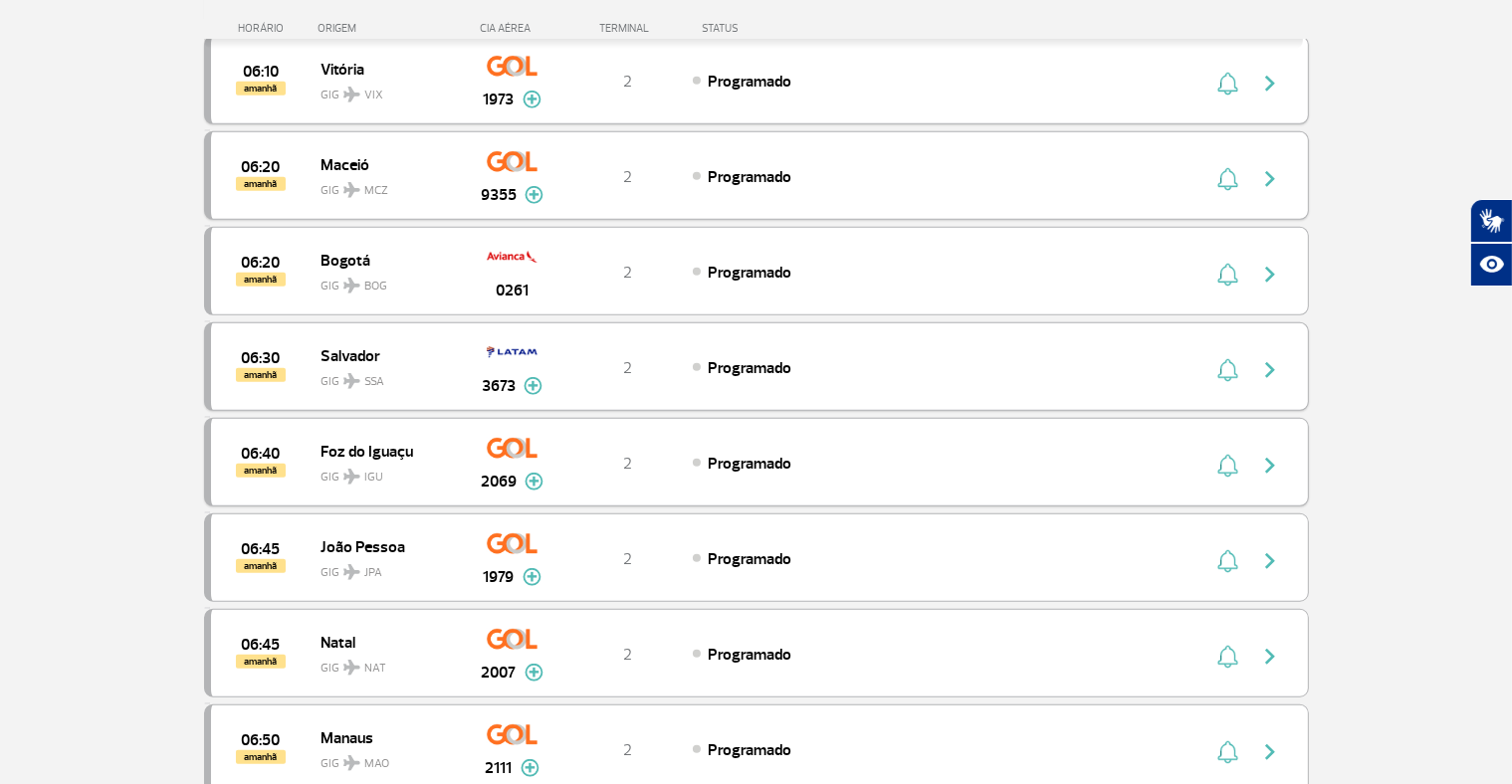 click at bounding box center (534, 482) 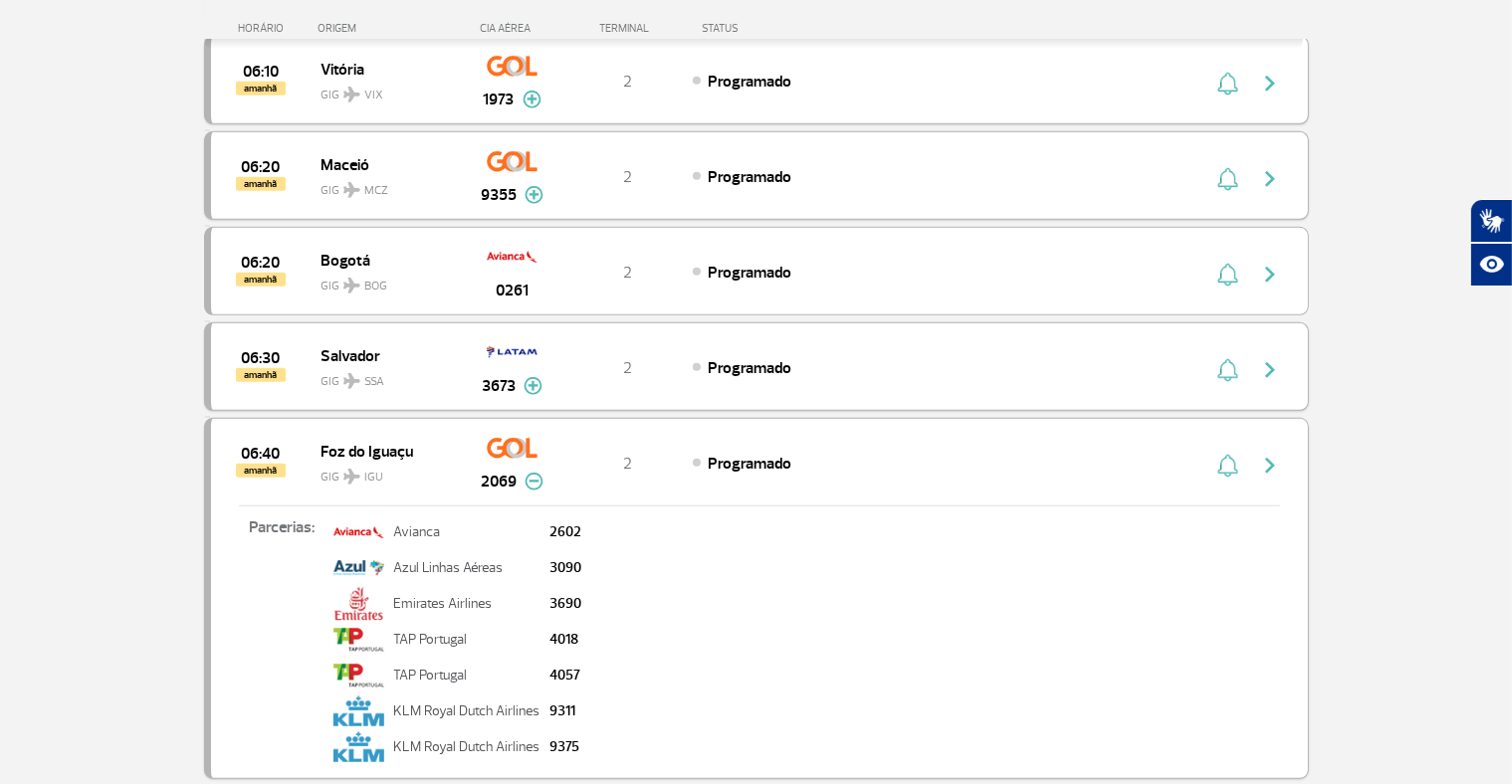 click at bounding box center [534, 482] 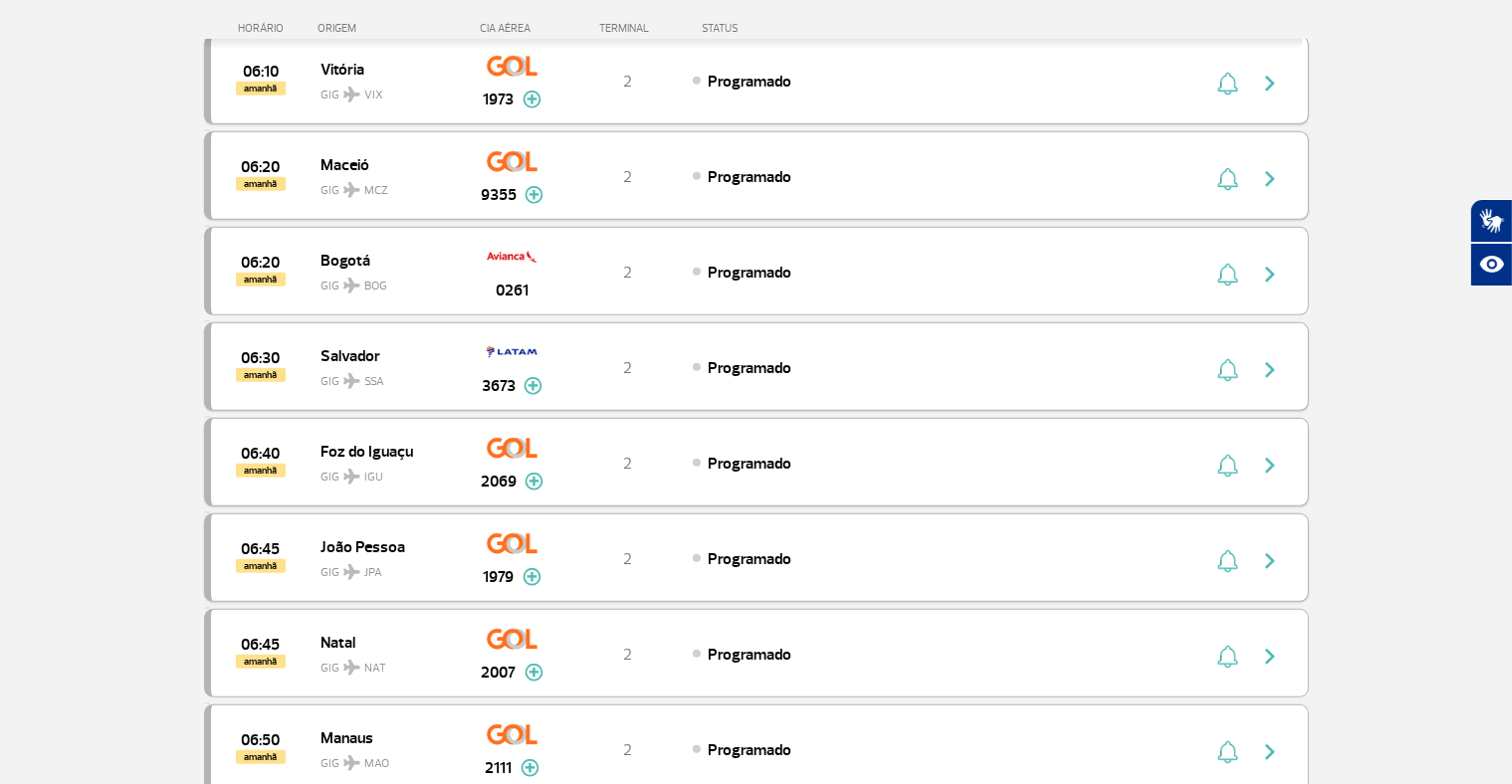 click at bounding box center [532, 577] 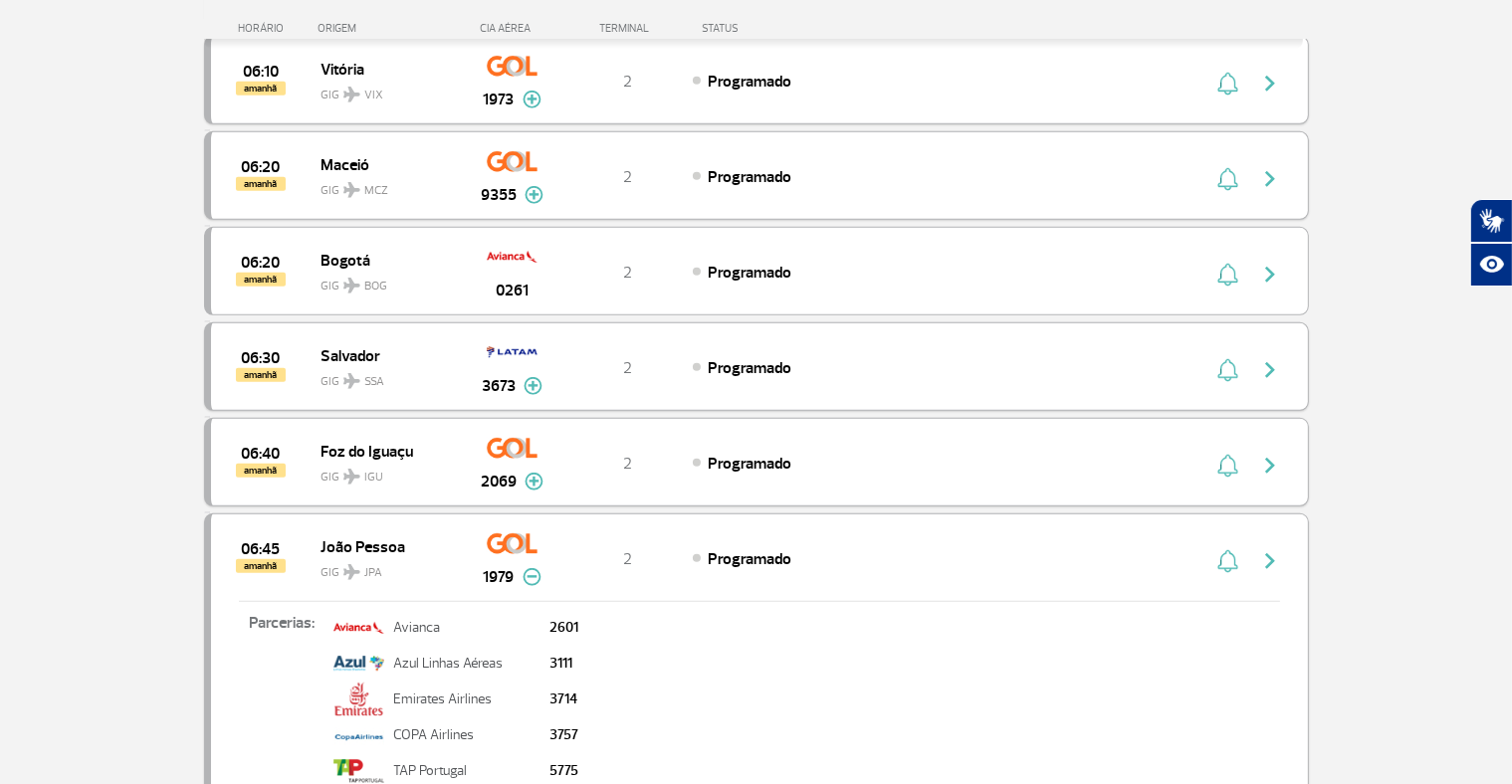 click at bounding box center (532, 577) 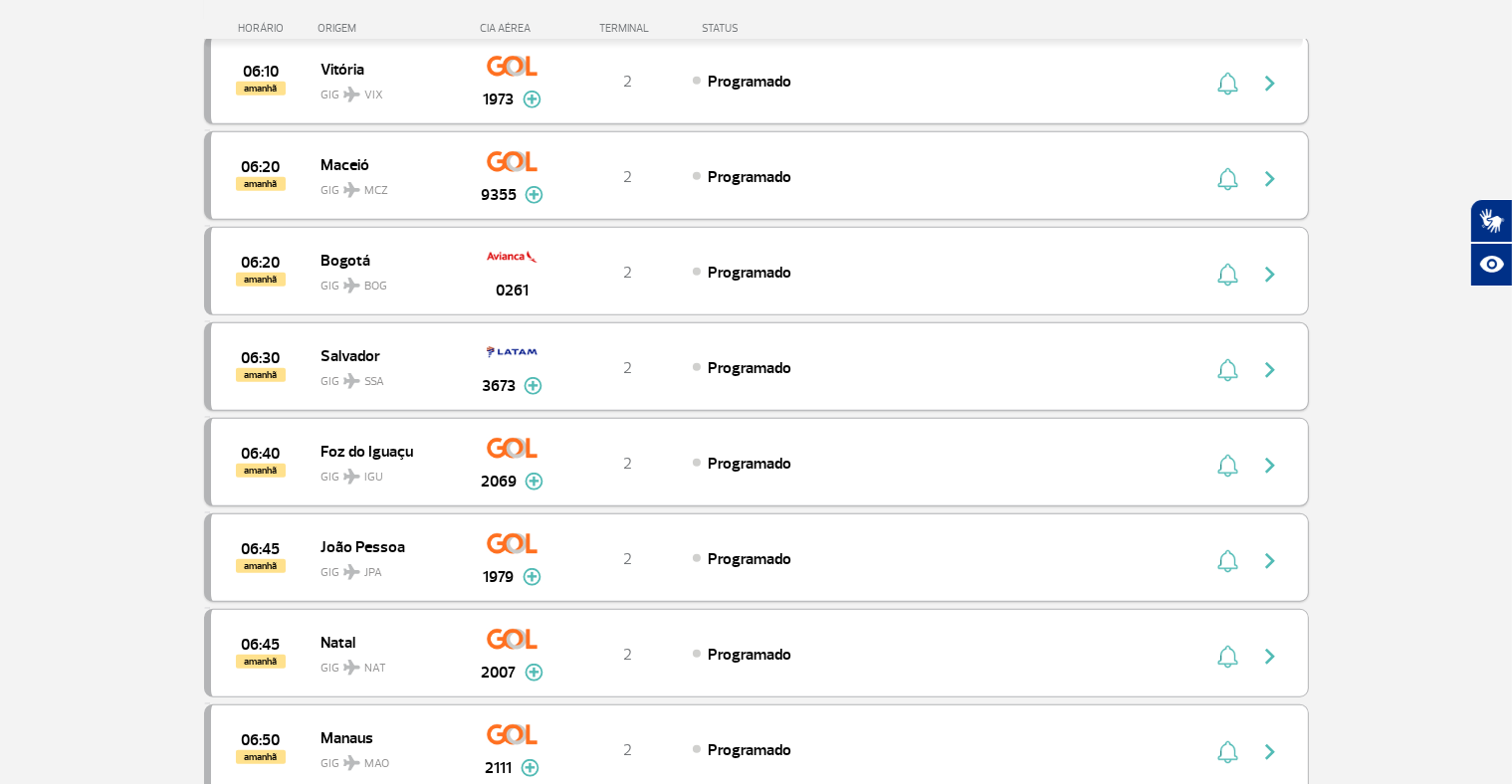 click on "Página Inicial > Voos > Painel de Voos Painel de Voos  Partidas   Chegadas  15:35 15:18 hoje São Paulo CGH GIG 1624 Parcerias:  Air France   2042   COPA Airlines   3547   TAP Portugal   4135   KLM Royal Dutch Airlines   9273   KLM Royal Dutch Airlines   9275  T2  Aterrissado  Air France 2042 COPA Airlines 3547 TAP Portugal 4135 KLM Royal Dutch Airlines 9273 KLM Royal Dutch Airlines 9275 14:50 15:30 hoje Buenos Aires AEP GIG 1264 Parcerias:  GOL Transportes Aereos   3021   GOL Transportes Aereos   3027   KLM Royal Dutch Airlines   9208  T2  Aterrissado  GOL Transportes Aereos 3021 GOL Transportes Aereos 3027 KLM Royal Dutch Airlines 9208 15:50 15:36 hoje Dubai DXB GIG 0247 T2  Aterrissado  15:45 hoje Salvador SSA GIG 4669 T2  Aterrissado  16:15 15:59 hoje Belo Horizonte CNF GIG 1939 Parcerias:  Air France   2040   COPA Airlines   3544   COPA Airlines   3548   Emirates Airlines   3672   Emirates Airlines   3674   Avianca   4617   TAP Portugal   5756   TAP Portugal   5758   Aerolineas Argentinas   7599   7675" at bounding box center (756, -3716) 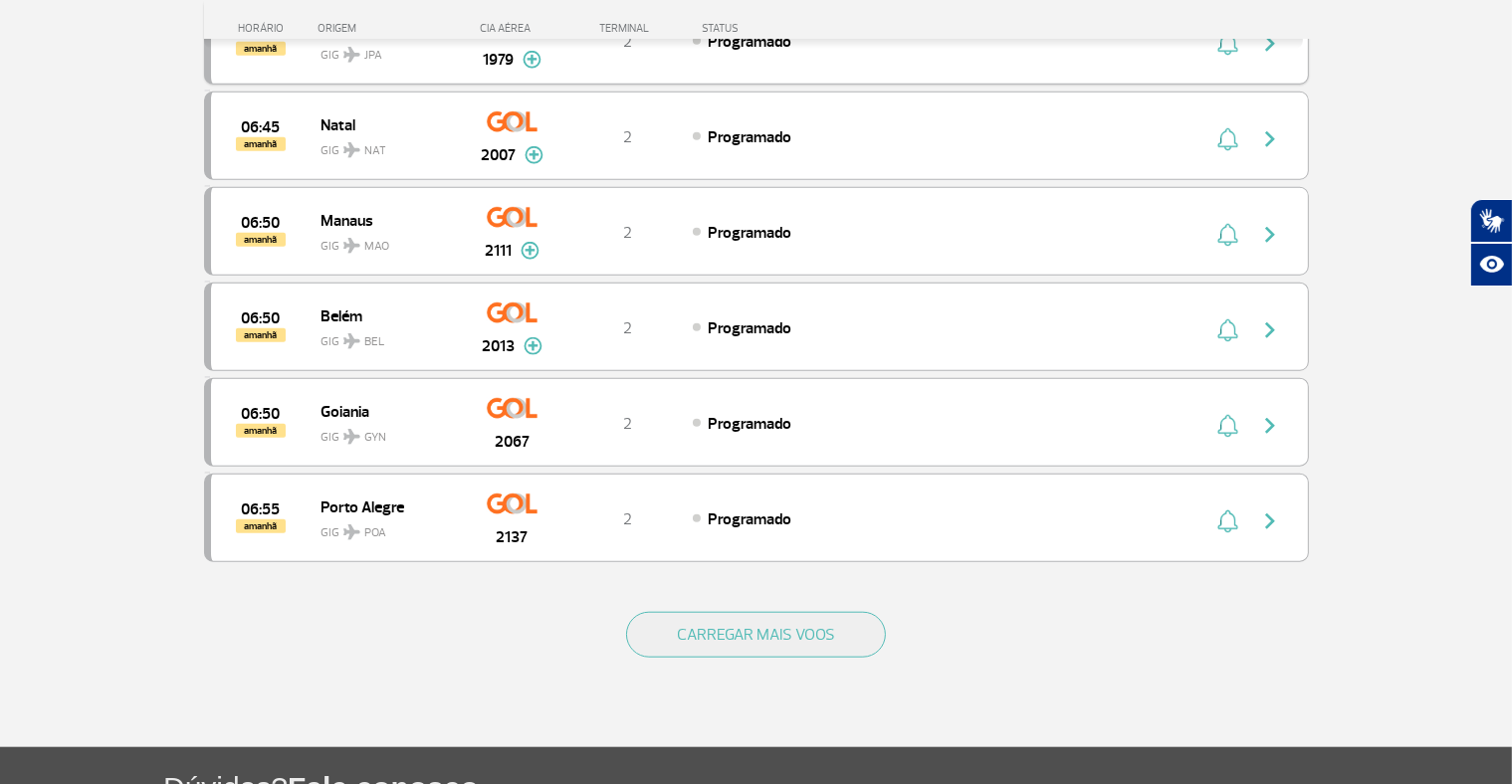 scroll, scrollTop: 9352, scrollLeft: 0, axis: vertical 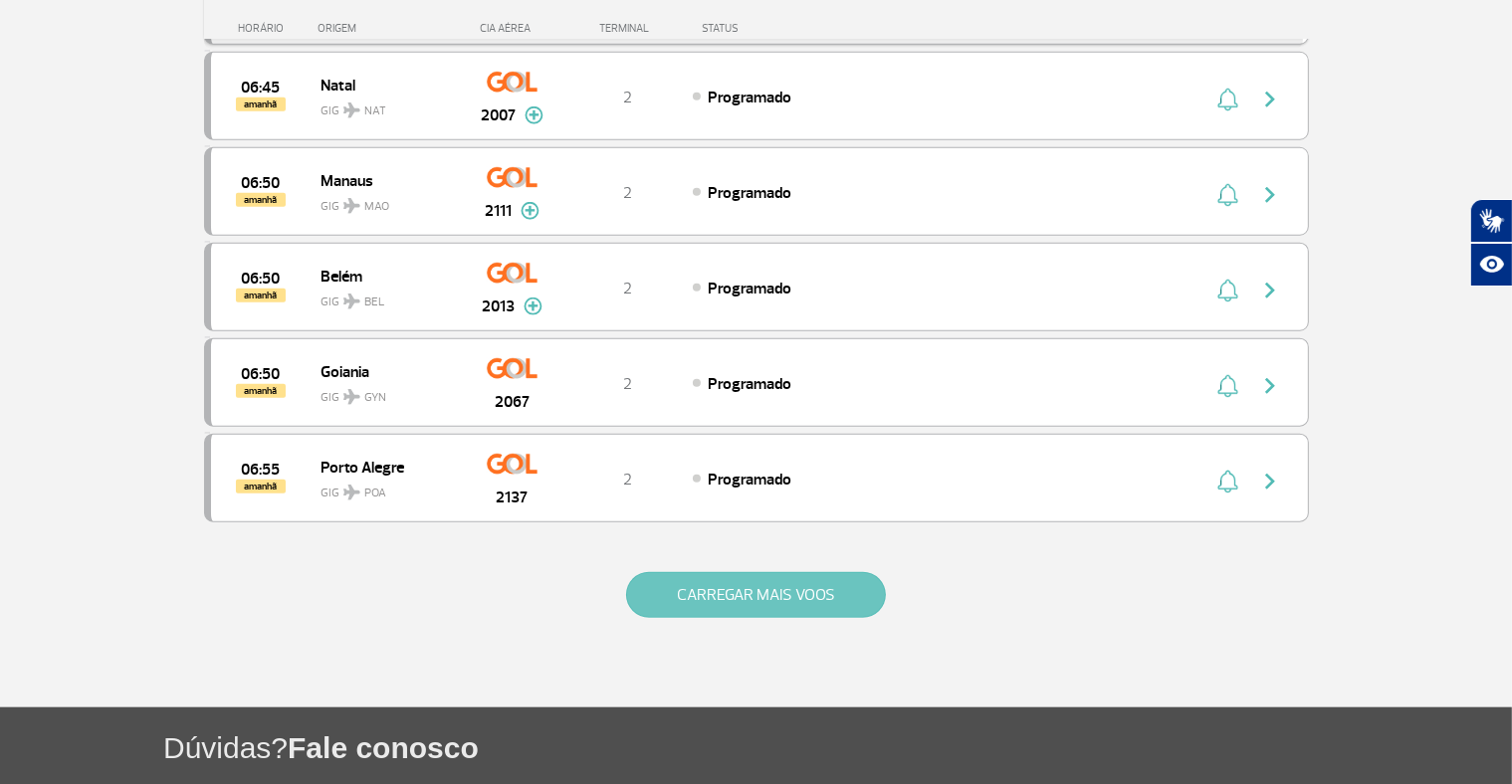 click on "CARREGAR MAIS VOOS" at bounding box center [756, 595] 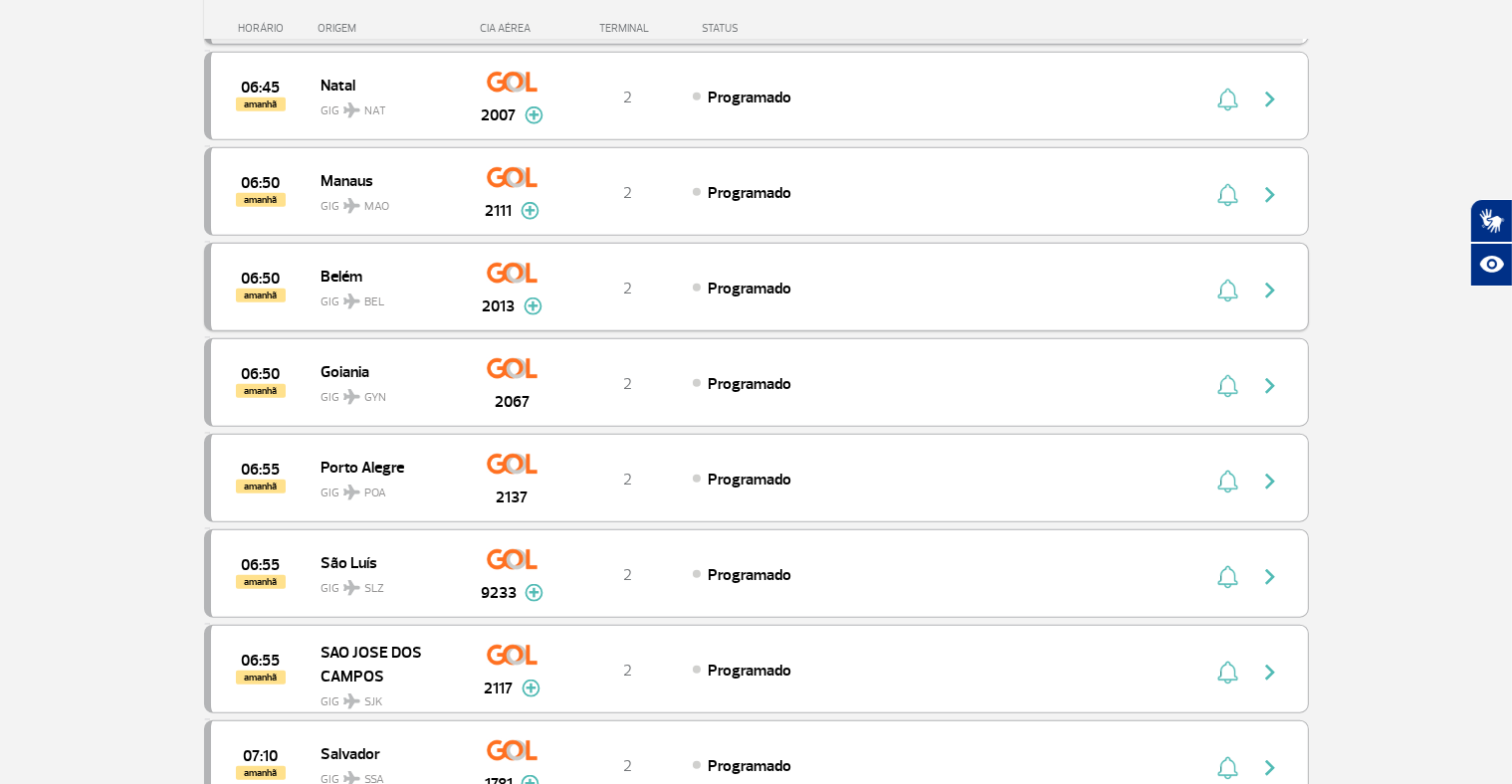 click at bounding box center [533, 306] 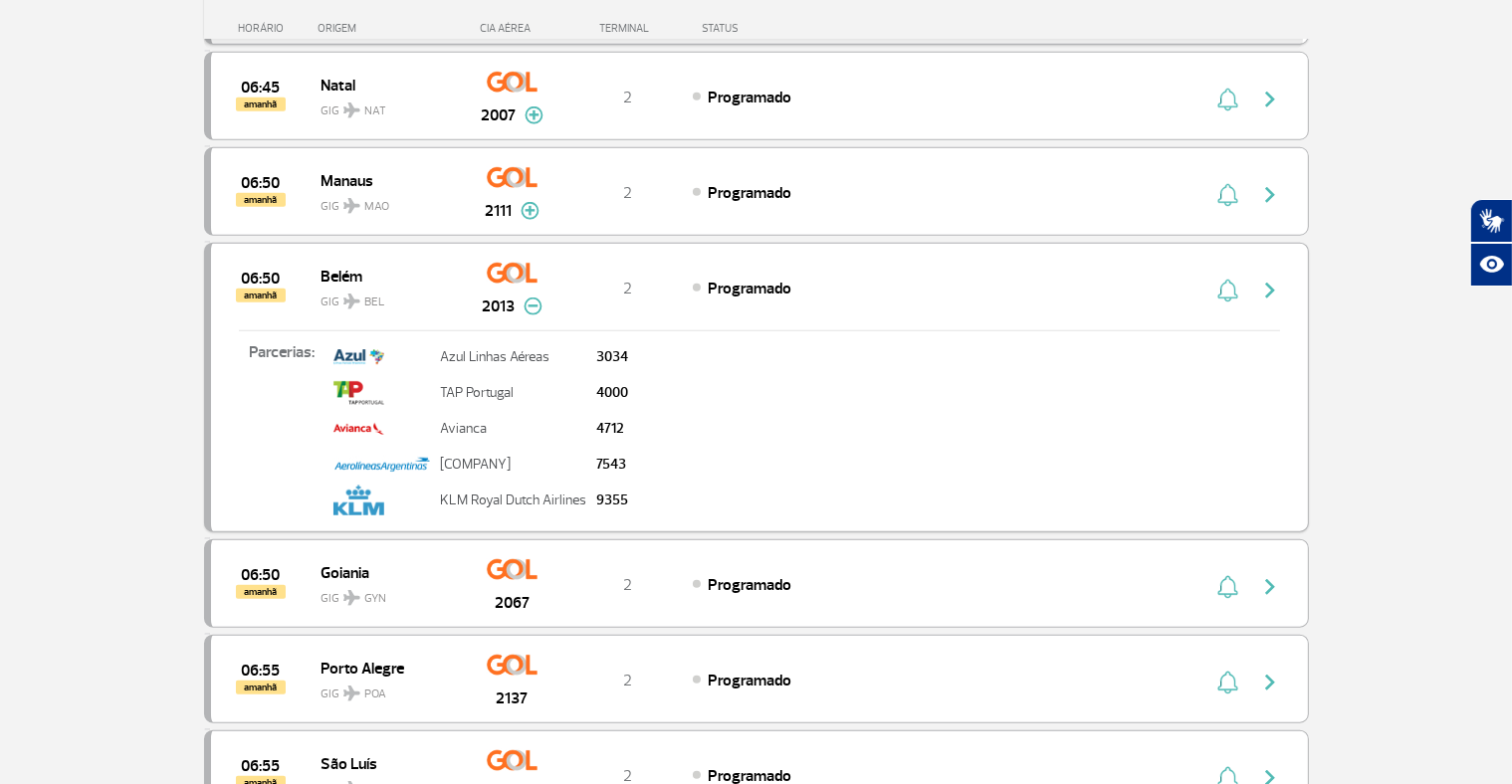 click at bounding box center [533, 306] 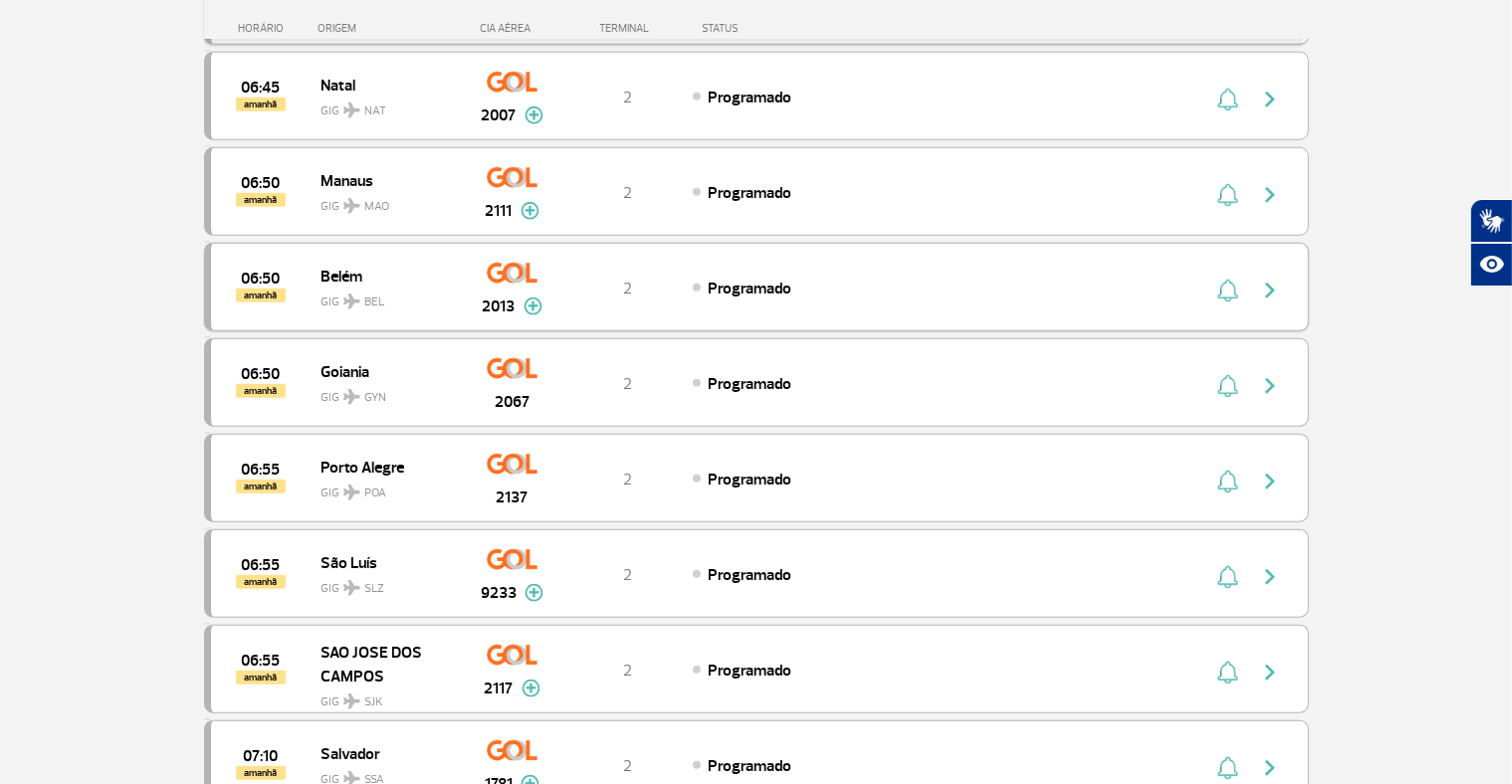 type 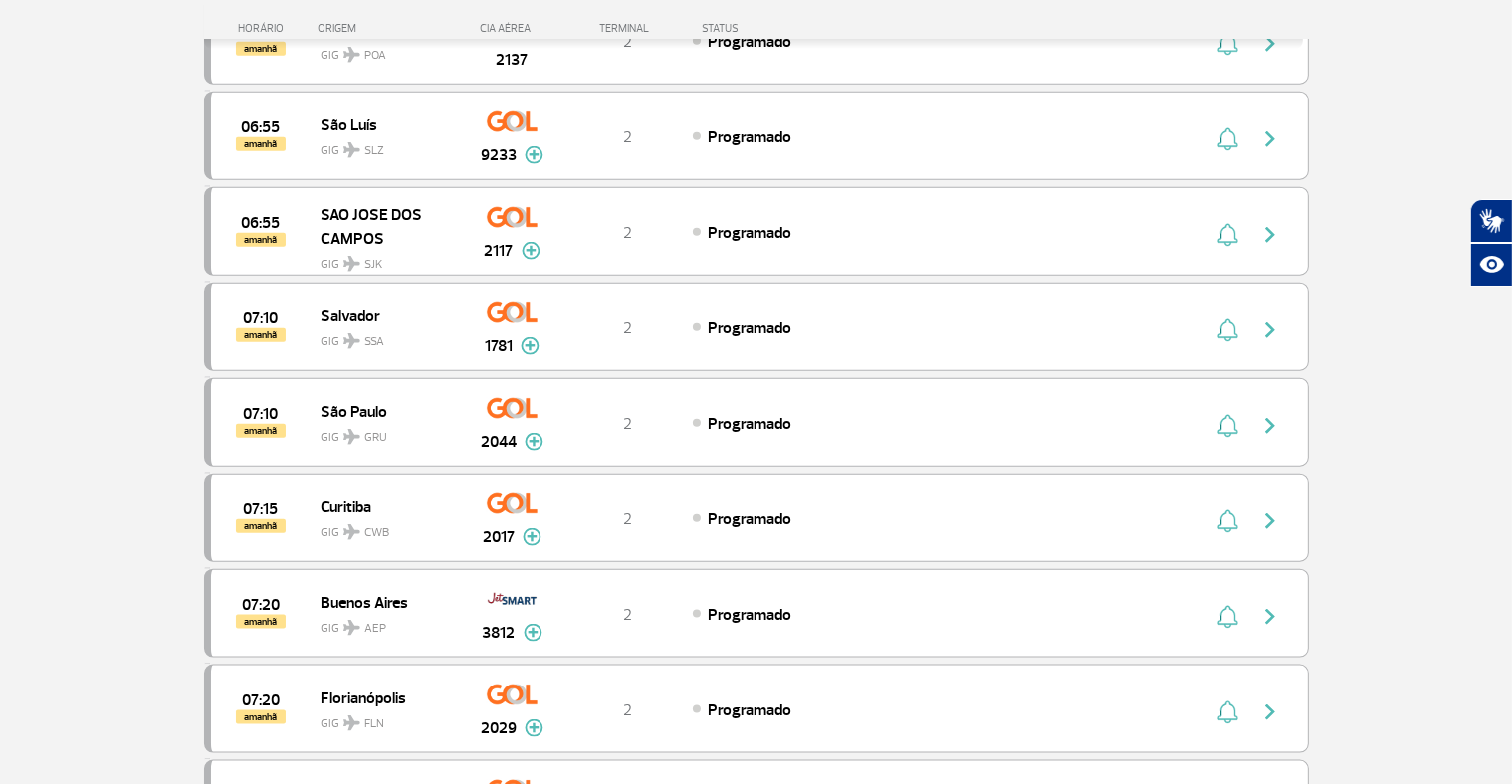 scroll, scrollTop: 9830, scrollLeft: 0, axis: vertical 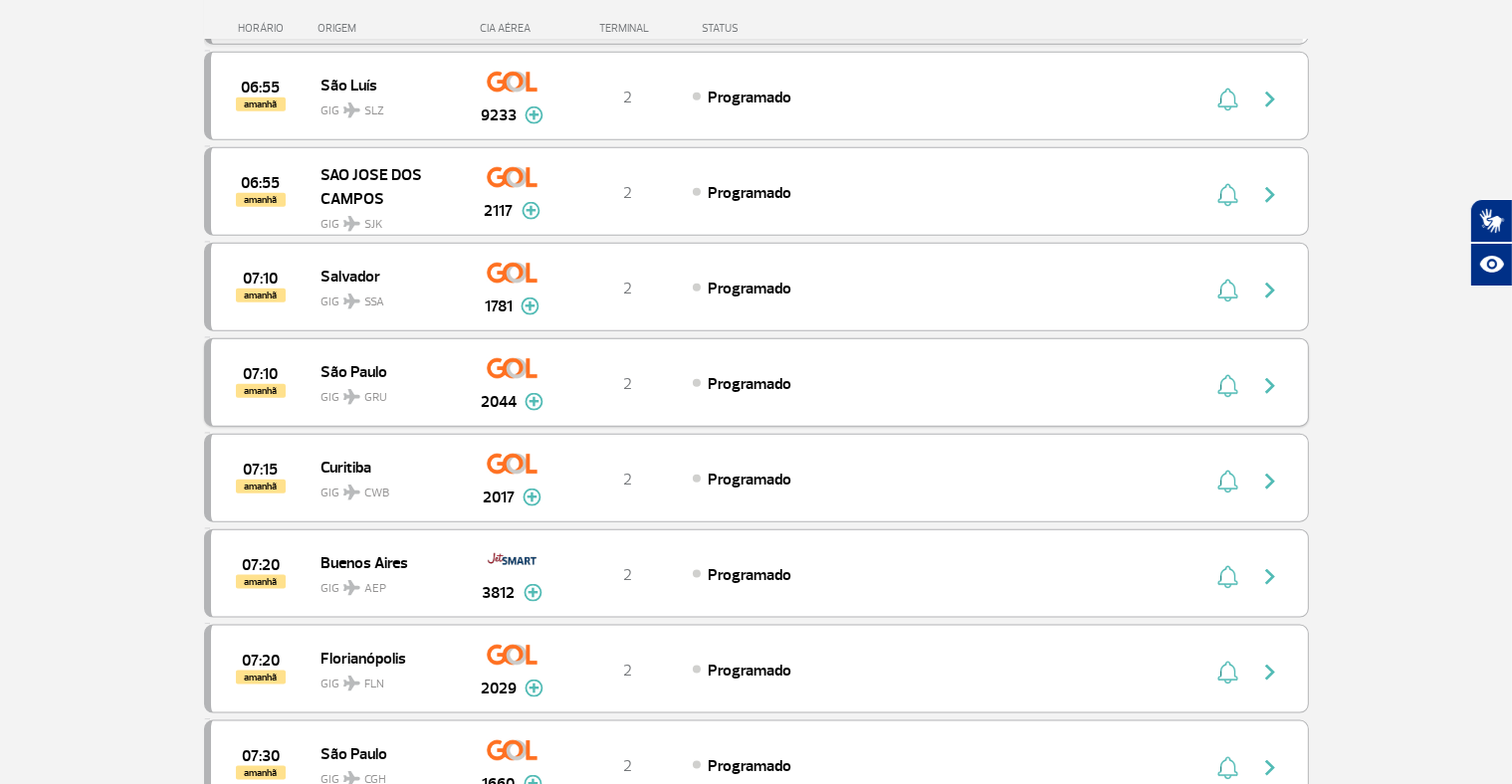 click at bounding box center [534, 402] 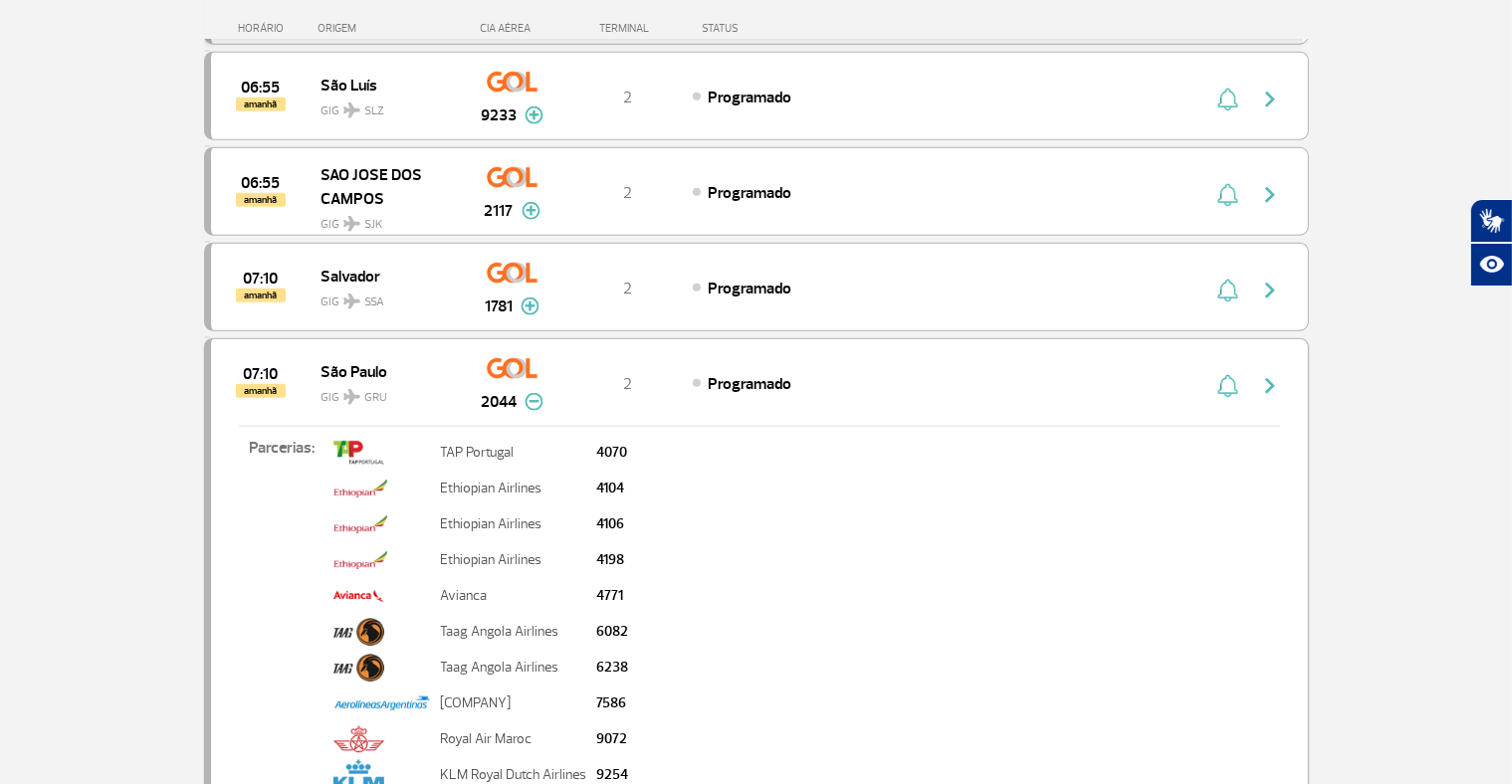 click on "Página Inicial > Voos > Painel de Voos Painel de Voos  Partidas   Chegadas  15:35 15:18 hoje São Paulo CGH GIG 1624 Parcerias:  Air France   2042   COPA Airlines   3547   TAP Portugal   4135   KLM Royal Dutch Airlines   9273   KLM Royal Dutch Airlines   9275  T2  Aterrissado  Air France 2042 COPA Airlines 3547 TAP Portugal 4135 KLM Royal Dutch Airlines 9273 KLM Royal Dutch Airlines 9275 14:50 15:30 hoje Buenos Aires AEP GIG 1264 Parcerias:  GOL Transportes Aereos   3021   GOL Transportes Aereos   3027   KLM Royal Dutch Airlines   9208  T2  Aterrissado  GOL Transportes Aereos 3021 GOL Transportes Aereos 3027 KLM Royal Dutch Airlines 9208 15:50 15:36 hoje Dubai DXB GIG 0247 T2  Aterrissado  15:45 hoje Salvador SSA GIG 4669 T2  Aterrissado  16:15 15:59 hoje Belo Horizonte CNF GIG 1939 Parcerias:  Air France   2040   COPA Airlines   3544   COPA Airlines   3548   Emirates Airlines   3672   Emirates Airlines   3674   Avianca   4617   TAP Portugal   5756   TAP Portugal   5758   Aerolineas Argentinas   7599   7675" at bounding box center (756, -3588) 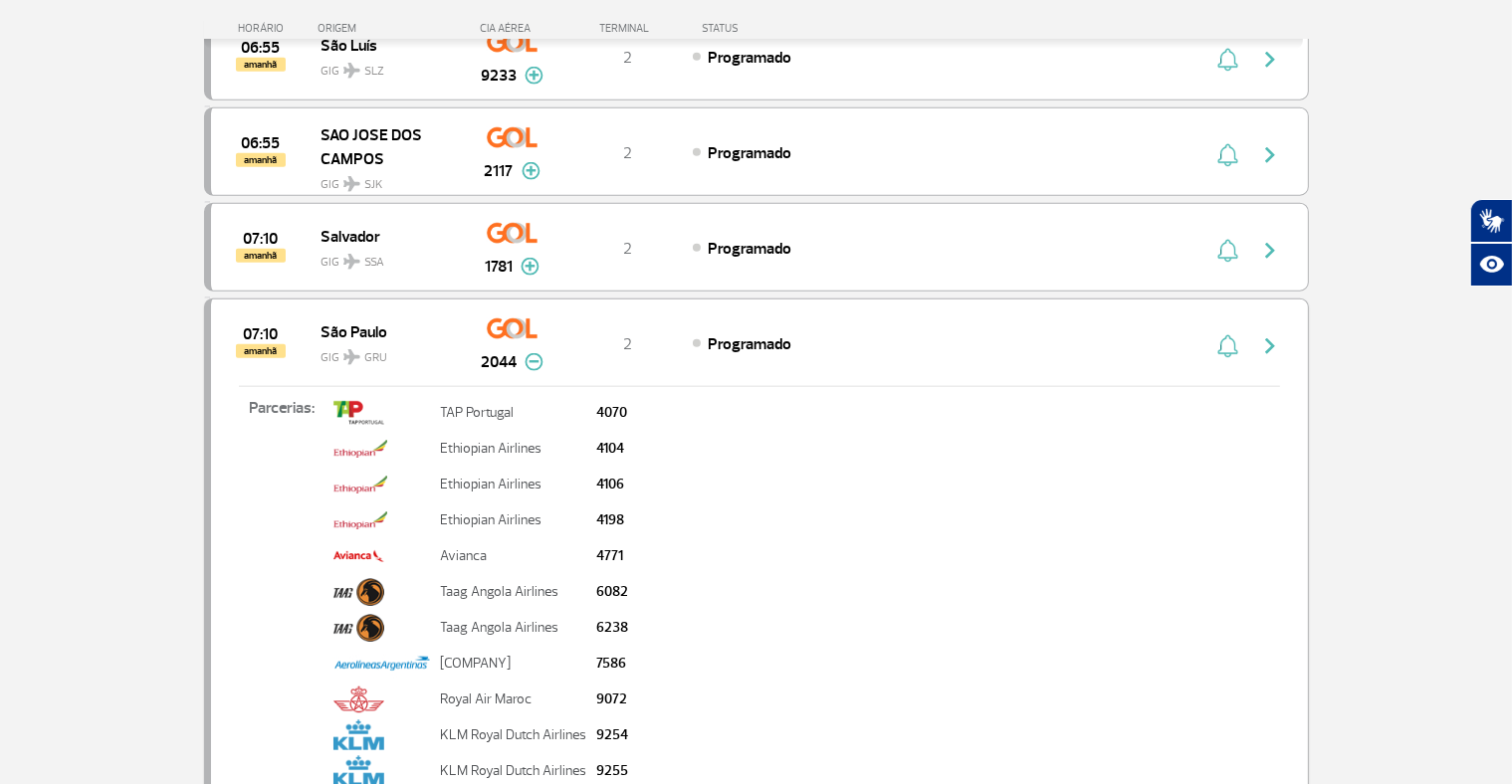 scroll, scrollTop: 9909, scrollLeft: 0, axis: vertical 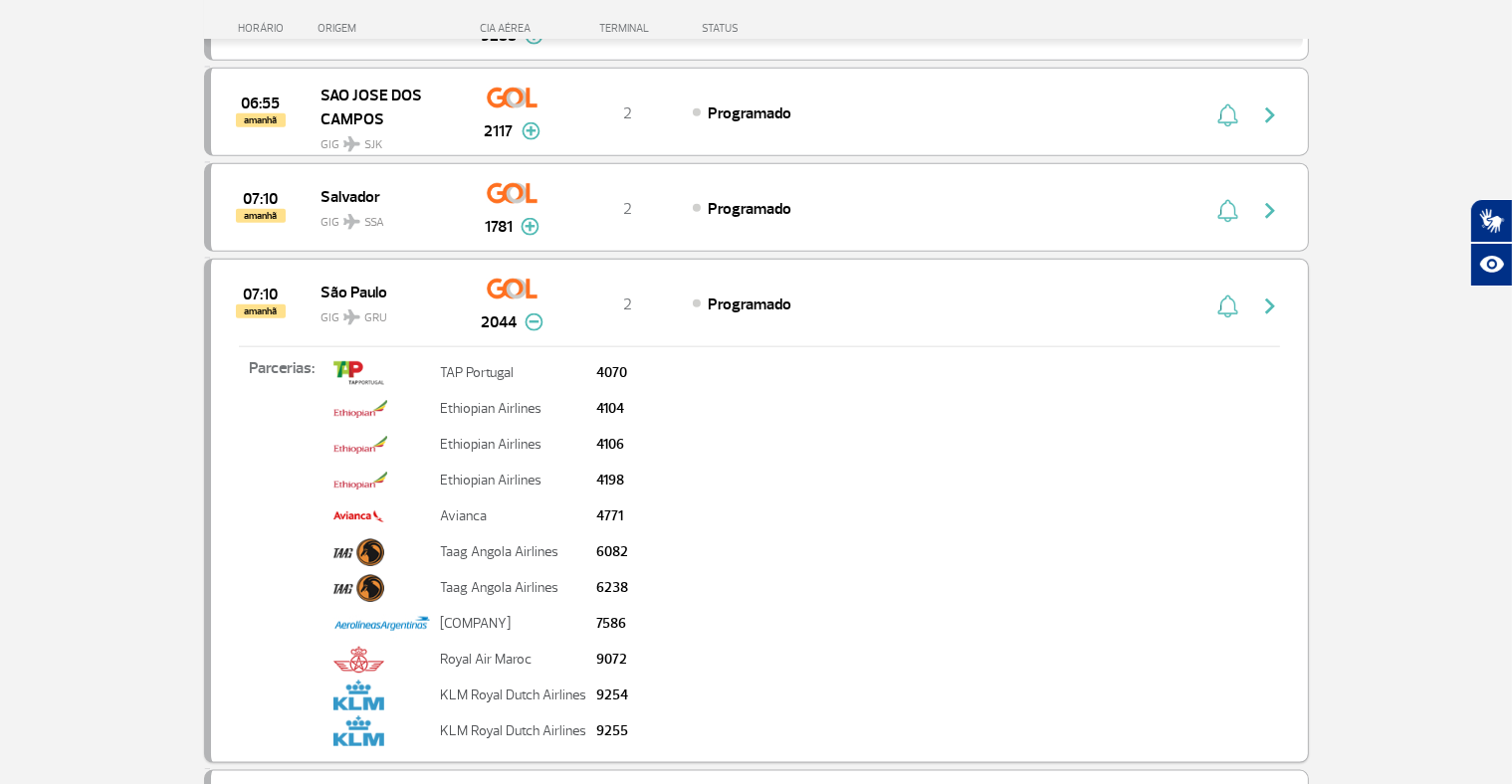click at bounding box center [534, 322] 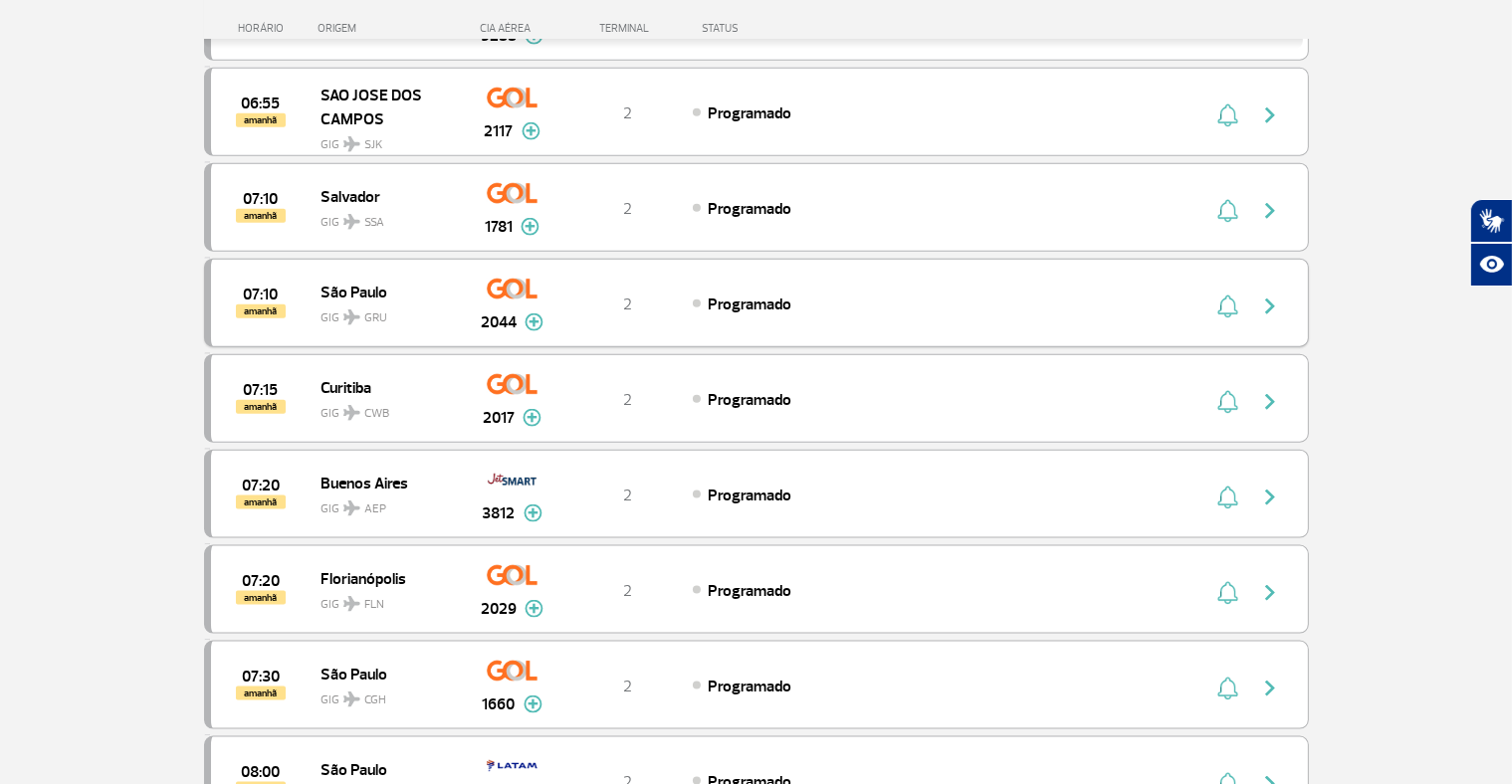 click on "Página Inicial > Voos > Painel de Voos Painel de Voos  Partidas   Chegadas  15:35 15:18 hoje São Paulo CGH GIG 1624 Parcerias:  Air France   2042   COPA Airlines   3547   TAP Portugal   4135   KLM Royal Dutch Airlines   9273   KLM Royal Dutch Airlines   9275  T2  Aterrissado  Air France 2042 COPA Airlines 3547 TAP Portugal 4135 KLM Royal Dutch Airlines 9273 KLM Royal Dutch Airlines 9275 14:50 15:30 hoje Buenos Aires AEP GIG 1264 Parcerias:  GOL Transportes Aereos   3021   GOL Transportes Aereos   3027   KLM Royal Dutch Airlines   9208  T2  Aterrissado  GOL Transportes Aereos 3021 GOL Transportes Aereos 3027 KLM Royal Dutch Airlines 9208 15:50 15:36 hoje Dubai DXB GIG 0247 T2  Aterrissado  15:45 hoje Salvador SSA GIG 4669 T2  Aterrissado  16:15 15:59 hoje Belo Horizonte CNF GIG 1939 Parcerias:  Air France   2040   COPA Airlines   3544   COPA Airlines   3548   Emirates Airlines   3672   Emirates Airlines   3674   Avianca   4617   TAP Portugal   5756   TAP Portugal   5758   Aerolineas Argentinas   7599   7675" at bounding box center [756, -3875] 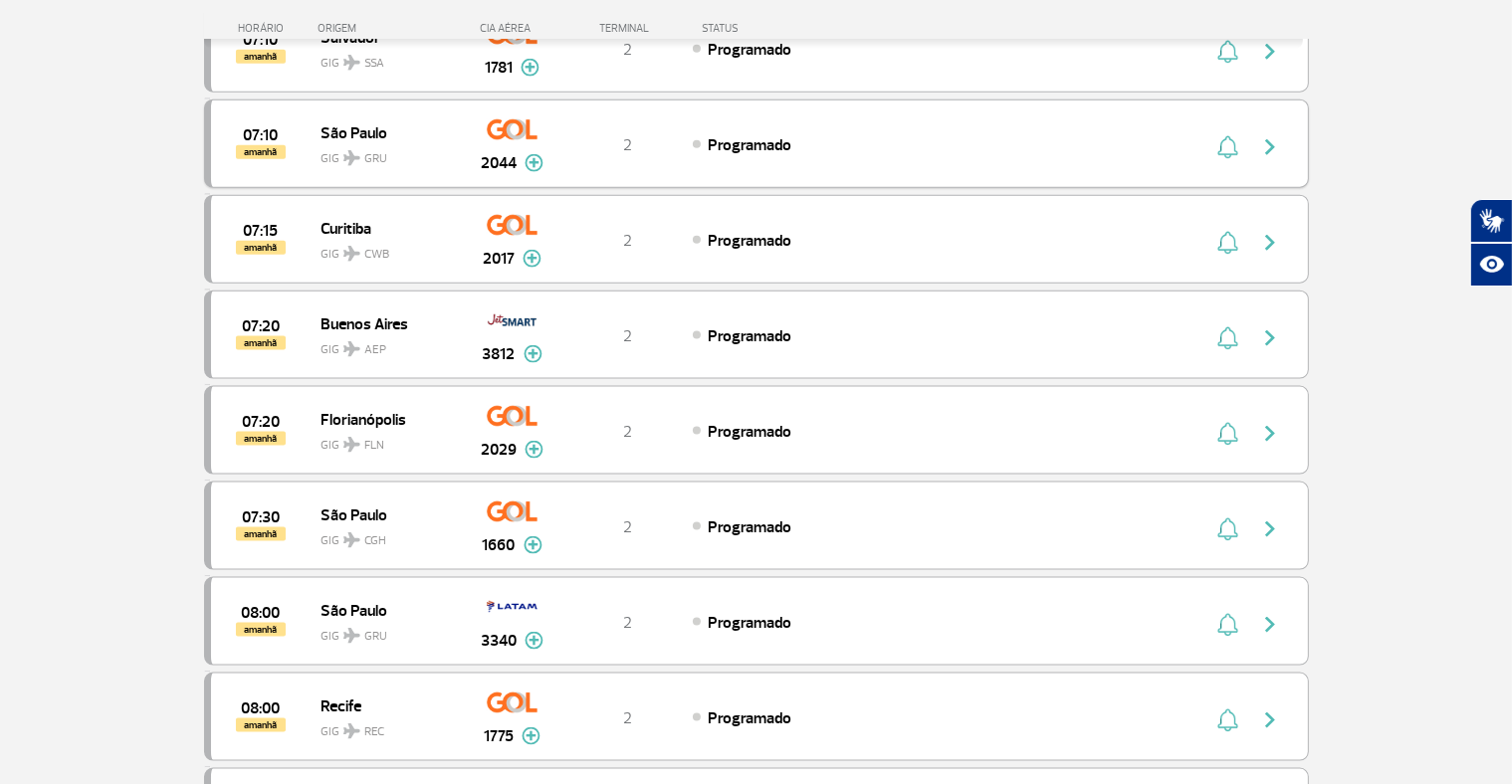 scroll, scrollTop: 10108, scrollLeft: 0, axis: vertical 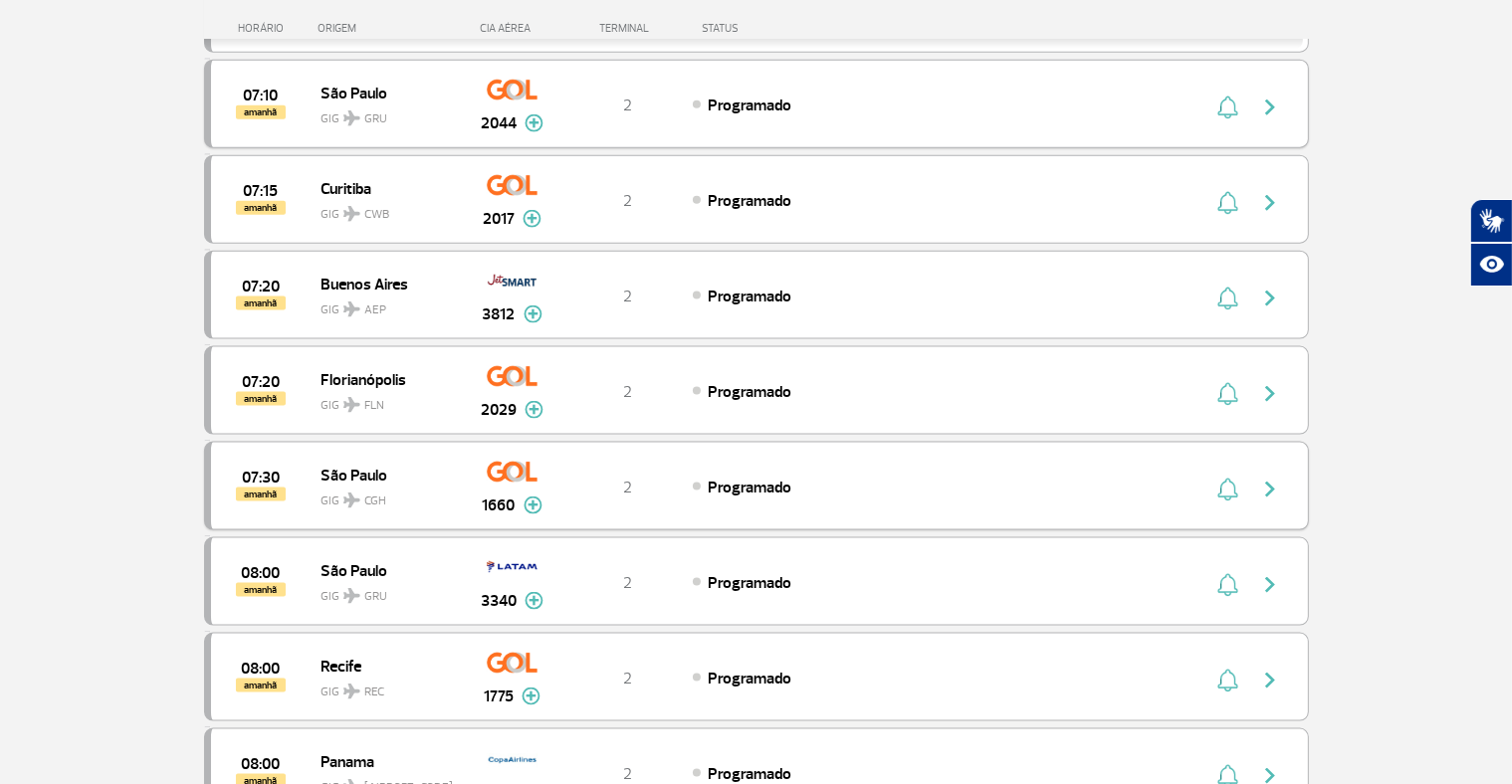 click at bounding box center [533, 505] 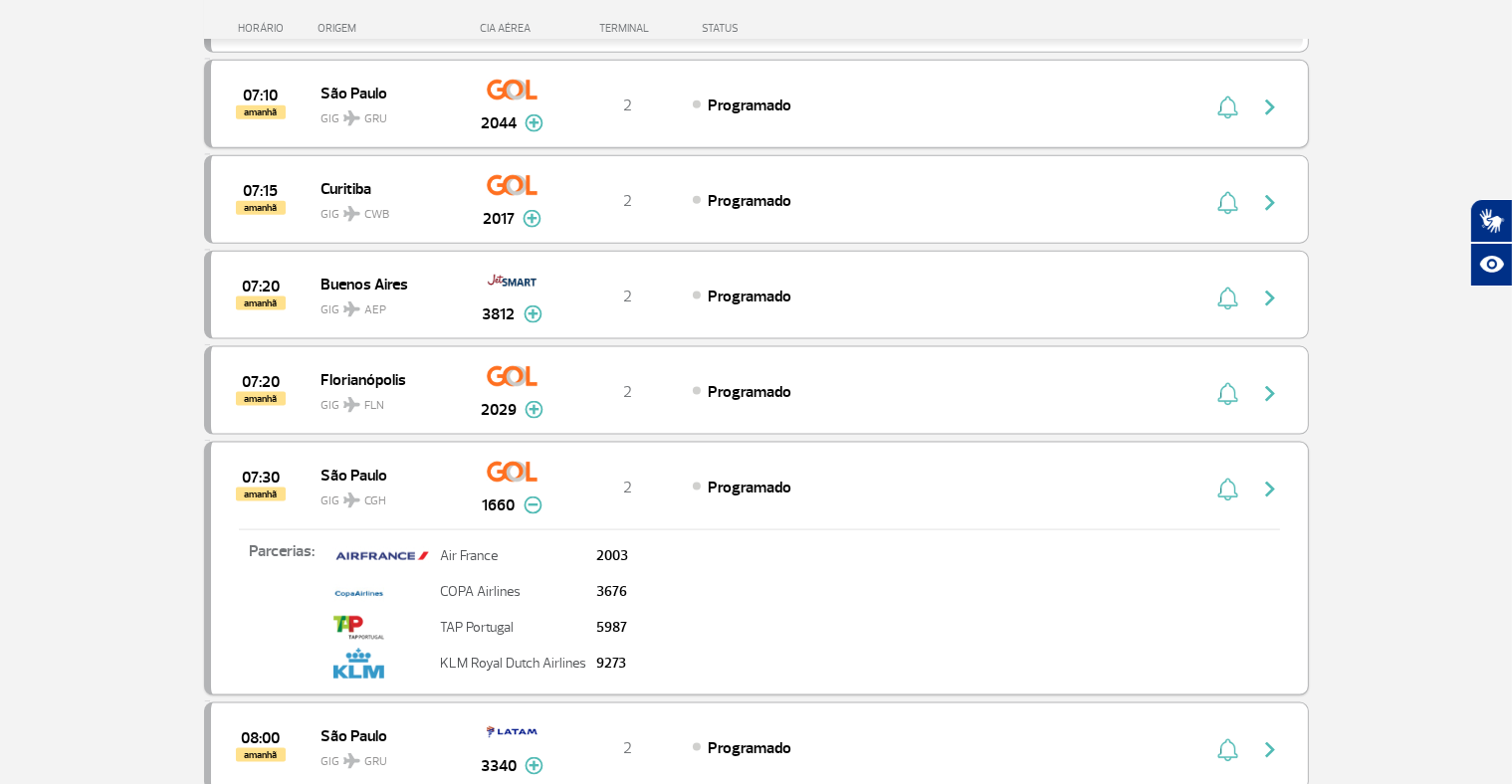 click at bounding box center (533, 505) 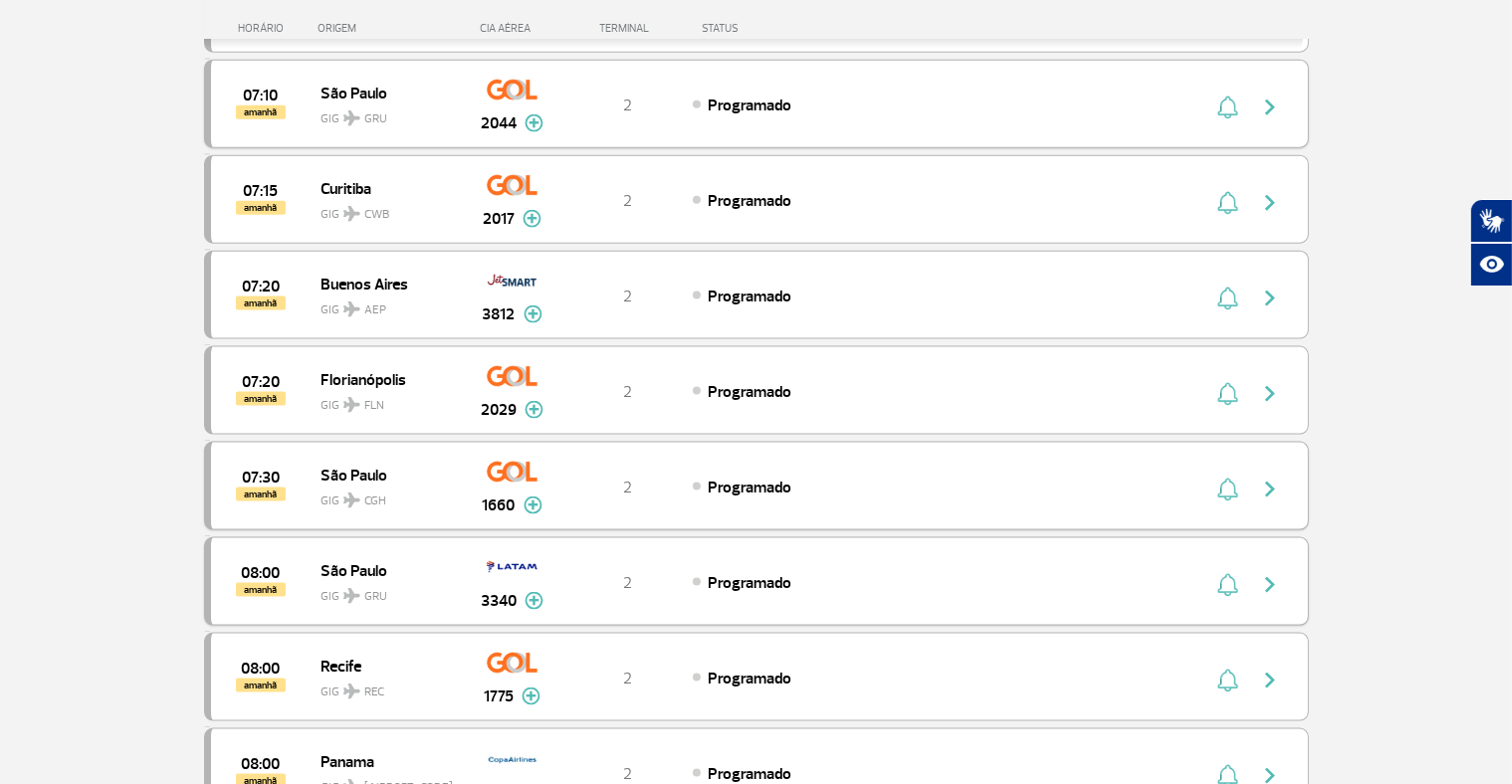 click at bounding box center (534, 601) 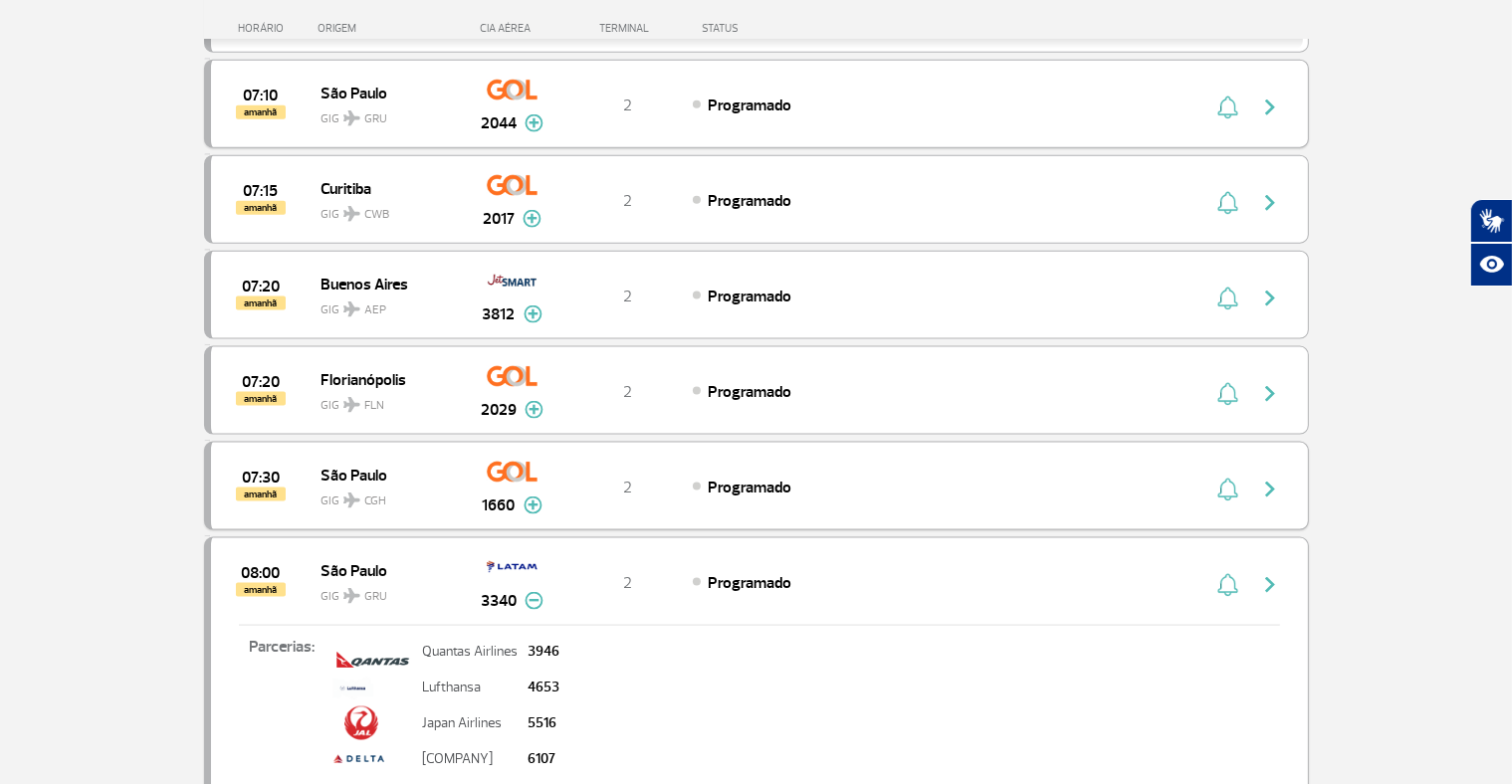 click on "Página Inicial > Voos > Painel de Voos Painel de Voos  Partidas   Chegadas  15:35 15:18 hoje São Paulo CGH GIG 1624 Parcerias:  Air France   2042   COPA Airlines   3547   TAP Portugal   4135   KLM Royal Dutch Airlines   9273   KLM Royal Dutch Airlines   9275  T2  Aterrissado  Air France 2042 COPA Airlines 3547 TAP Portugal 4135 KLM Royal Dutch Airlines 9273 KLM Royal Dutch Airlines 9275 14:50 15:30 hoje Buenos Aires AEP GIG 1264 Parcerias:  GOL Transportes Aereos   3021   GOL Transportes Aereos   3027   KLM Royal Dutch Airlines   9208  T2  Aterrissado  GOL Transportes Aereos 3021 GOL Transportes Aereos 3027 KLM Royal Dutch Airlines 9208 15:50 15:36 hoje Dubai DXB GIG 0247 T2  Aterrissado  15:45 hoje Salvador SSA GIG 4669 T2  Aterrissado  16:15 15:59 hoje Belo Horizonte CNF GIG 1939 Parcerias:  Air France   2040   COPA Airlines   3544   COPA Airlines   3548   Emirates Airlines   3672   Emirates Airlines   3674   Avianca   4617   TAP Portugal   5756   TAP Portugal   5758   Aerolineas Argentinas   7599   7675" at bounding box center [756, -3925] 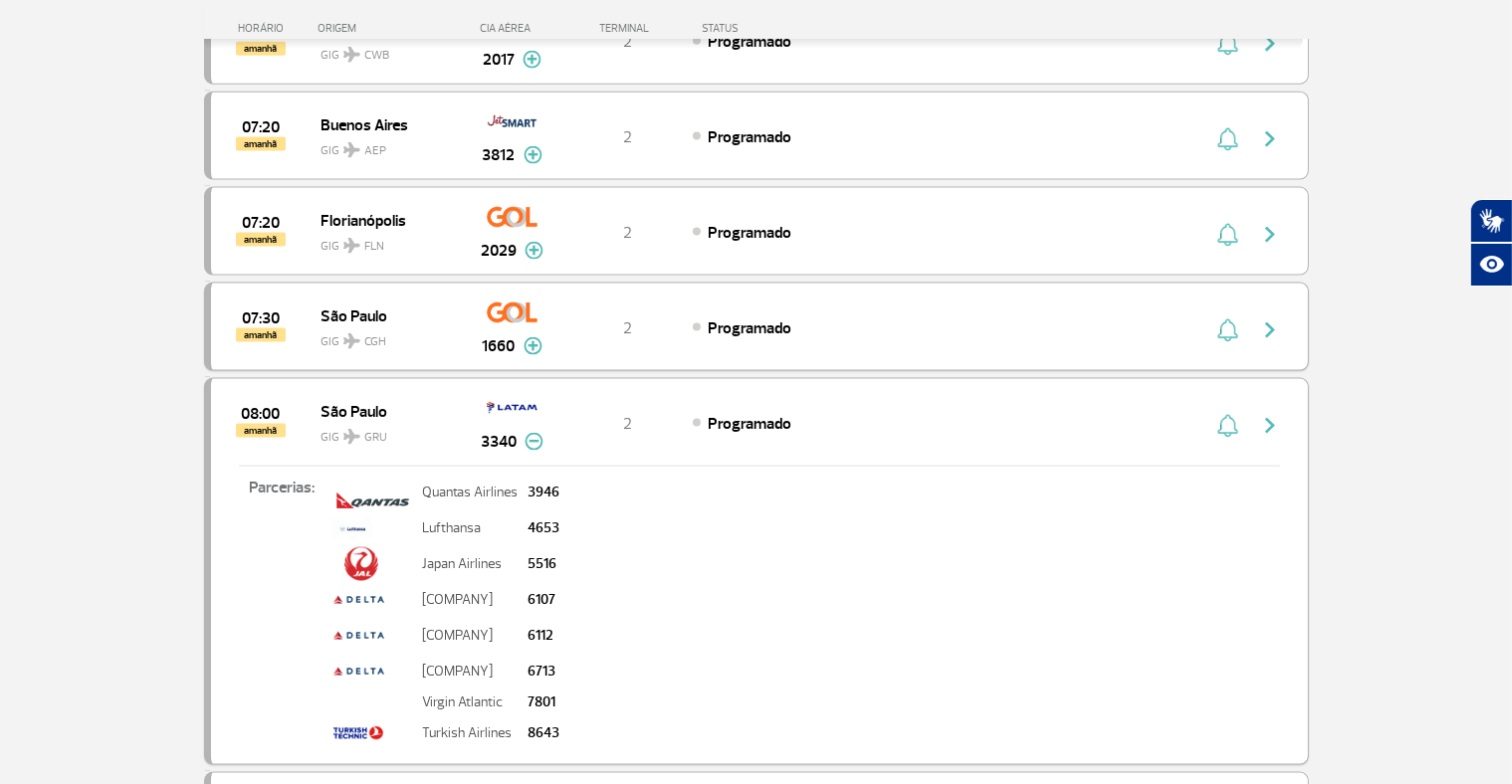 scroll, scrollTop: 10307, scrollLeft: 0, axis: vertical 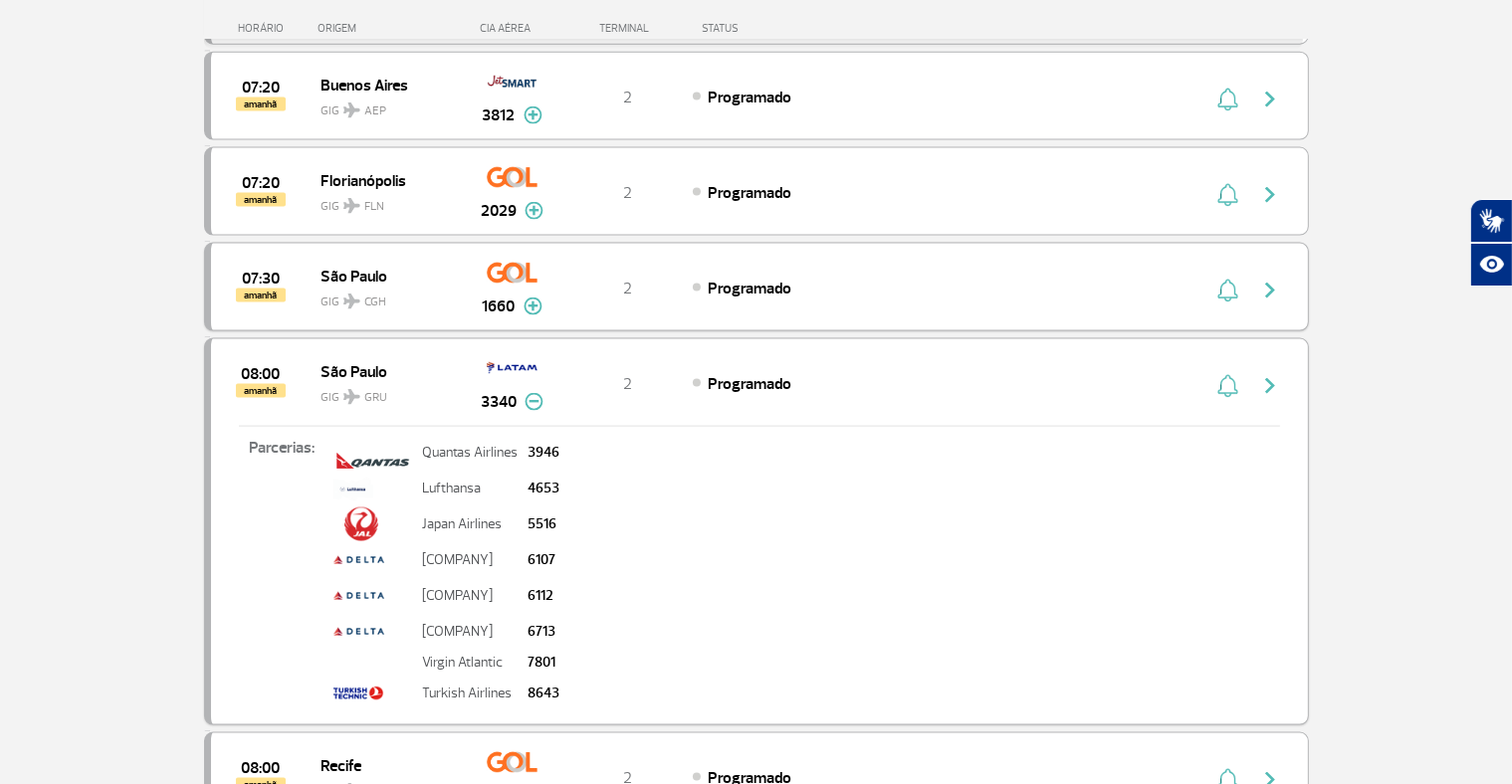 click at bounding box center [534, 402] 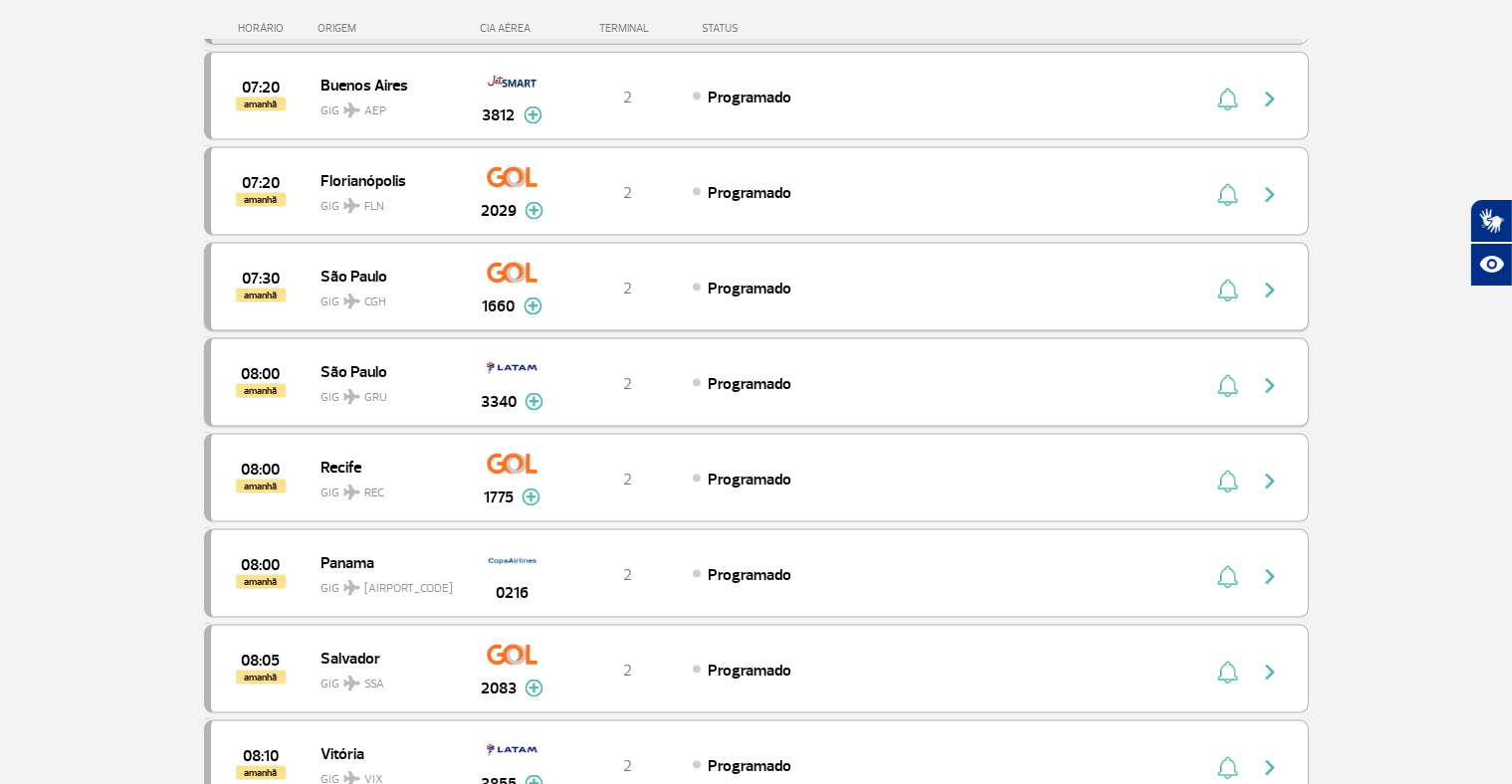 click on "Página Inicial > Voos > Painel de Voos Painel de Voos  Partidas   Chegadas  15:35 15:18 hoje São Paulo CGH GIG 1624 Parcerias:  Air France   2042   COPA Airlines   3547   TAP Portugal   4135   KLM Royal Dutch Airlines   9273   KLM Royal Dutch Airlines   9275  T2  Aterrissado  Air France 2042 COPA Airlines 3547 TAP Portugal 4135 KLM Royal Dutch Airlines 9273 KLM Royal Dutch Airlines 9275 14:50 15:30 hoje Buenos Aires AEP GIG 1264 Parcerias:  GOL Transportes Aereos   3021   GOL Transportes Aereos   3027   KLM Royal Dutch Airlines   9208  T2  Aterrissado  GOL Transportes Aereos 3021 GOL Transportes Aereos 3027 KLM Royal Dutch Airlines 9208 15:50 15:36 hoje Dubai DXB GIG 0247 T2  Aterrissado  15:45 hoje Salvador SSA GIG 4669 T2  Aterrissado  16:15 15:59 hoje Belo Horizonte CNF GIG 1939 Parcerias:  Air France   2040   COPA Airlines   3544   COPA Airlines   3548   Emirates Airlines   3672   Emirates Airlines   3674   Avianca   4617   TAP Portugal   5756   TAP Portugal   5758   Aerolineas Argentinas   7599   7675" at bounding box center [756, -4273] 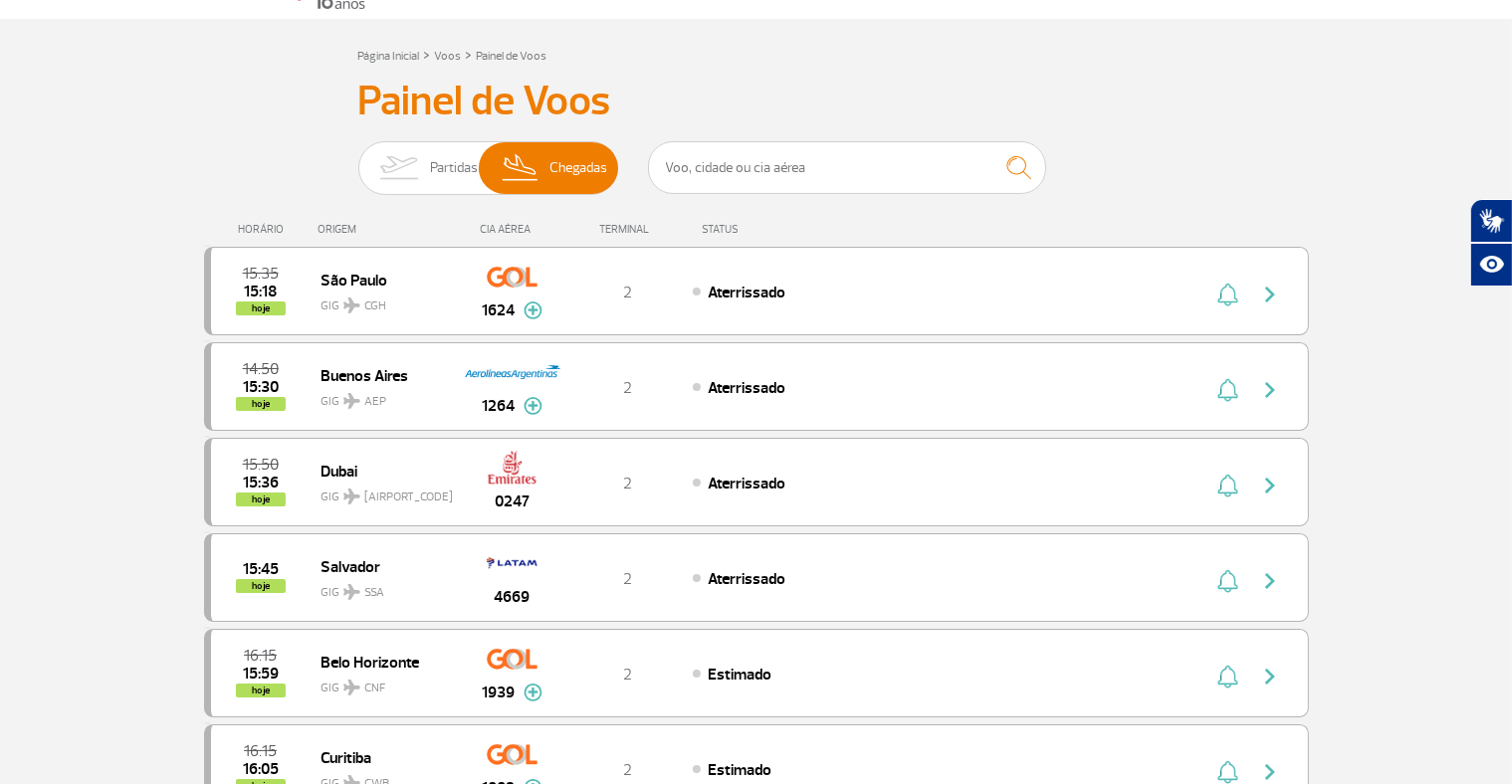scroll, scrollTop: 0, scrollLeft: 0, axis: both 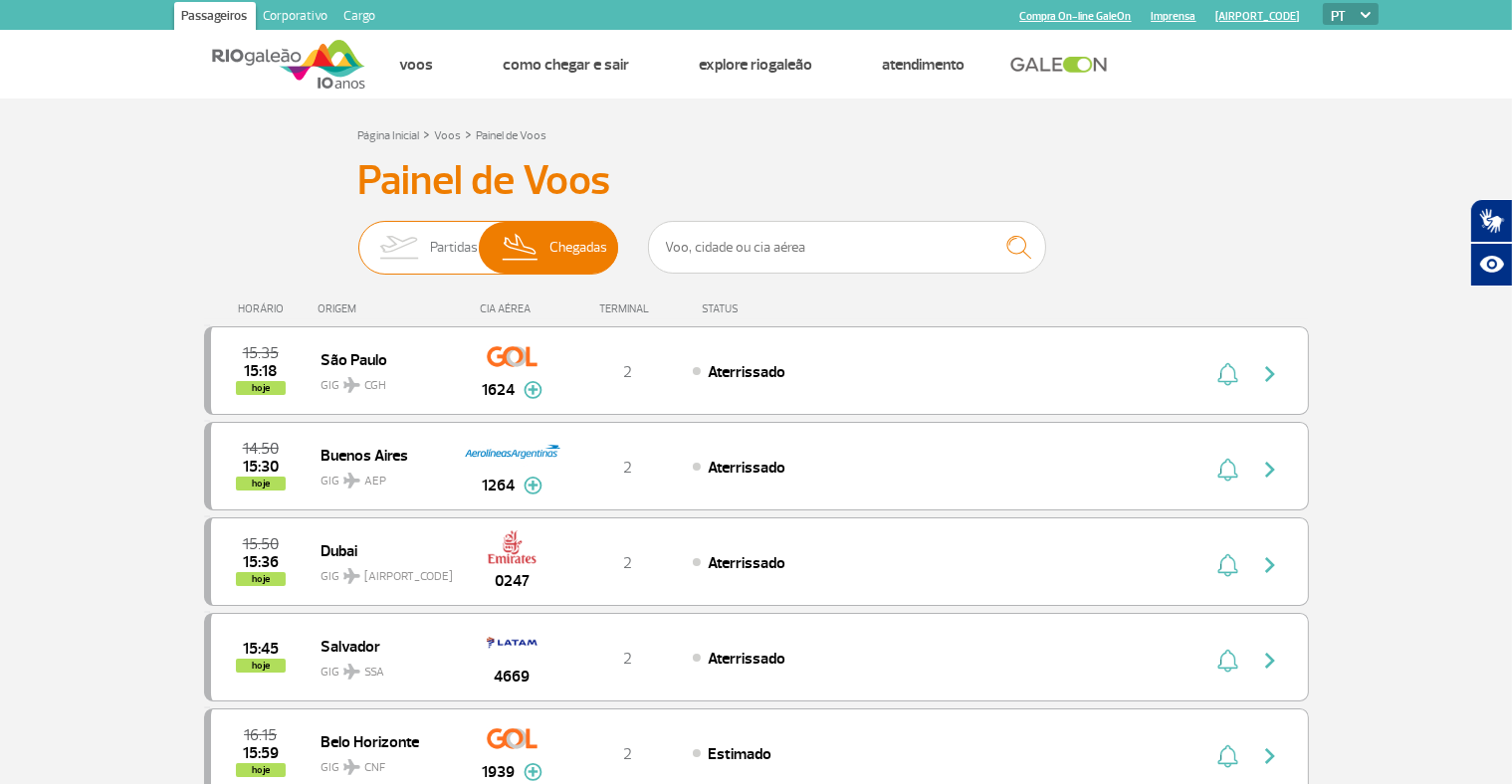 click on "Partidas" at bounding box center (454, 248) 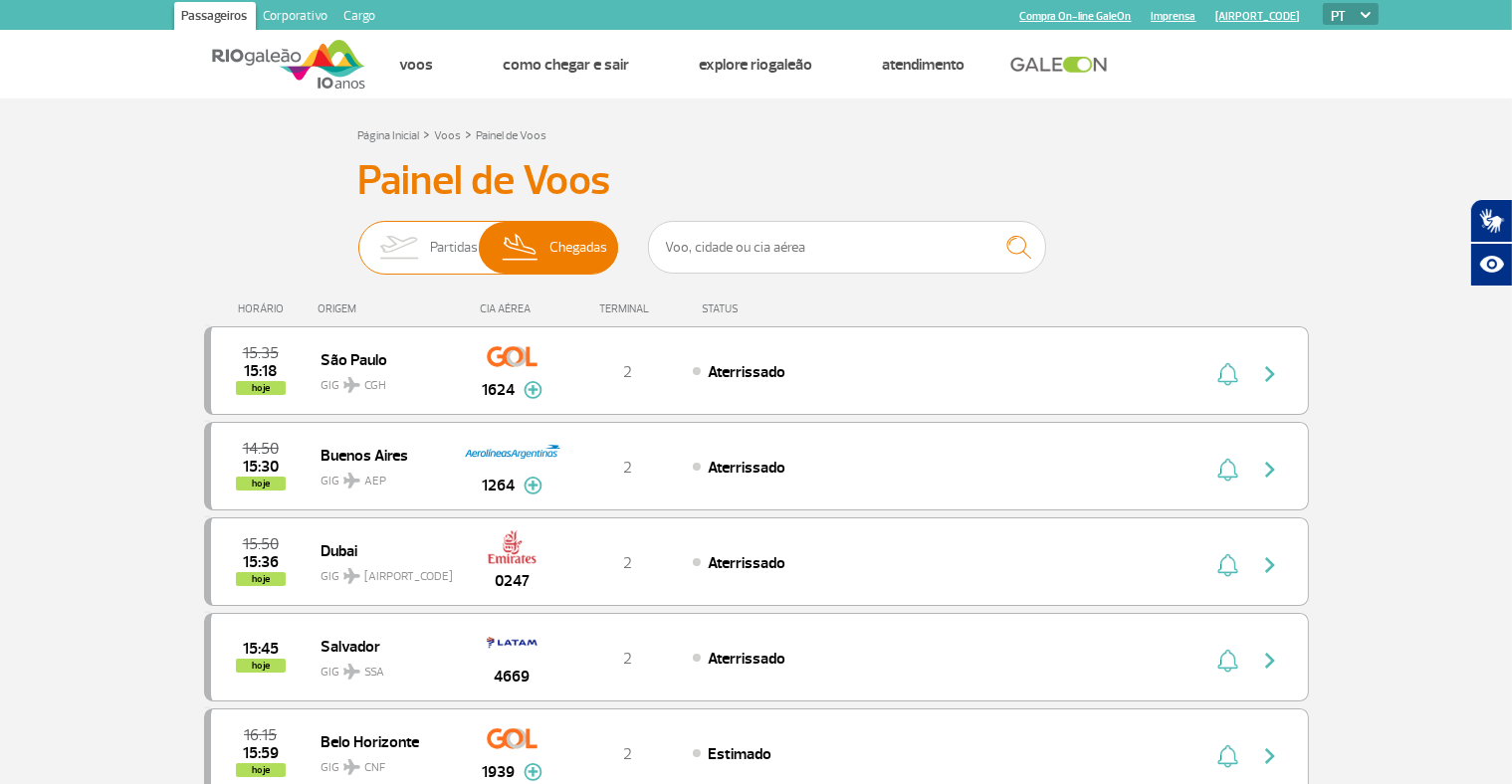 click on "Partidas   Chegadas" at bounding box center (358, 238) 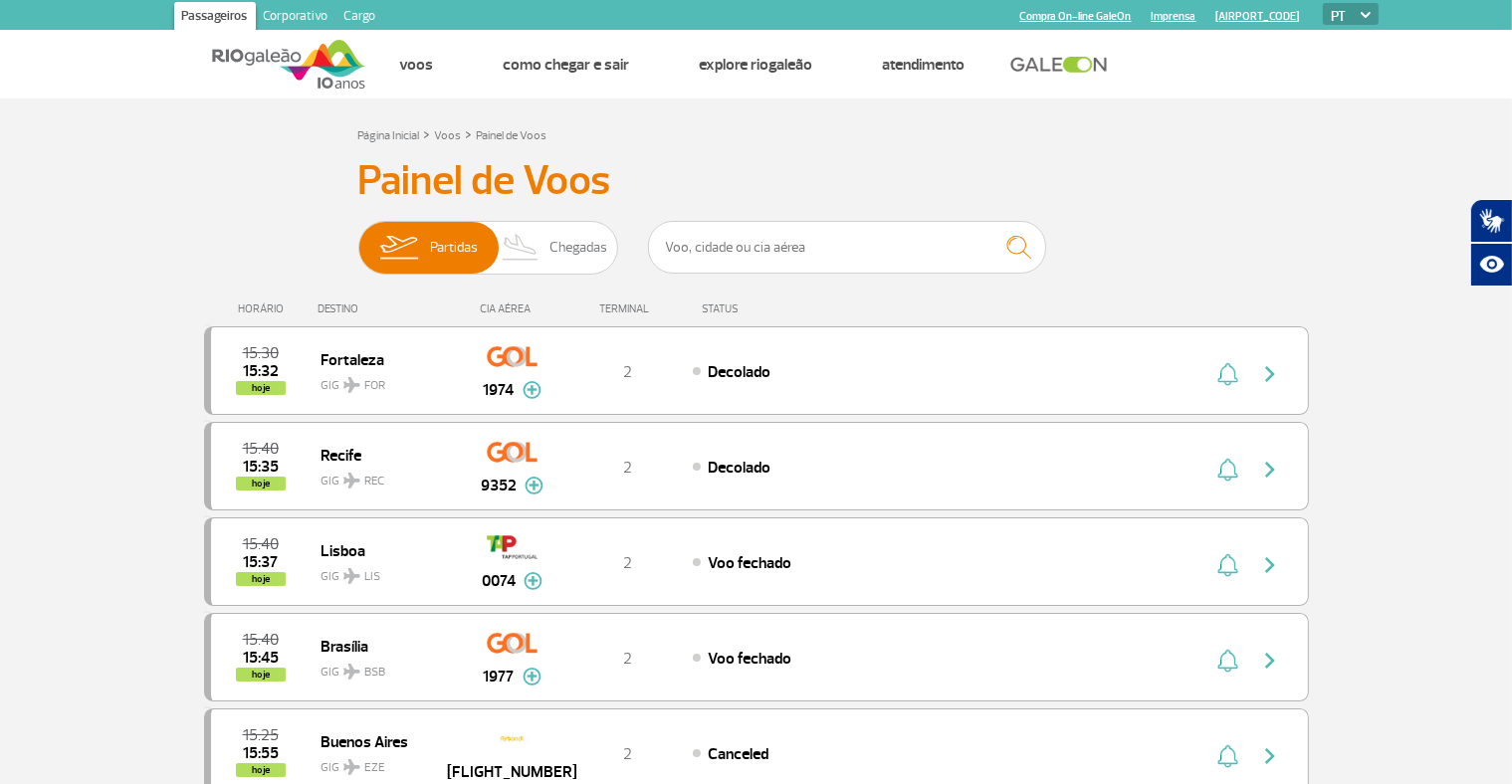click on "Página Inicial > Voos > Painel de Voos Painel de Voos  Partidas   Chegadas  15:30 15:32 hoje Fortaleza GIG FOR 1974 Parcerias:  Azul Linhas Aéreas   3100   COPA Airlines   3651   Emirates Airlines   3685   TAP Portugal   4173   Aerolineas Argentinas   7608  T2  Decolado  Azul Linhas Aéreas 3100 COPA Airlines 3651 Emirates Airlines 3685 TAP Portugal 4173 Aerolineas Argentinas 7608 15:40 15:35 hoje Recife GIG REC 9352 Parcerias:  Azul Linhas Aéreas   3081   Emirates Airlines   3687   Emirates Airlines   3723   COPA Airlines   3735   TAP Portugal   4017   TAP Portugal   4229   Aerolineas Argentinas   7626  T2  Decolado  Azul Linhas Aéreas 3081 Emirates Airlines 3687 Emirates Airlines 3723 COPA Airlines 3735 TAP Portugal 4017 TAP Portugal 4229 Aerolineas Argentinas 7626 15:40 15:37 hoje Lisboa GIG LIS 0074 Parcerias:  Etihad Airways   2720   Emirates Airlines   4813   Beijing Capital Airlines   5438   Azul Linhas Aéreas   7114   El Al Israel Airlines   9091  T2  Voo fechado  Etihad Airways 2720 4813 5438 T2" at bounding box center [756, 1257] 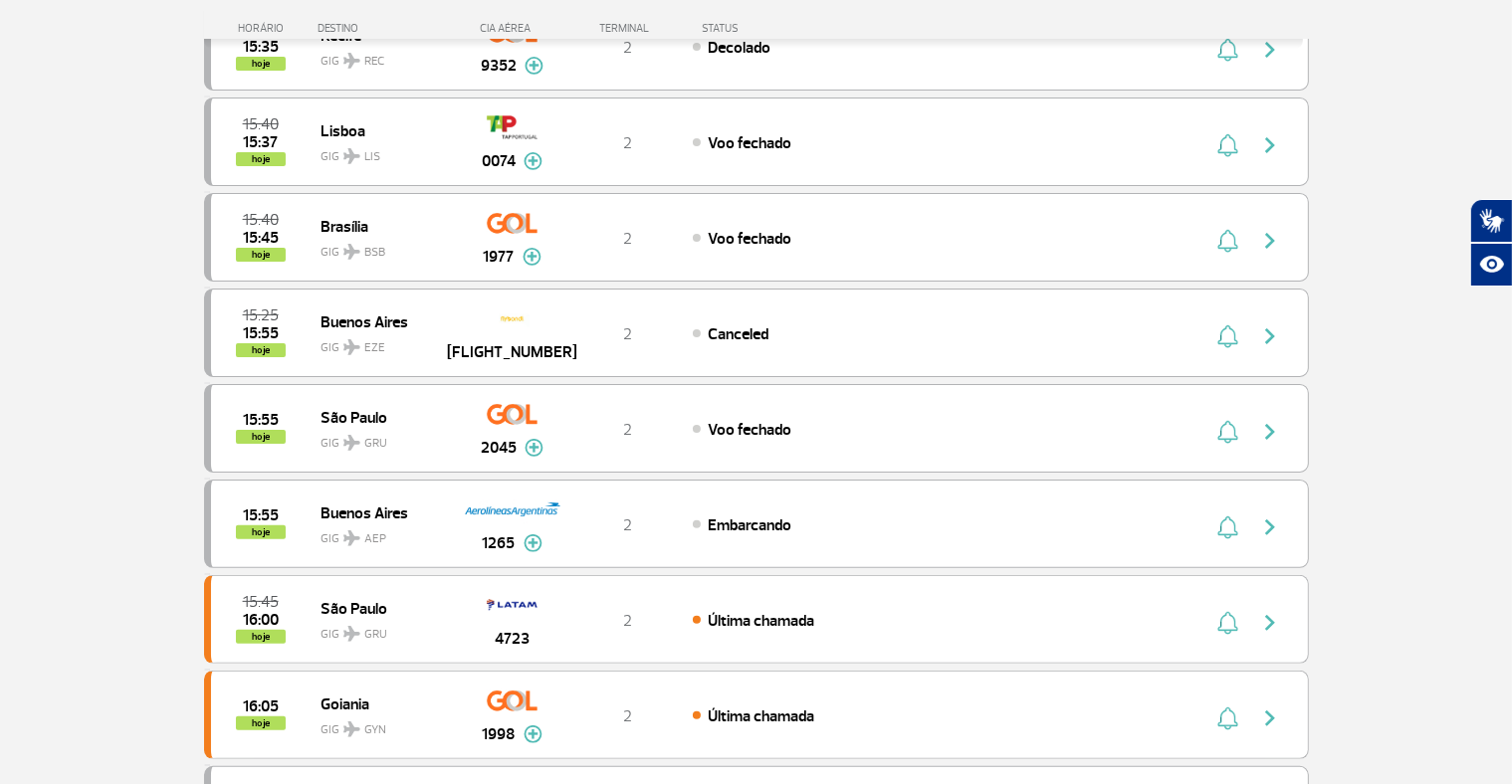 scroll, scrollTop: 478, scrollLeft: 0, axis: vertical 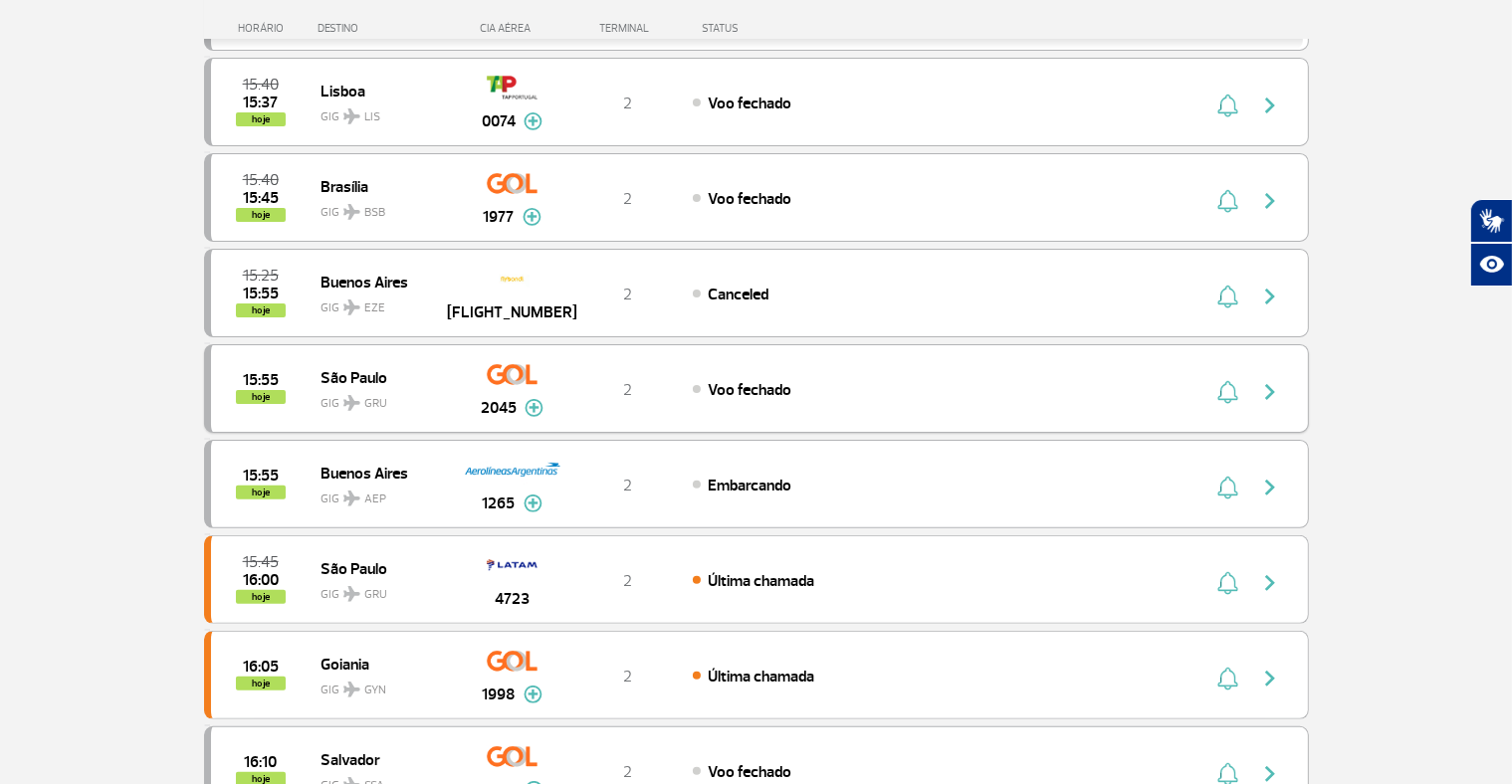 click at bounding box center [534, 408] 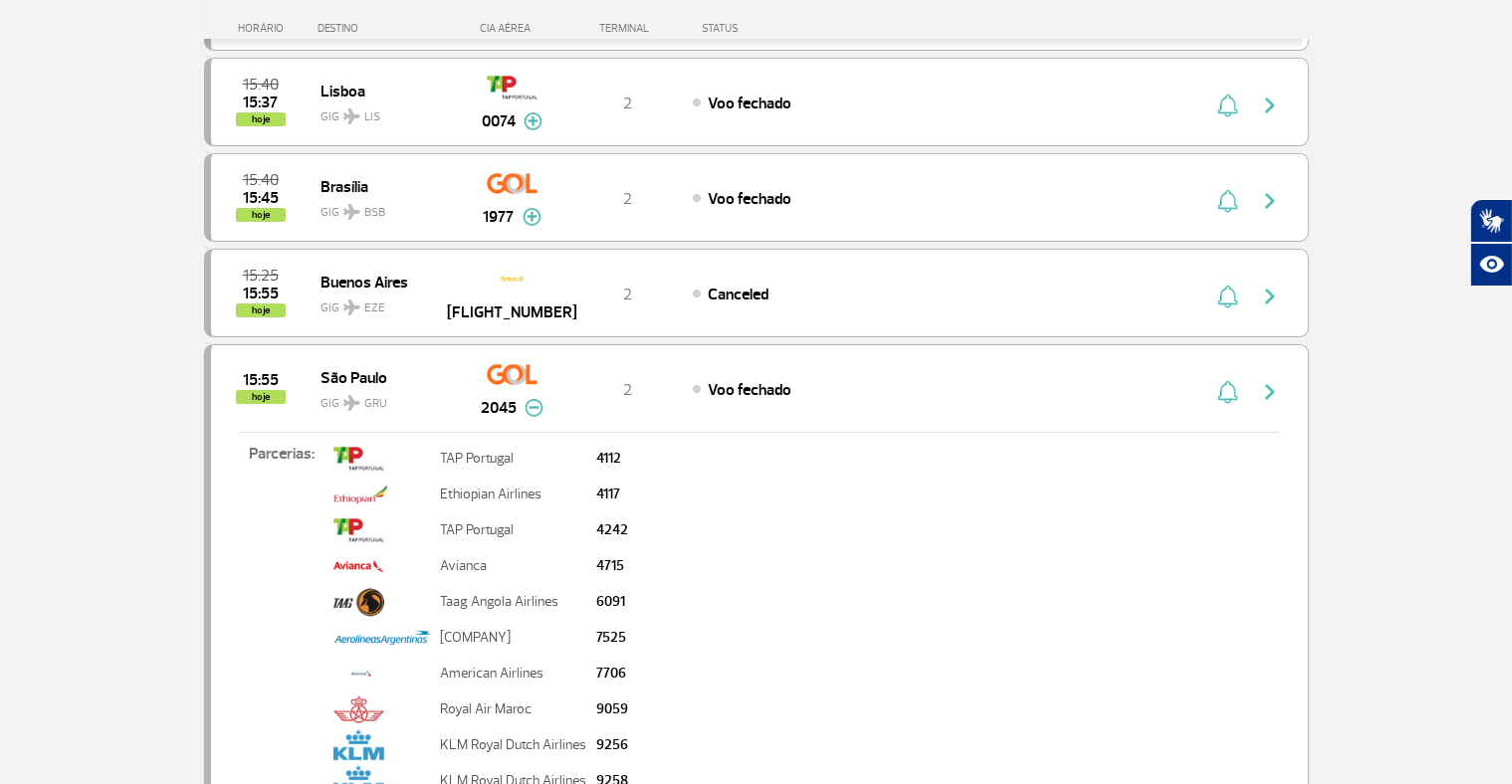 click on "Página Inicial > Voos > Painel de Voos Painel de Voos  Partidas   Chegadas  15:30 15:32 hoje Fortaleza GIG FOR 1974 Parcerias:  Azul Linhas Aéreas   3100   COPA Airlines   3651   Emirates Airlines   3685   TAP Portugal   4173   Aerolineas Argentinas   7608  T2  Decolado  Azul Linhas Aéreas 3100 COPA Airlines 3651 Emirates Airlines 3685 TAP Portugal 4173 Aerolineas Argentinas 7608 15:40 15:35 hoje Recife GIG REC 9352 Parcerias:  Azul Linhas Aéreas   3081   Emirates Airlines   3687   Emirates Airlines   3723   COPA Airlines   3735   TAP Portugal   4017   TAP Portugal   4229   Aerolineas Argentinas   7626  T2  Decolado  Azul Linhas Aéreas 3081 Emirates Airlines 3687 Emirates Airlines 3723 COPA Airlines 3735 TAP Portugal 4017 TAP Portugal 4229 Aerolineas Argentinas 7626 15:40 15:37 hoje Lisboa GIG LIS 0074 Parcerias:  Etihad Airways   2720   Emirates Airlines   4813   Beijing Capital Airlines   5438   Azul Linhas Aéreas   7114   El Al Israel Airlines   9091  T2  Voo fechado  Etihad Airways 2720 4813 5438 T2" at bounding box center [756, 996] 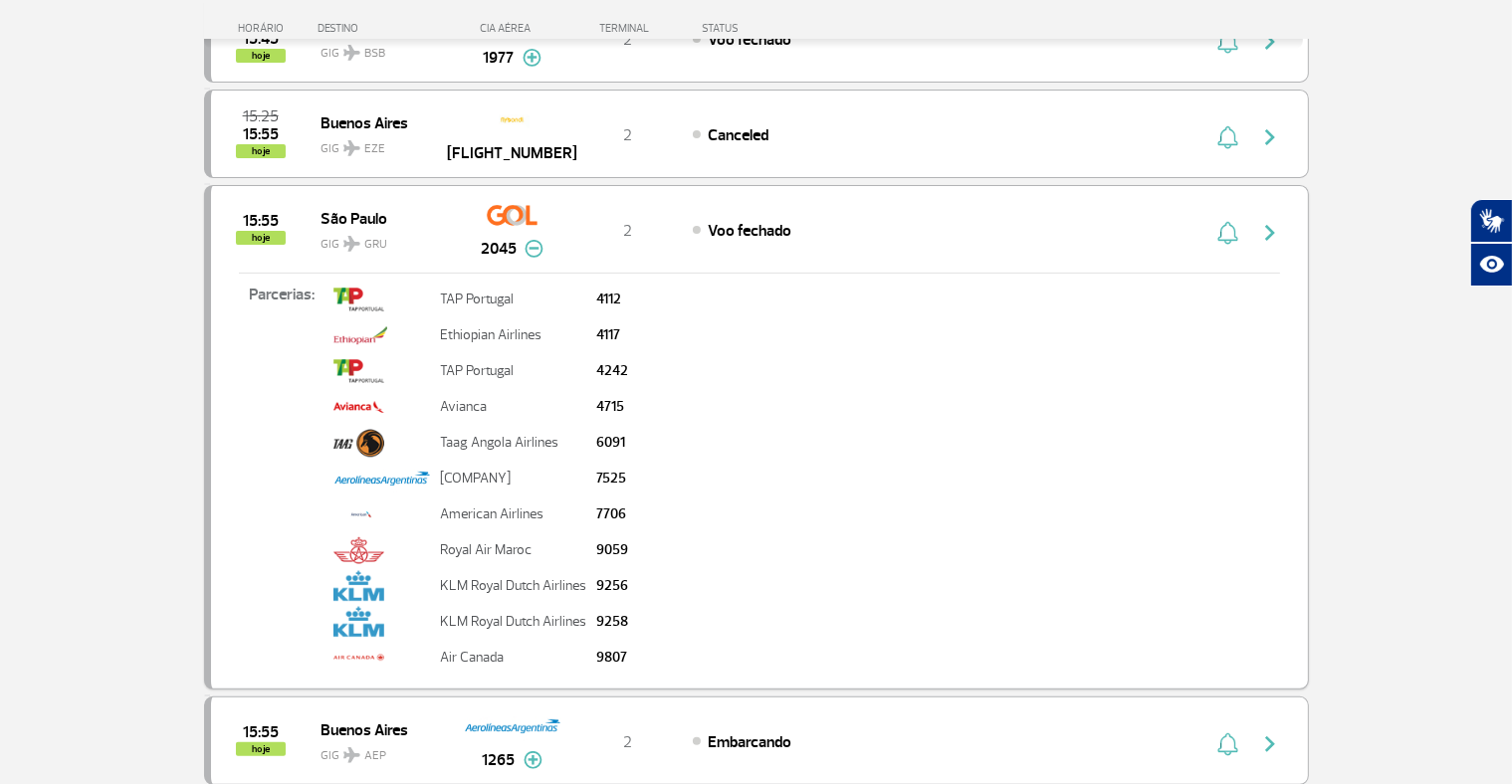 scroll, scrollTop: 597, scrollLeft: 0, axis: vertical 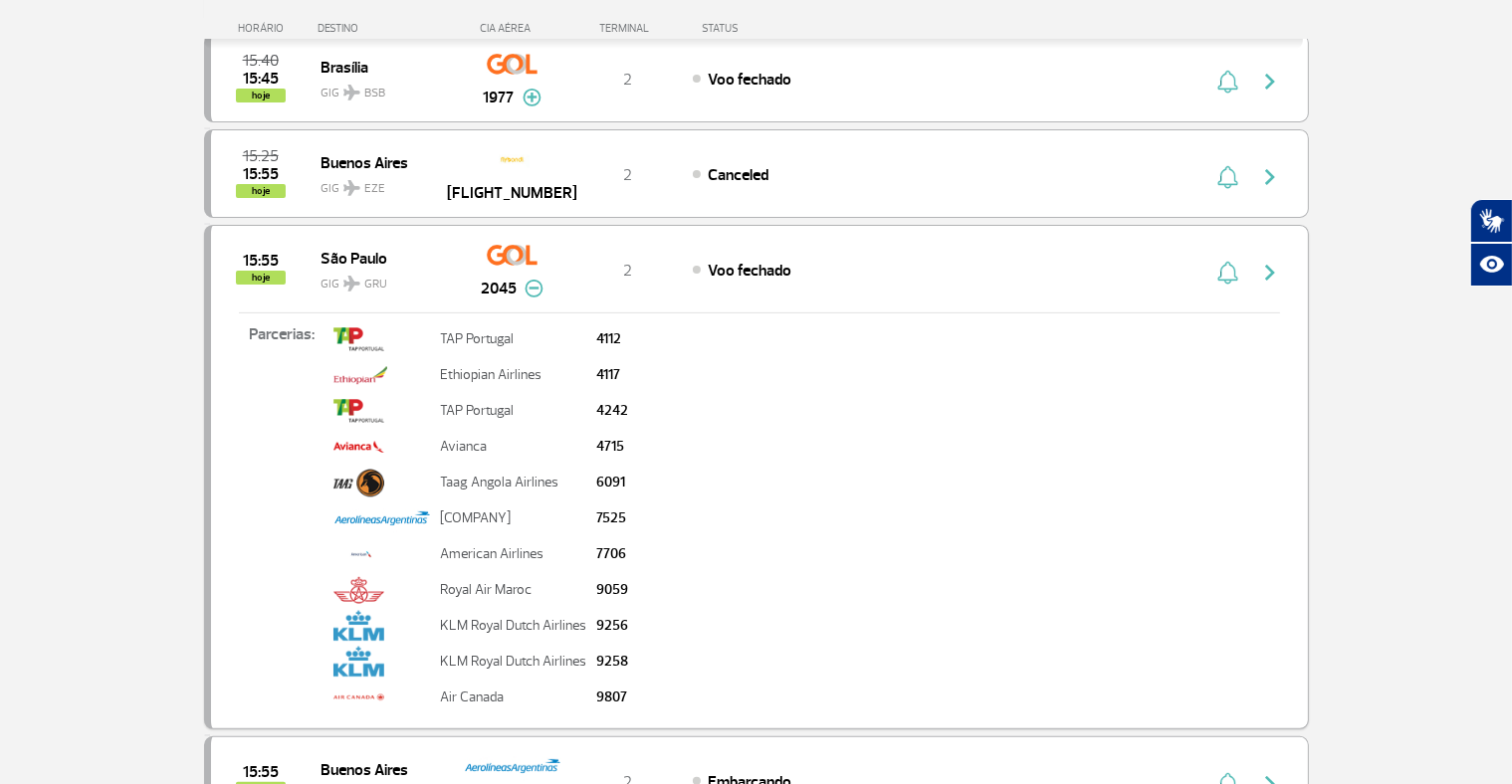 click at bounding box center [534, 289] 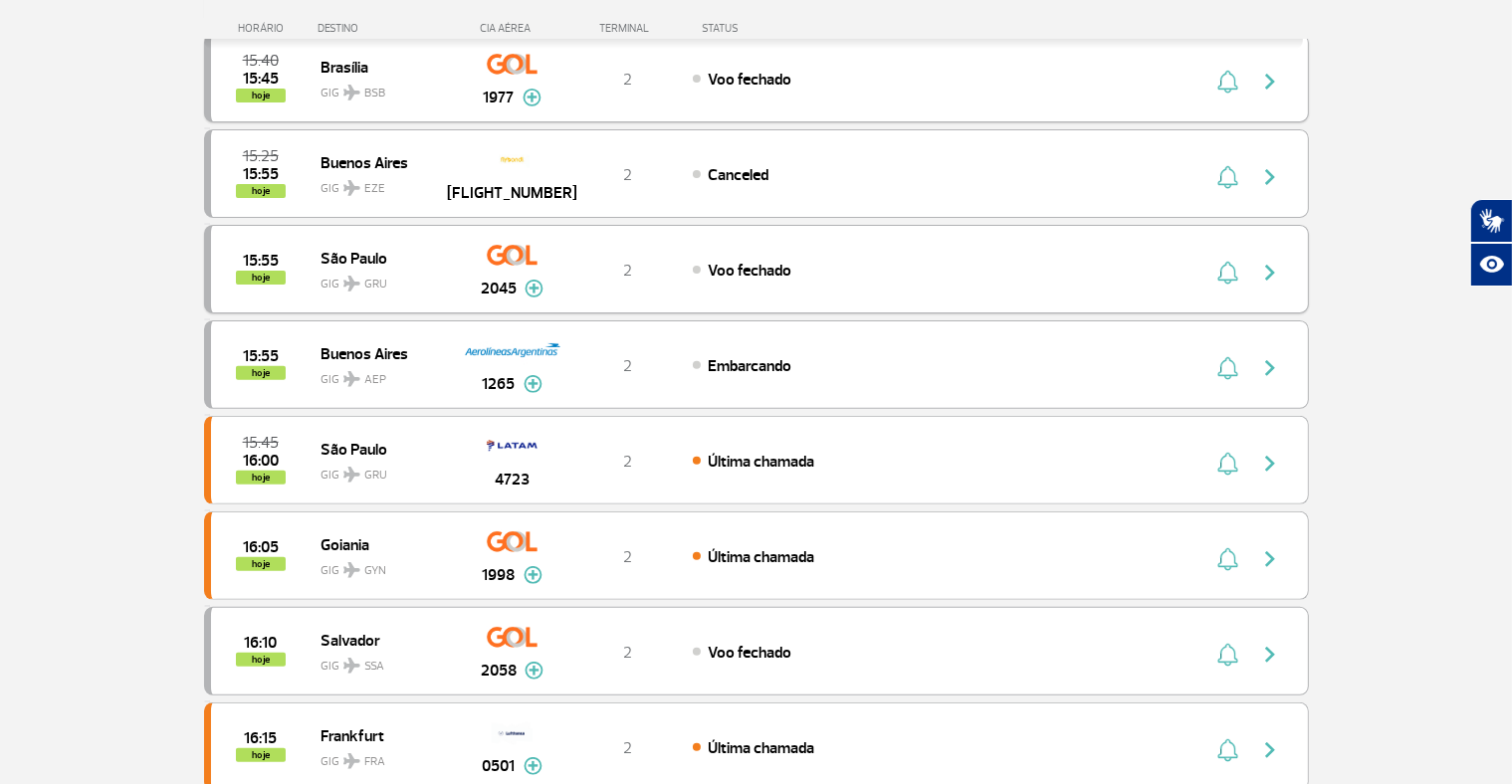 click at bounding box center (532, 98) 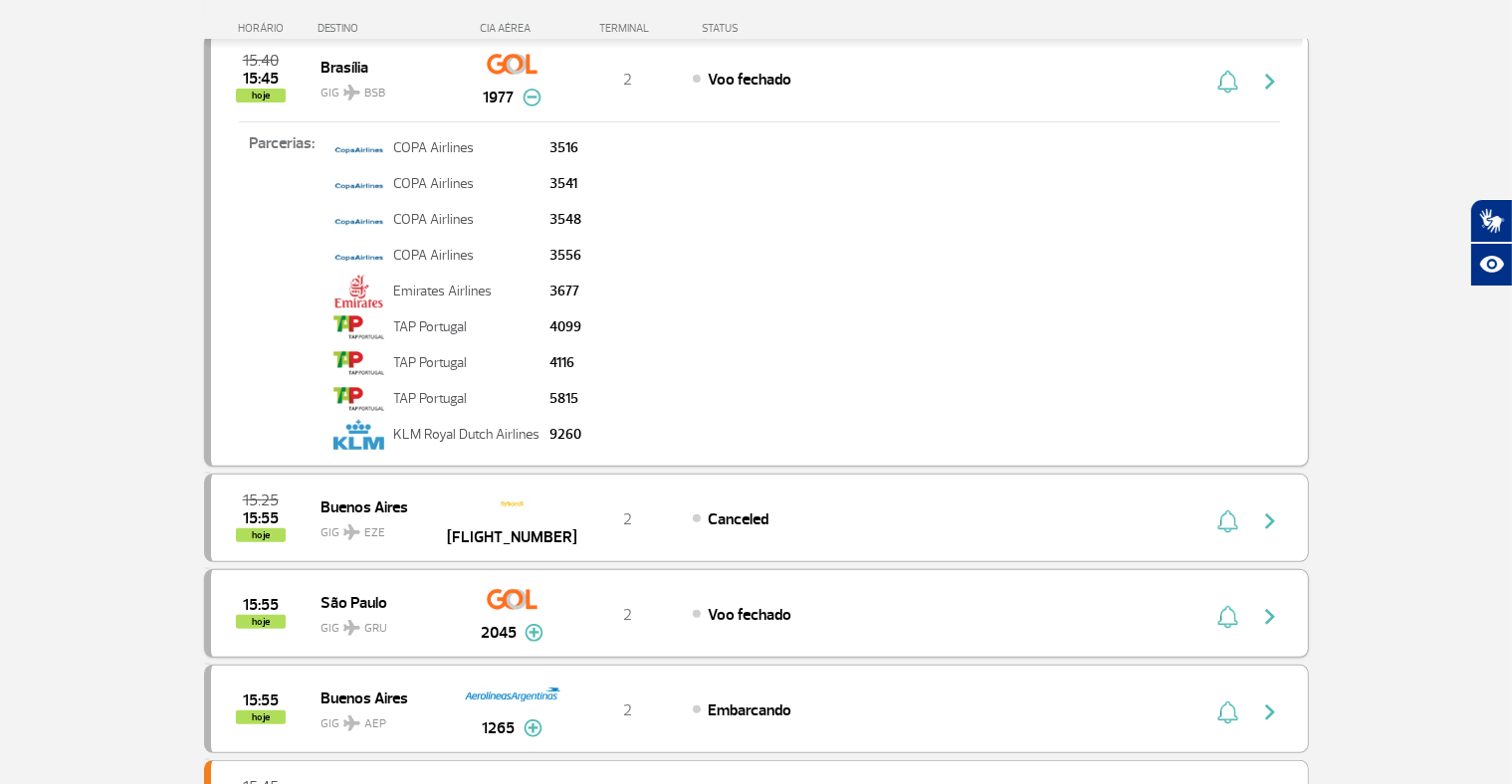 click at bounding box center [532, 98] 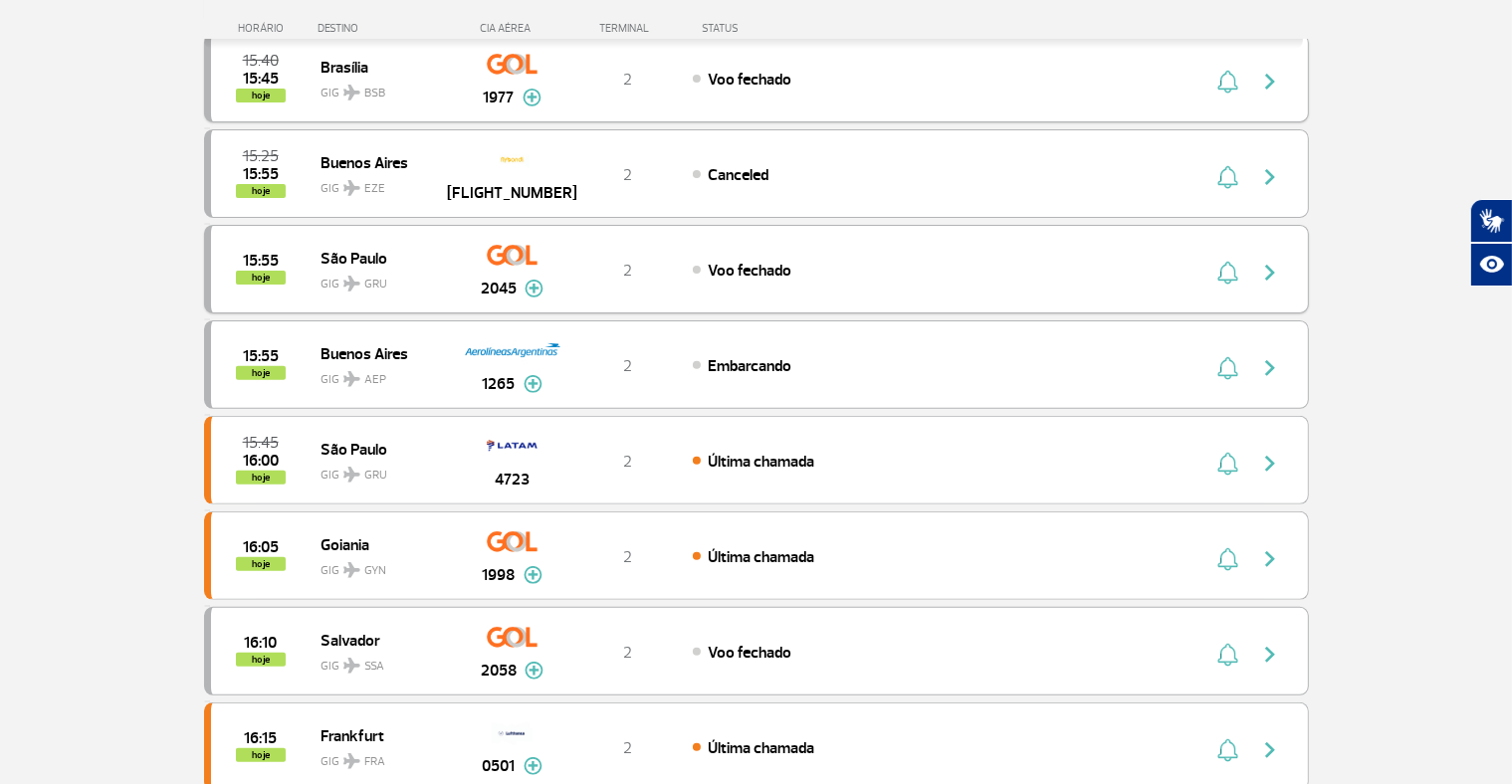 click on "Página Inicial > Voos > Painel de Voos Painel de Voos  Partidas   Chegadas  15:30 15:32 hoje Fortaleza GIG FOR 1974 Parcerias:  Azul Linhas Aéreas   3100   COPA Airlines   3651   Emirates Airlines   3685   TAP Portugal   4173   Aerolineas Argentinas   7608  T2  Decolado  Azul Linhas Aéreas 3100 COPA Airlines 3651 Emirates Airlines 3685 TAP Portugal 4173 Aerolineas Argentinas 7608 15:40 15:35 hoje Recife GIG REC 9352 Parcerias:  Azul Linhas Aéreas   3081   Emirates Airlines   3687   Emirates Airlines   3723   COPA Airlines   3735   TAP Portugal   4017   TAP Portugal   4229   Aerolineas Argentinas   7626  T2  Decolado  Azul Linhas Aéreas 3081 Emirates Airlines 3687 Emirates Airlines 3723 COPA Airlines 3735 TAP Portugal 4017 TAP Portugal 4229 Aerolineas Argentinas 7626 15:40 15:37 hoje Lisboa GIG LIS 0074 Parcerias:  Etihad Airways   2720   Emirates Airlines   4813   Beijing Capital Airlines   5438   Azul Linhas Aéreas   7114   El Al Israel Airlines   9091  T2  Voo fechado  Etihad Airways 2720 4813 5438 T2" at bounding box center [756, 669] 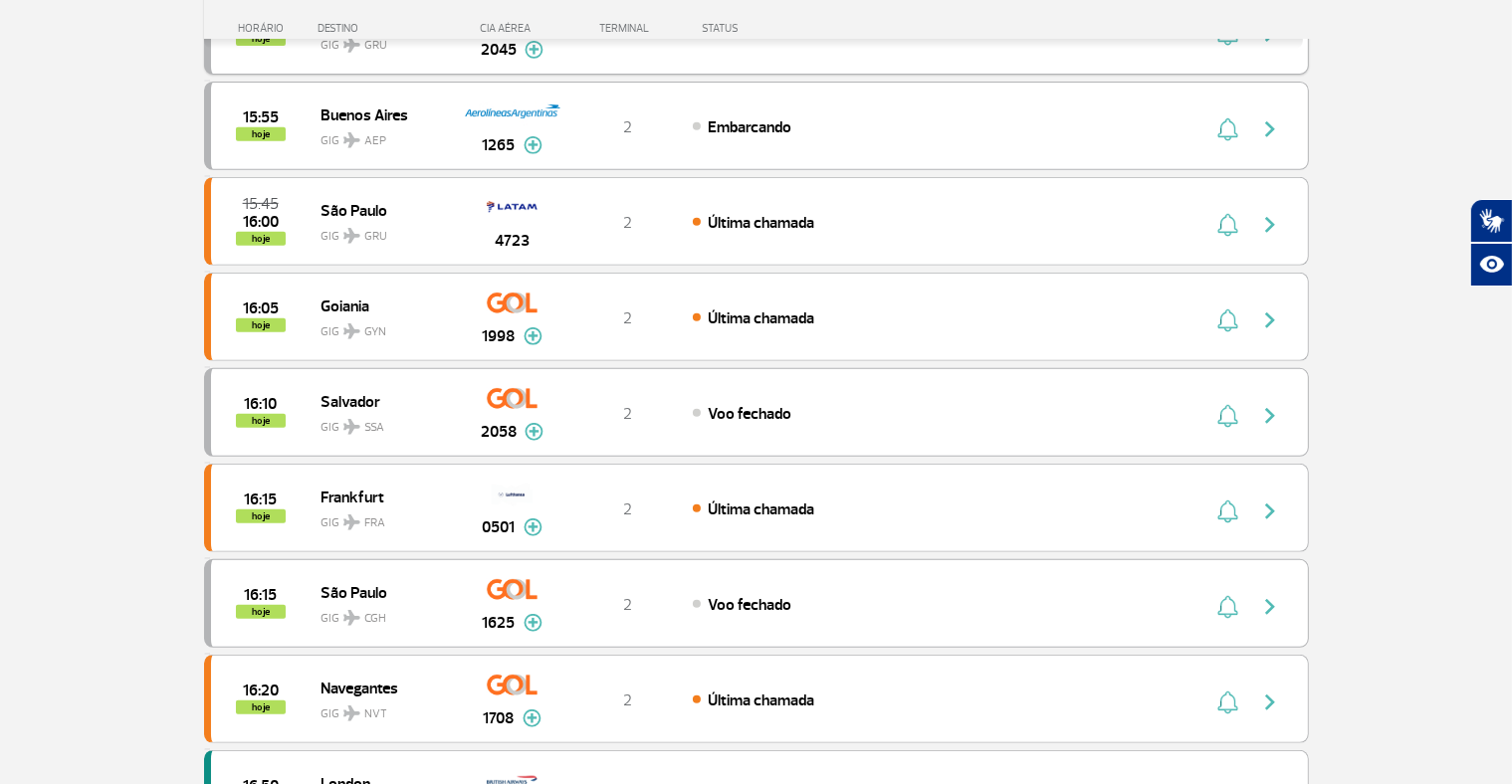 scroll, scrollTop: 876, scrollLeft: 0, axis: vertical 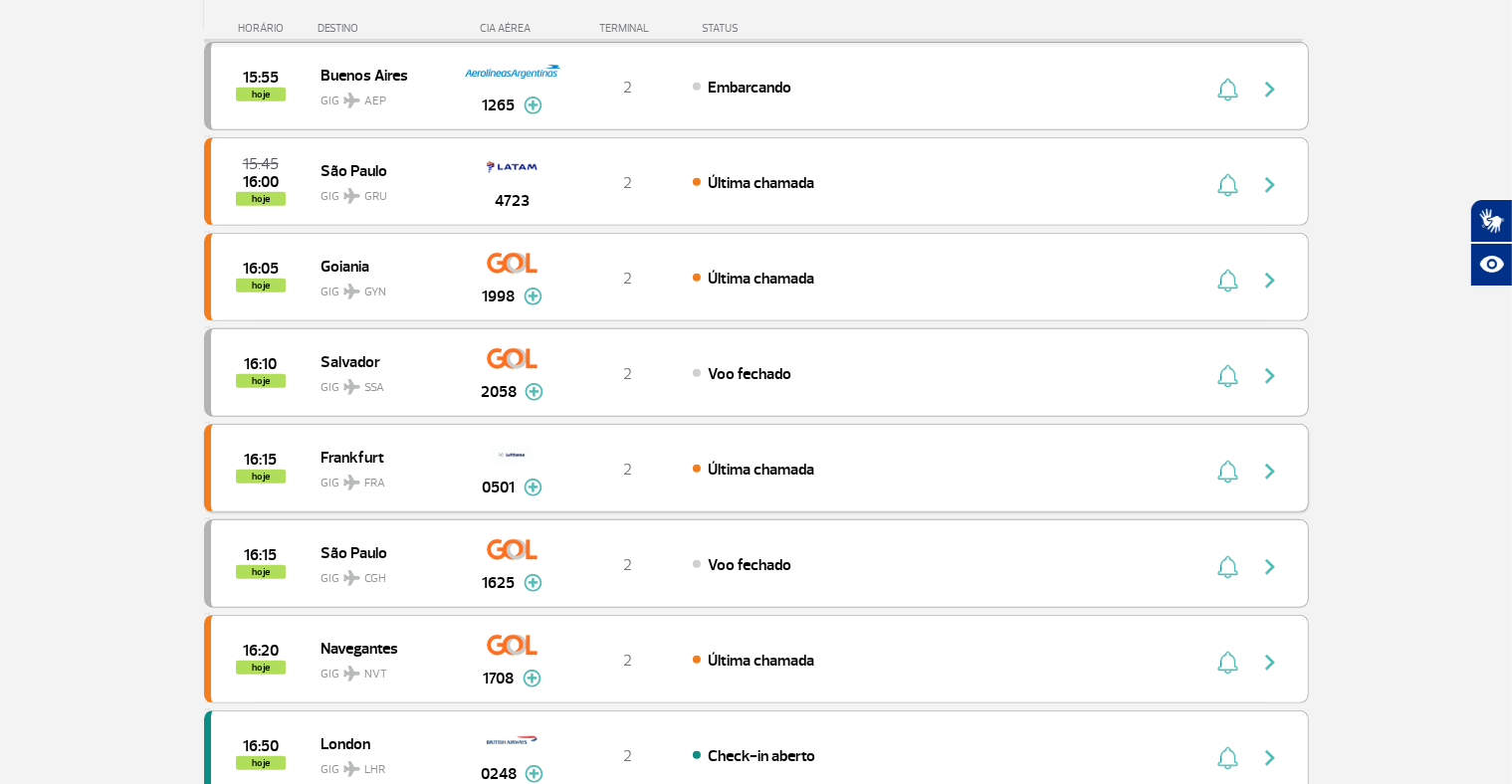 click at bounding box center (533, 488) 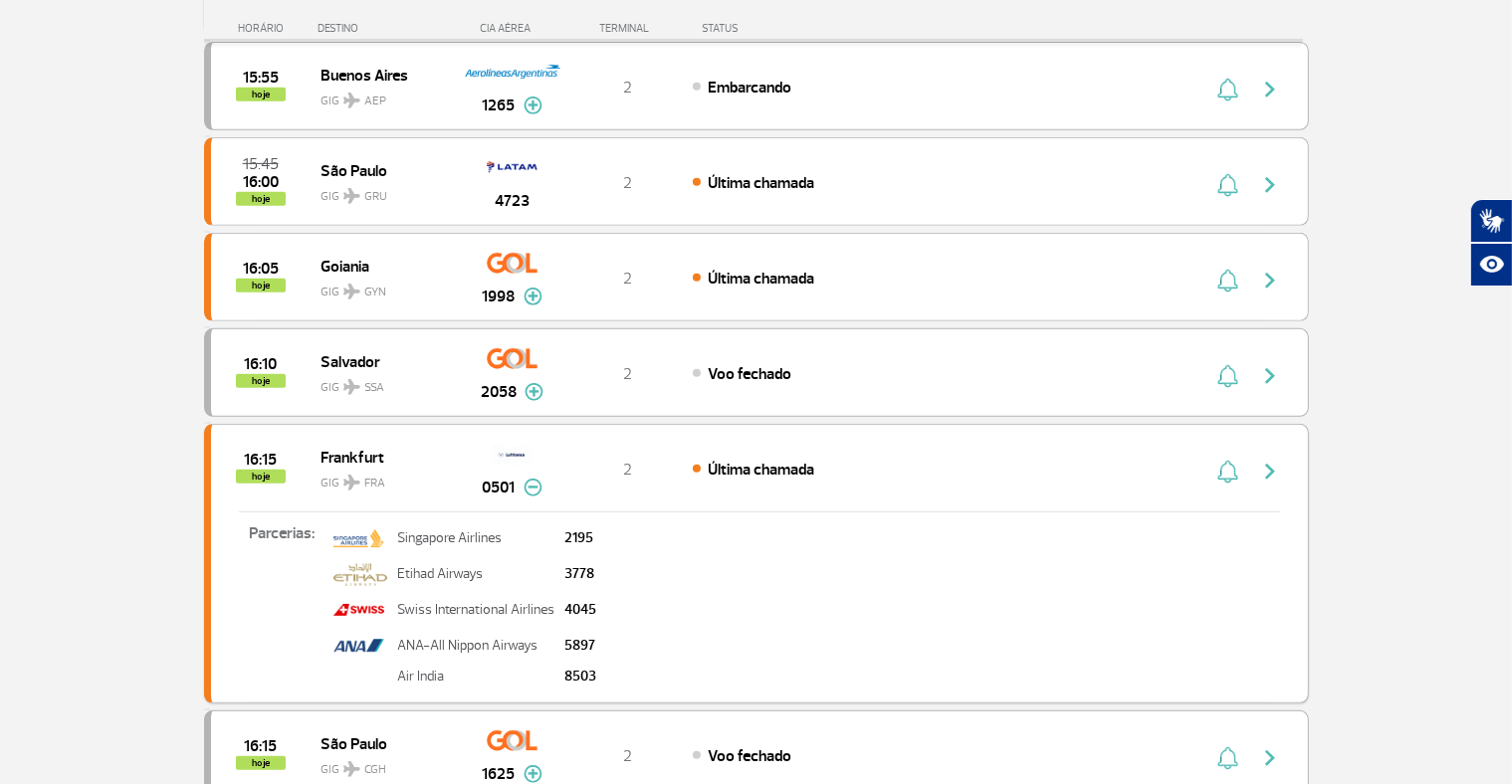 click at bounding box center (533, 488) 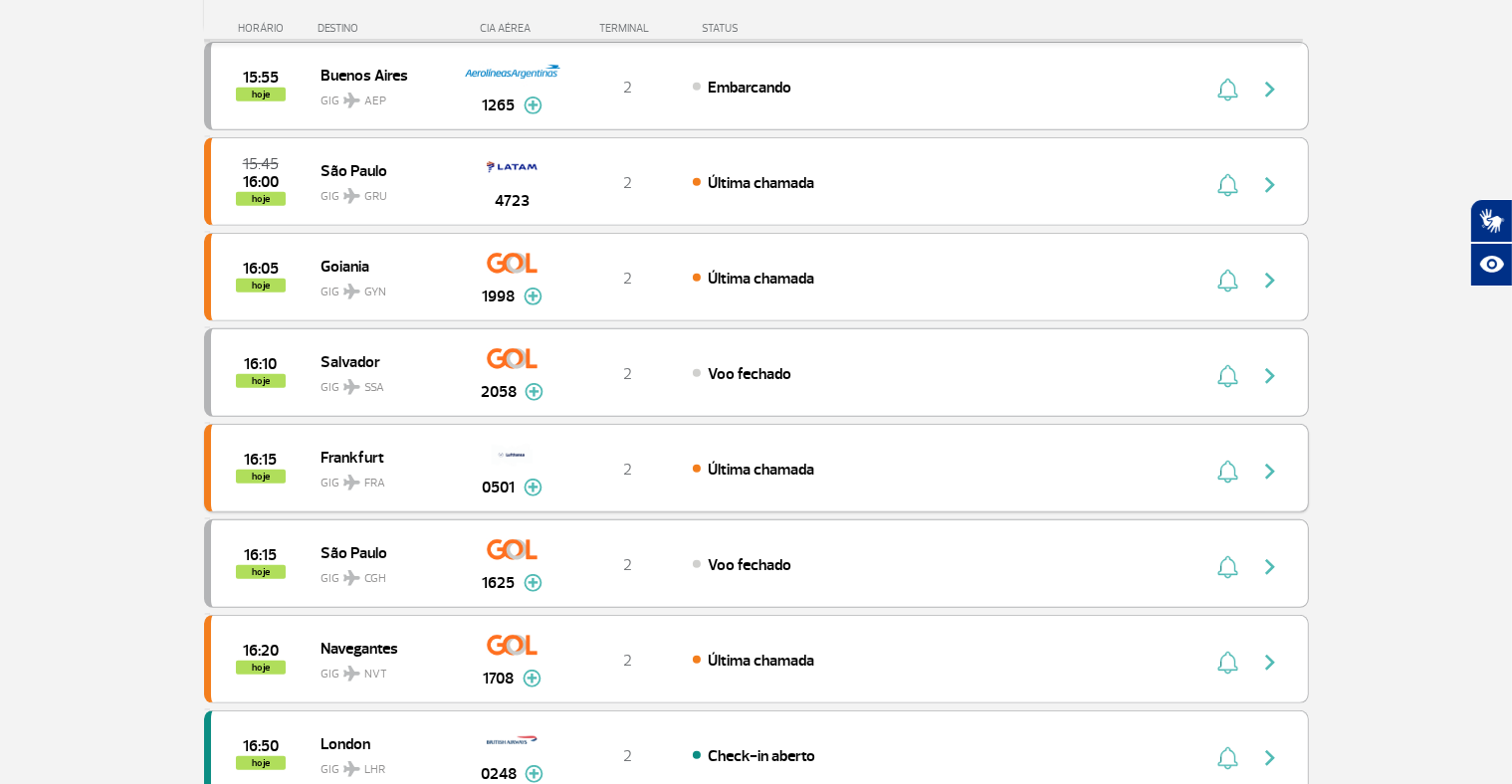 click on "Página Inicial > Voos > Painel de Voos Painel de Voos  Partidas   Chegadas  15:30 15:32 hoje Fortaleza GIG FOR 1974 Parcerias:  Azul Linhas Aéreas   3100   COPA Airlines   3651   Emirates Airlines   3685   TAP Portugal   4173   Aerolineas Argentinas   7608  T2  Decolado  Azul Linhas Aéreas 3100 COPA Airlines 3651 Emirates Airlines 3685 TAP Portugal 4173 Aerolineas Argentinas 7608 15:40 15:35 hoje Recife GIG REC 9352 Parcerias:  Azul Linhas Aéreas   3081   Emirates Airlines   3687   Emirates Airlines   3723   COPA Airlines   3735   TAP Portugal   4017   TAP Portugal   4229   Aerolineas Argentinas   7626  T2  Decolado  Azul Linhas Aéreas 3081 Emirates Airlines 3687 Emirates Airlines 3723 COPA Airlines 3735 TAP Portugal 4017 TAP Portugal 4229 Aerolineas Argentinas 7626 15:40 15:37 hoje Lisboa GIG LIS 0074 Parcerias:  Etihad Airways   2720   Emirates Airlines   4813   Beijing Capital Airlines   5438   Azul Linhas Aéreas   7114   El Al Israel Airlines   9091  T2  Voo fechado  Etihad Airways 2720 4813 5438 T2" at bounding box center (756, 390) 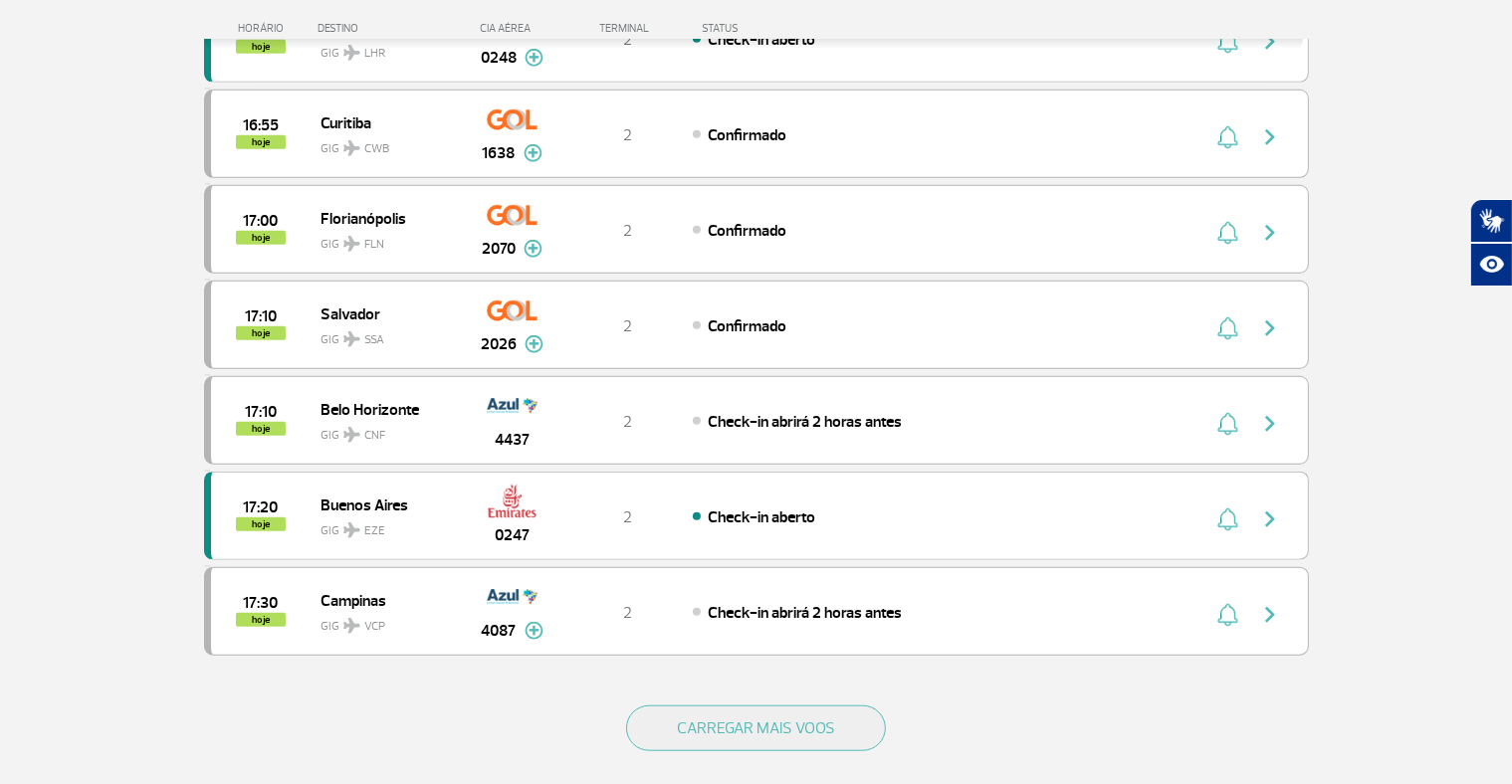 scroll, scrollTop: 1632, scrollLeft: 0, axis: vertical 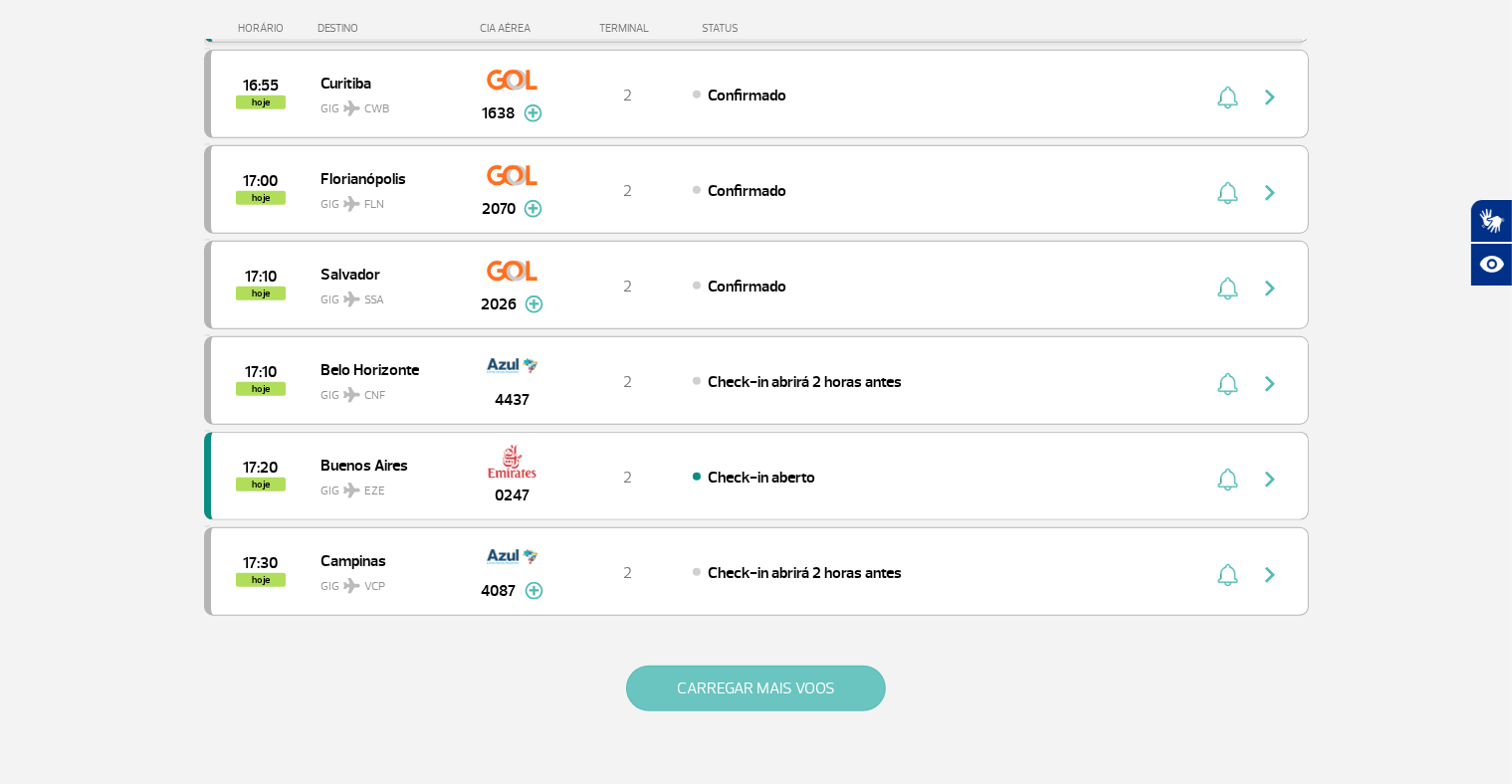 click on "CARREGAR MAIS VOOS" at bounding box center [756, 688] 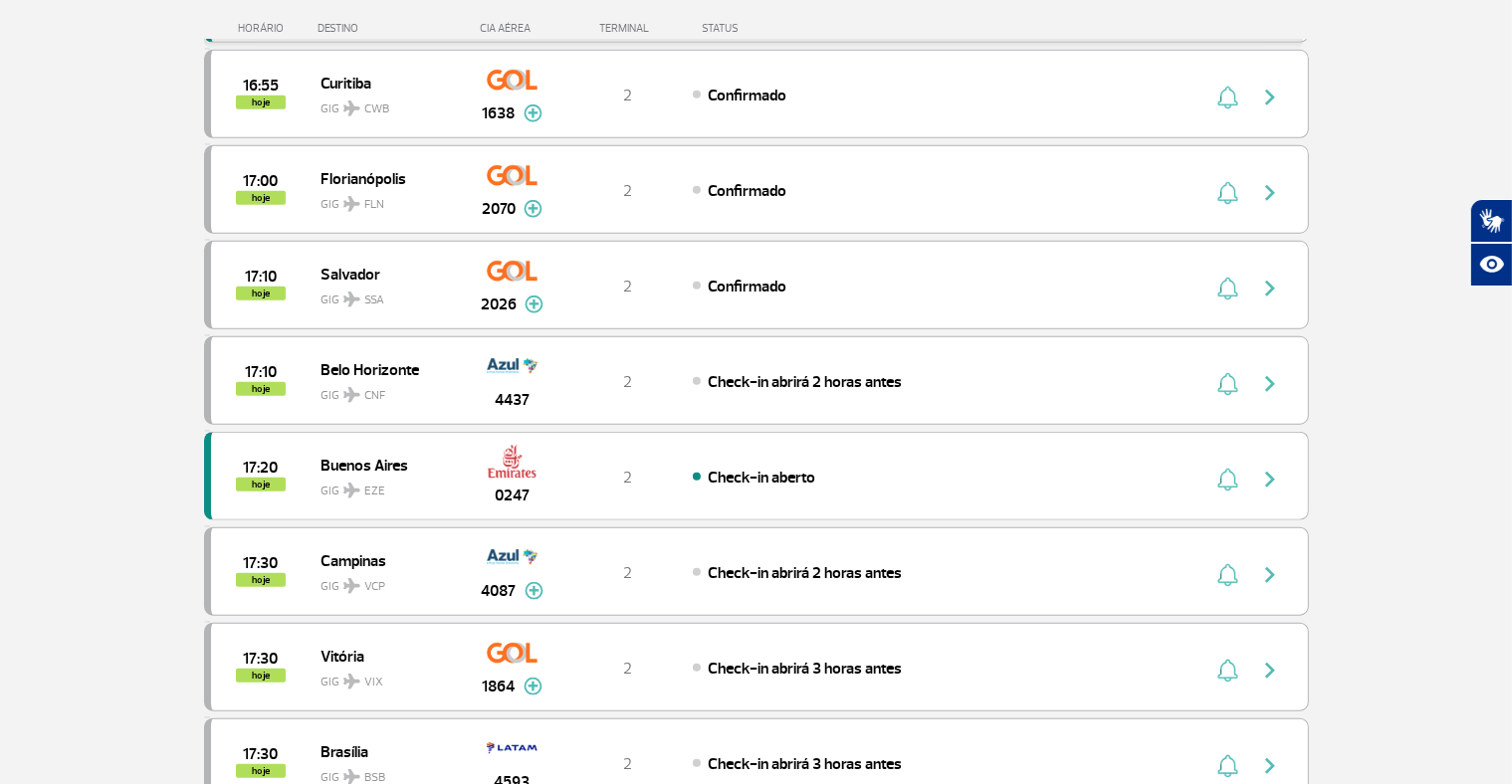 click on "Página Inicial > Voos > Painel de Voos Painel de Voos  Partidas   Chegadas  15:30 15:32 hoje Fortaleza GIG FOR 1974 Parcerias:  Azul Linhas Aéreas   3100   COPA Airlines   3651   Emirates Airlines   3685   TAP Portugal   4173   Aerolineas Argentinas   7608  T2  Decolado  Azul Linhas Aéreas 3100 COPA Airlines 3651 Emirates Airlines 3685 TAP Portugal 4173 Aerolineas Argentinas 7608 15:40 15:35 hoje Recife GIG REC 9352 Parcerias:  Azul Linhas Aéreas   3081   Emirates Airlines   3687   Emirates Airlines   3723   COPA Airlines   3735   TAP Portugal   4017   TAP Portugal   4229   Aerolineas Argentinas   7626  T2  Decolado  Azul Linhas Aéreas 3081 Emirates Airlines 3687 Emirates Airlines 3723 COPA Airlines 3735 TAP Portugal 4017 TAP Portugal 4229 Aerolineas Argentinas 7626 15:40 15:37 hoje Lisboa GIG LIS 0074 Parcerias:  Etihad Airways   2720   Emirates Airlines   4813   Beijing Capital Airlines   5438   Azul Linhas Aéreas   7114   El Al Israel Airlines   9091  T2  Voo fechado  Etihad Airways 2720 4813 5438 T2" at bounding box center (756, 582) 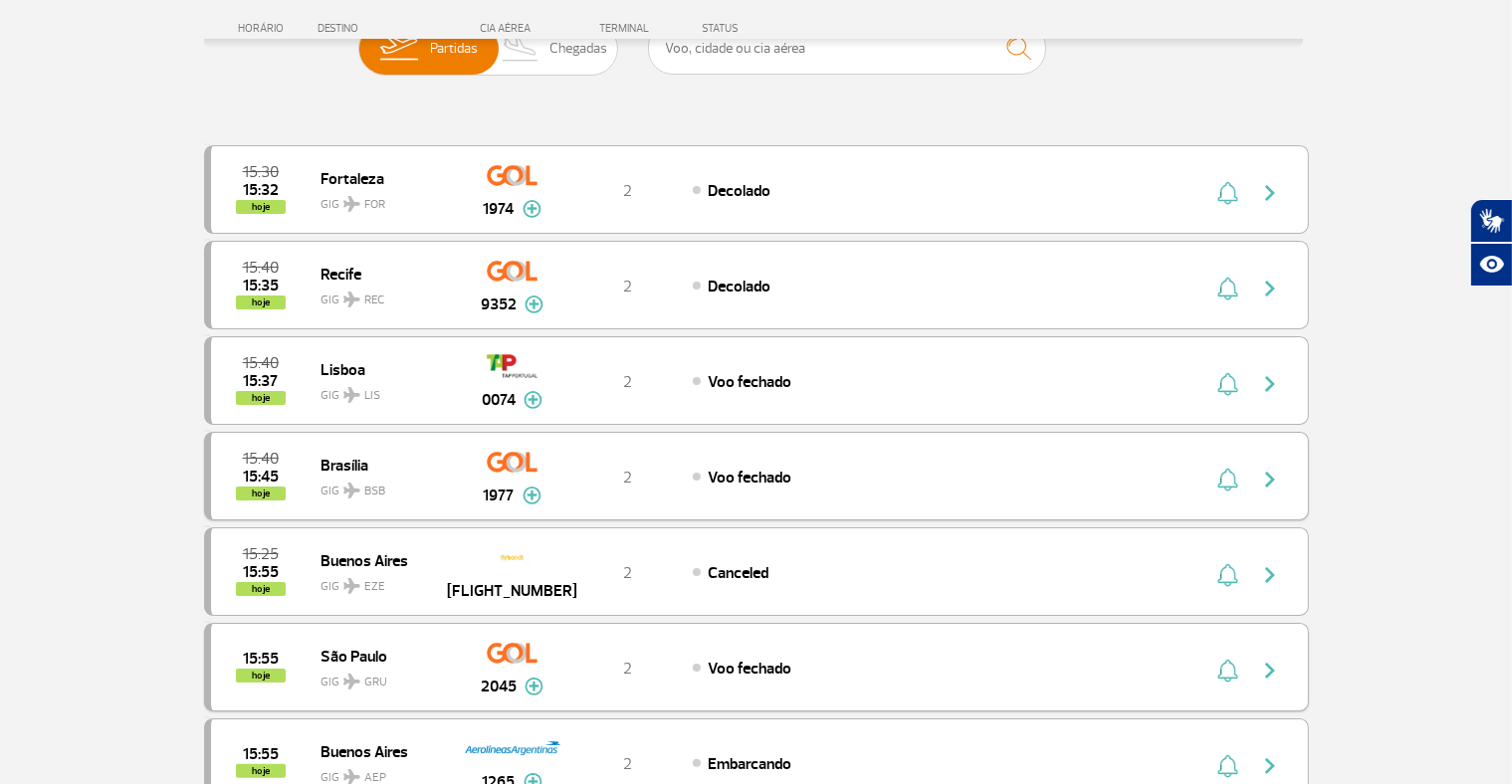 scroll, scrollTop: 0, scrollLeft: 0, axis: both 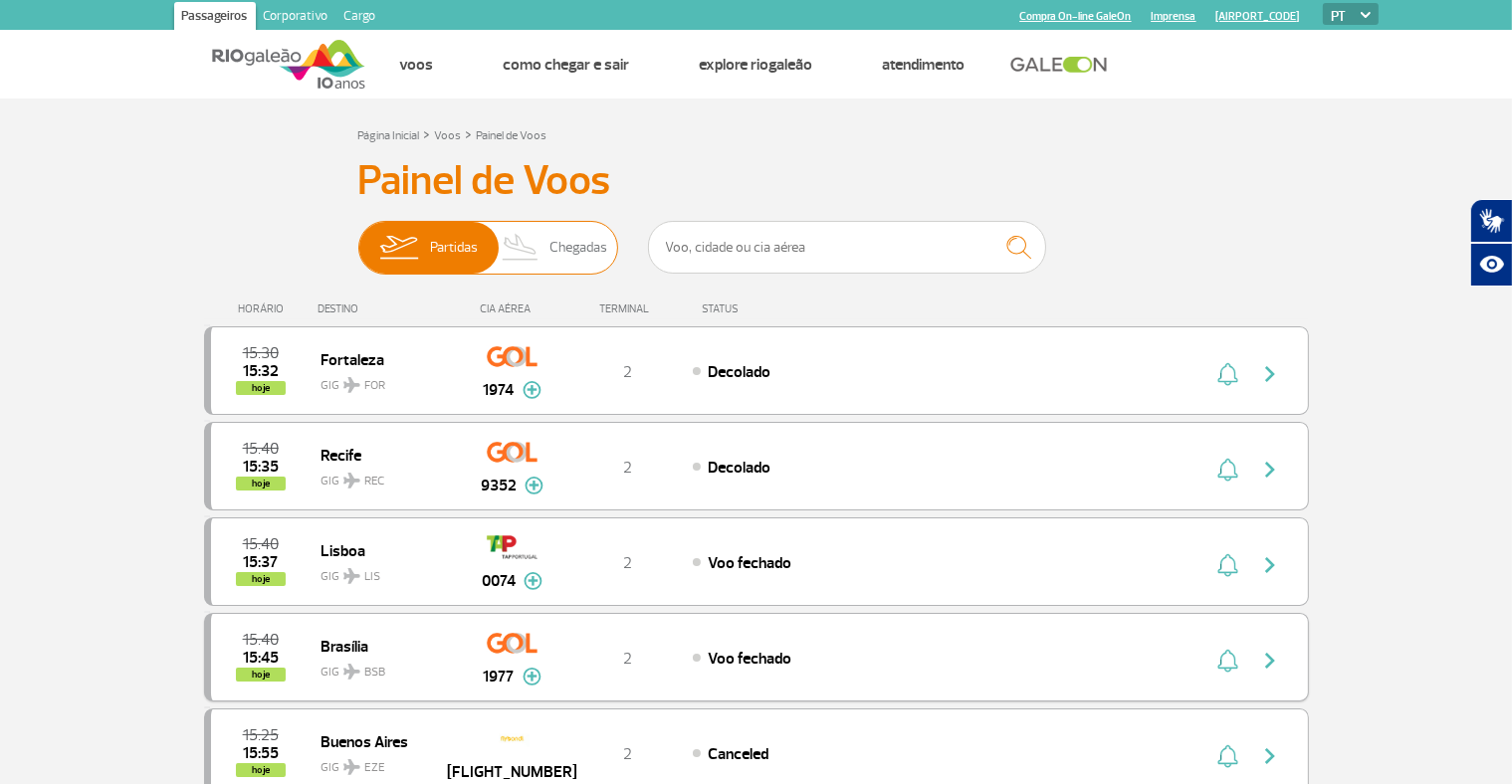 click on "Chegadas" at bounding box center [578, 248] 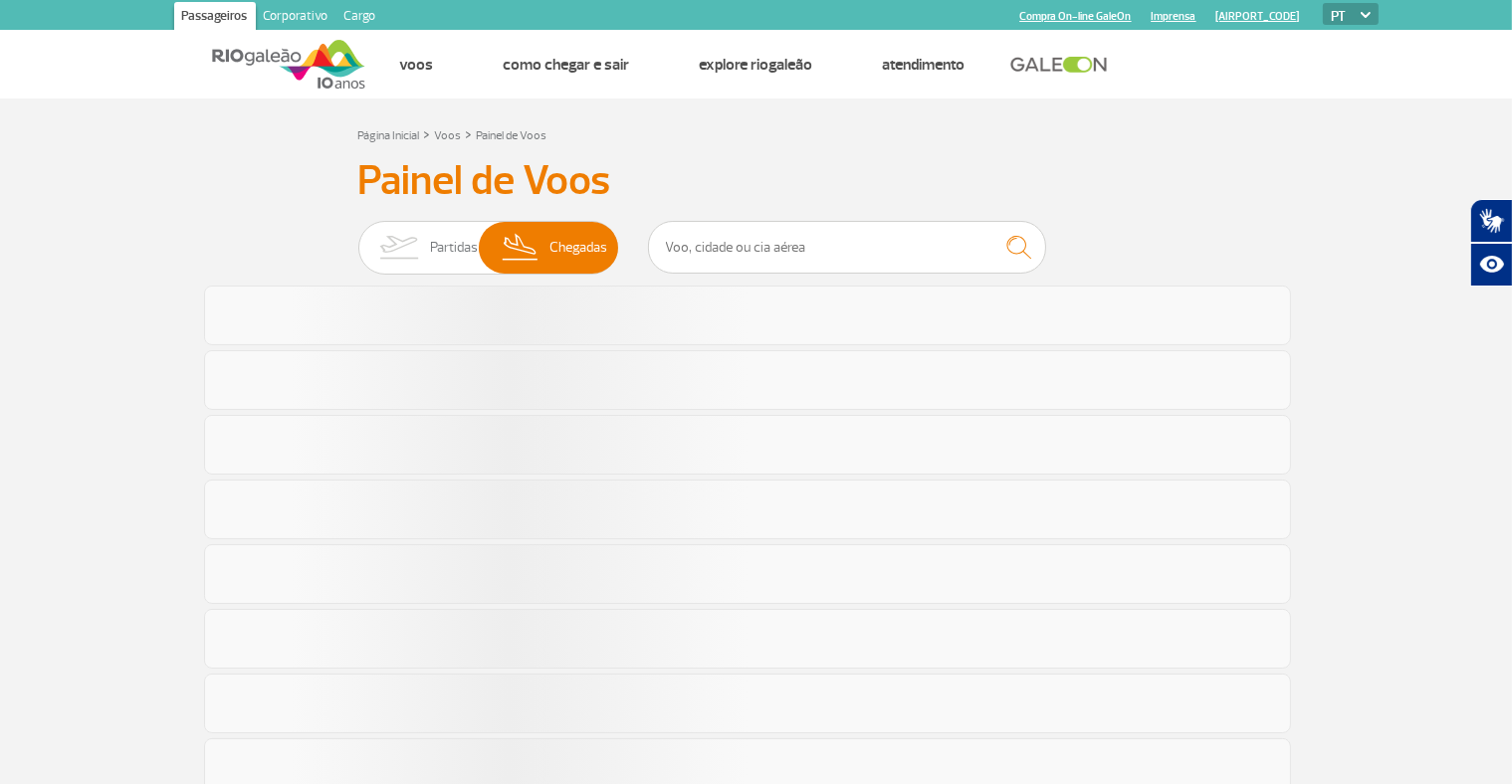 click on "Página Inicial > Voos > Painel de Voos Painel de Voos  Partidas   Chegadas" at bounding box center (756, 871) 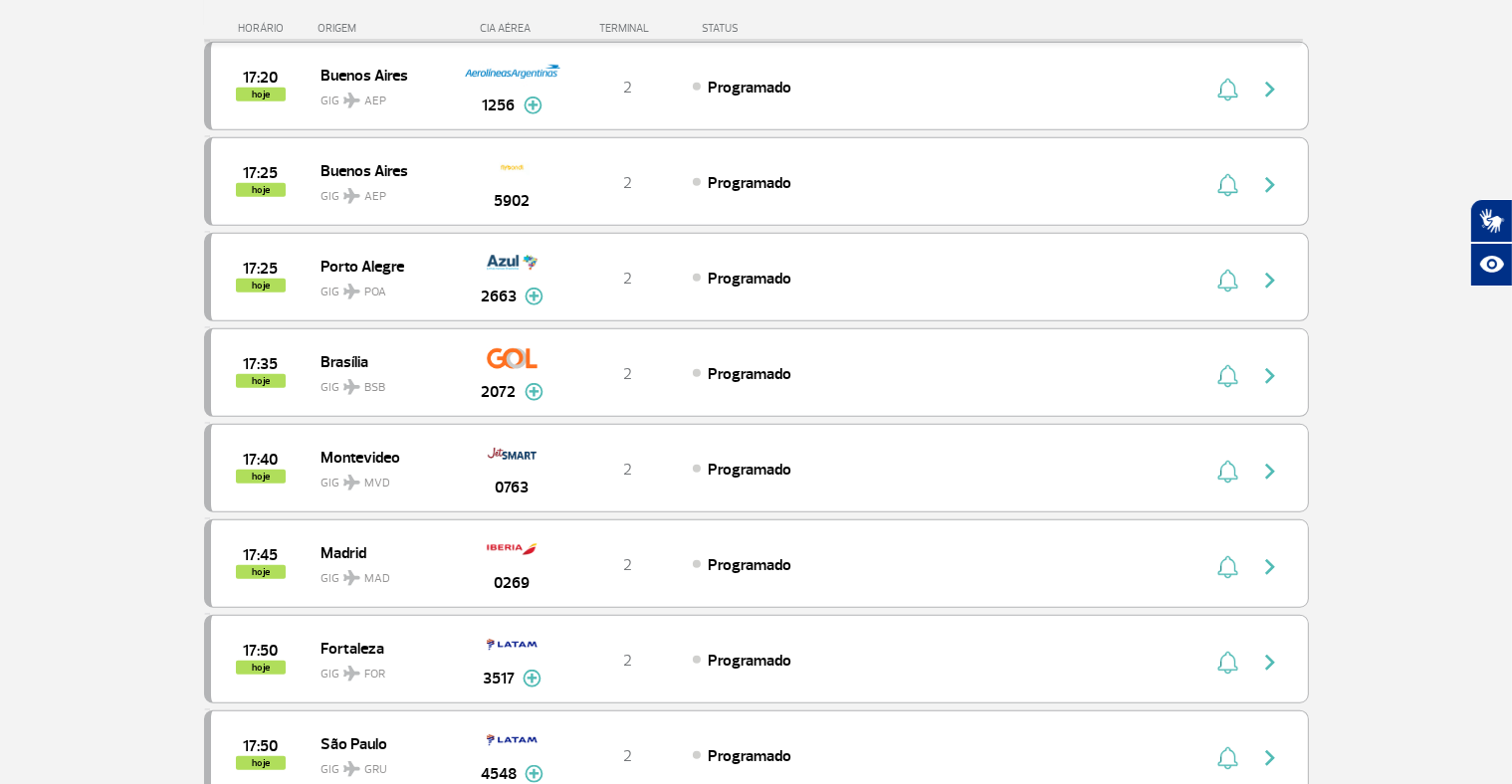scroll, scrollTop: 1393, scrollLeft: 0, axis: vertical 